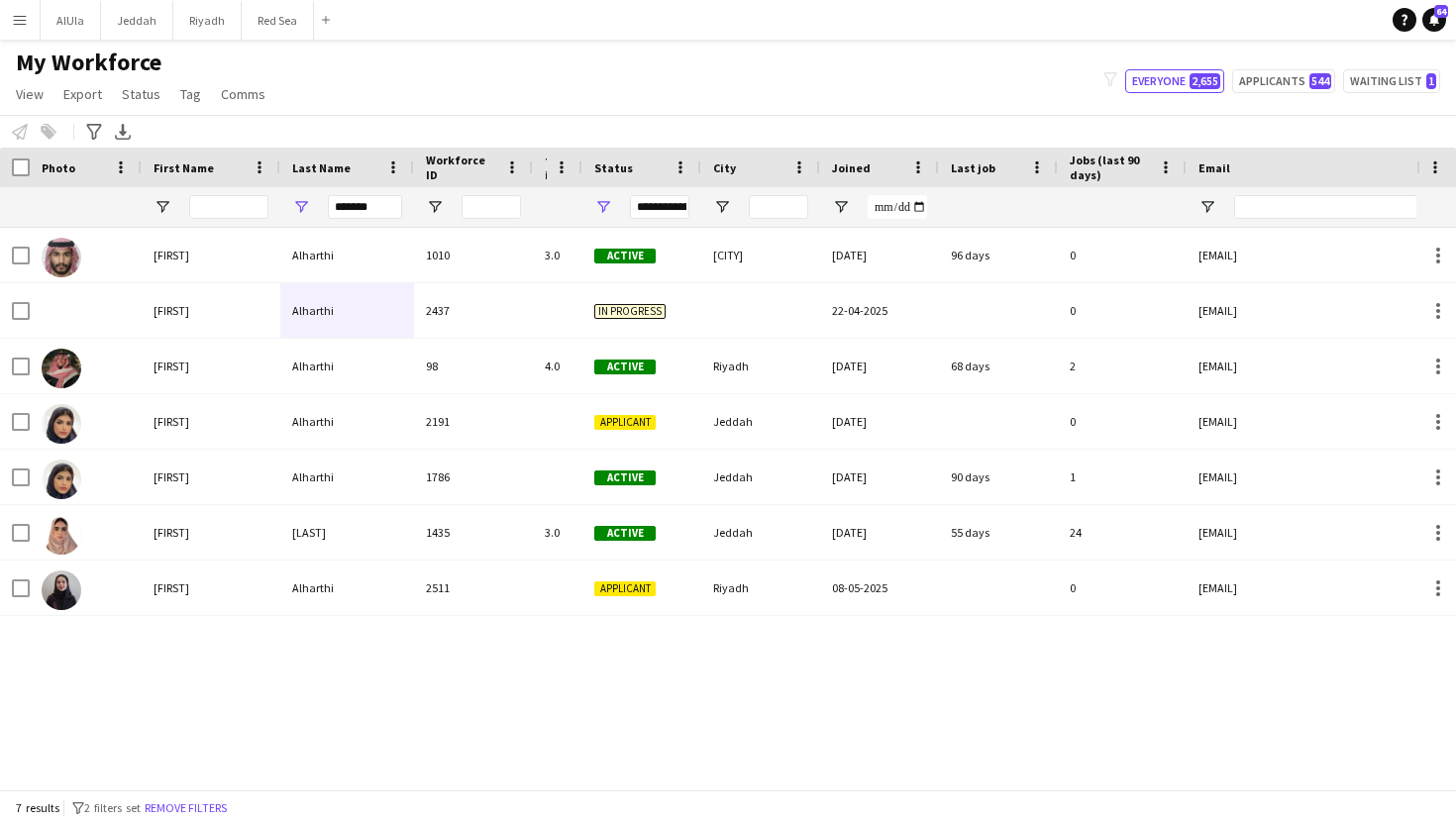 scroll, scrollTop: 0, scrollLeft: 0, axis: both 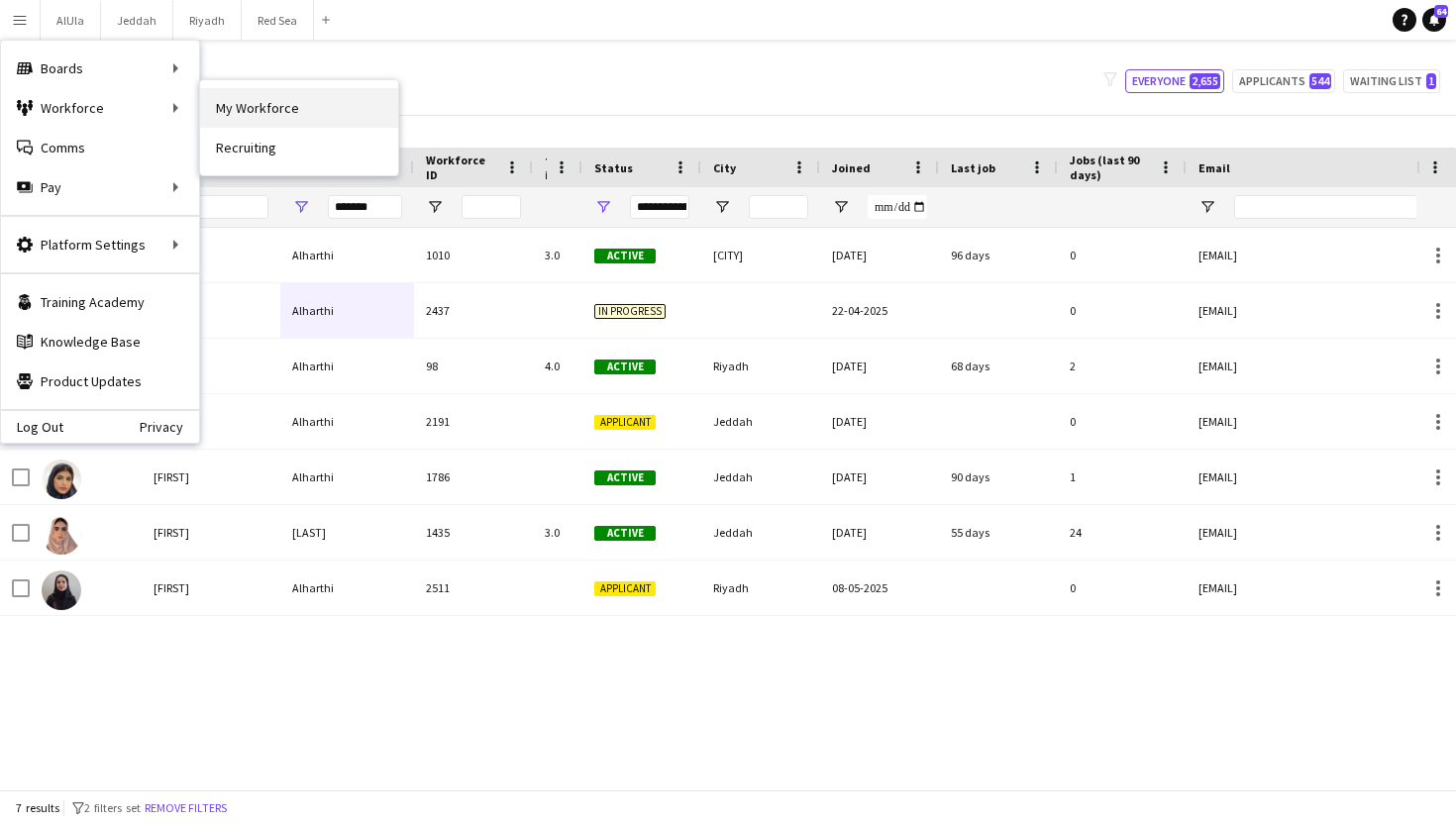 click on "My Workforce" at bounding box center [299, 108] 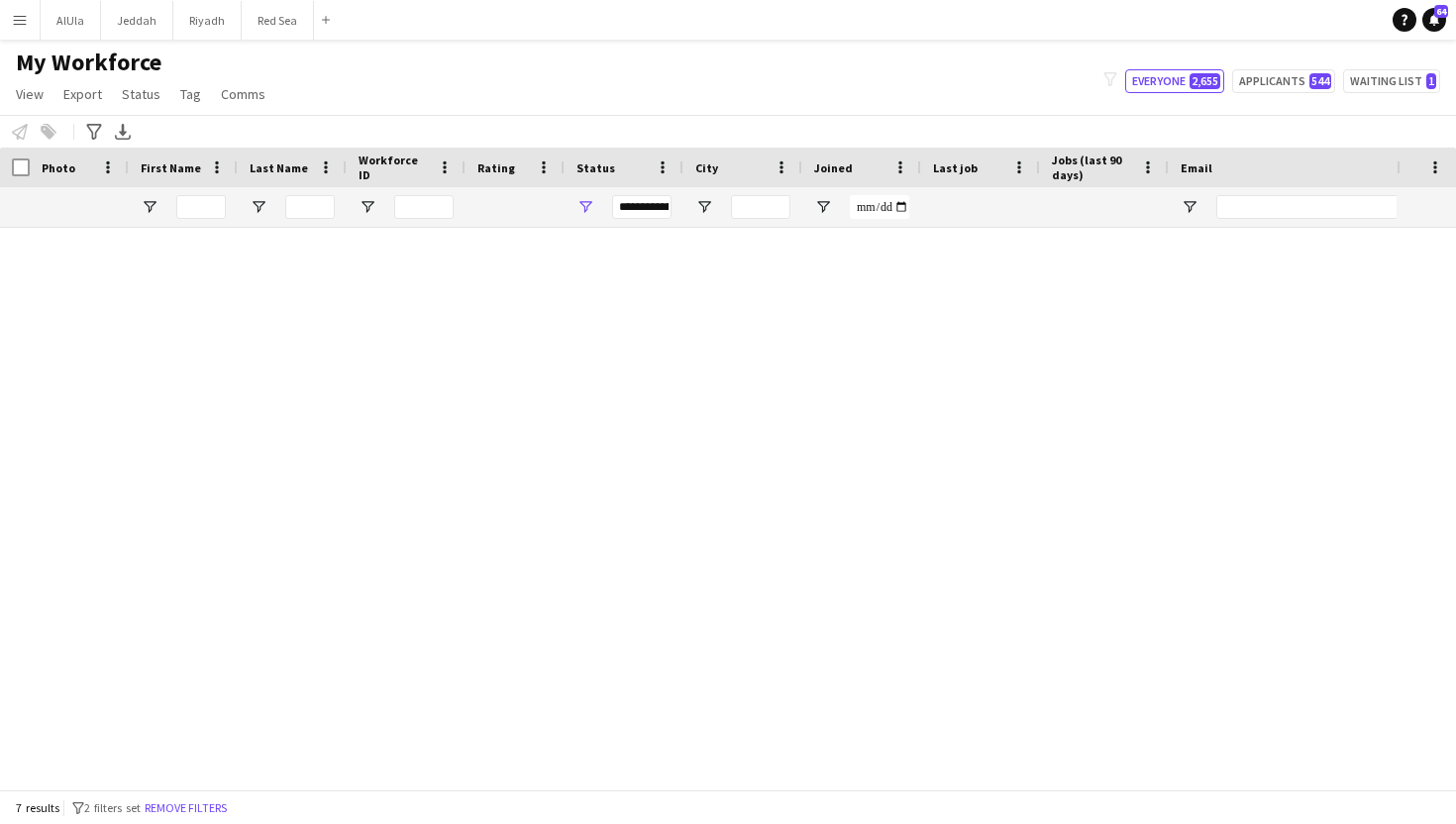 type on "*******" 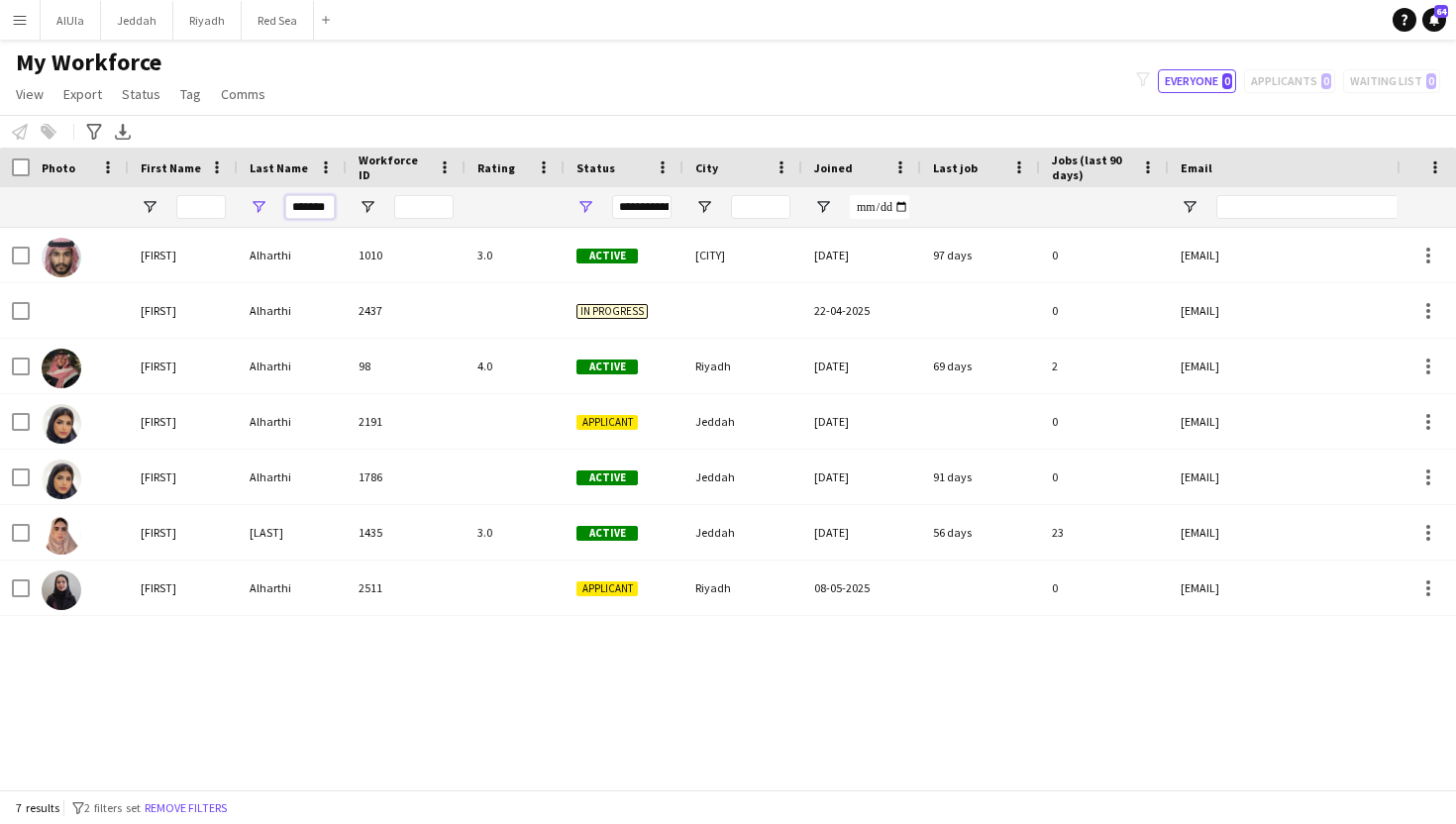 click on "*******" at bounding box center [310, 207] 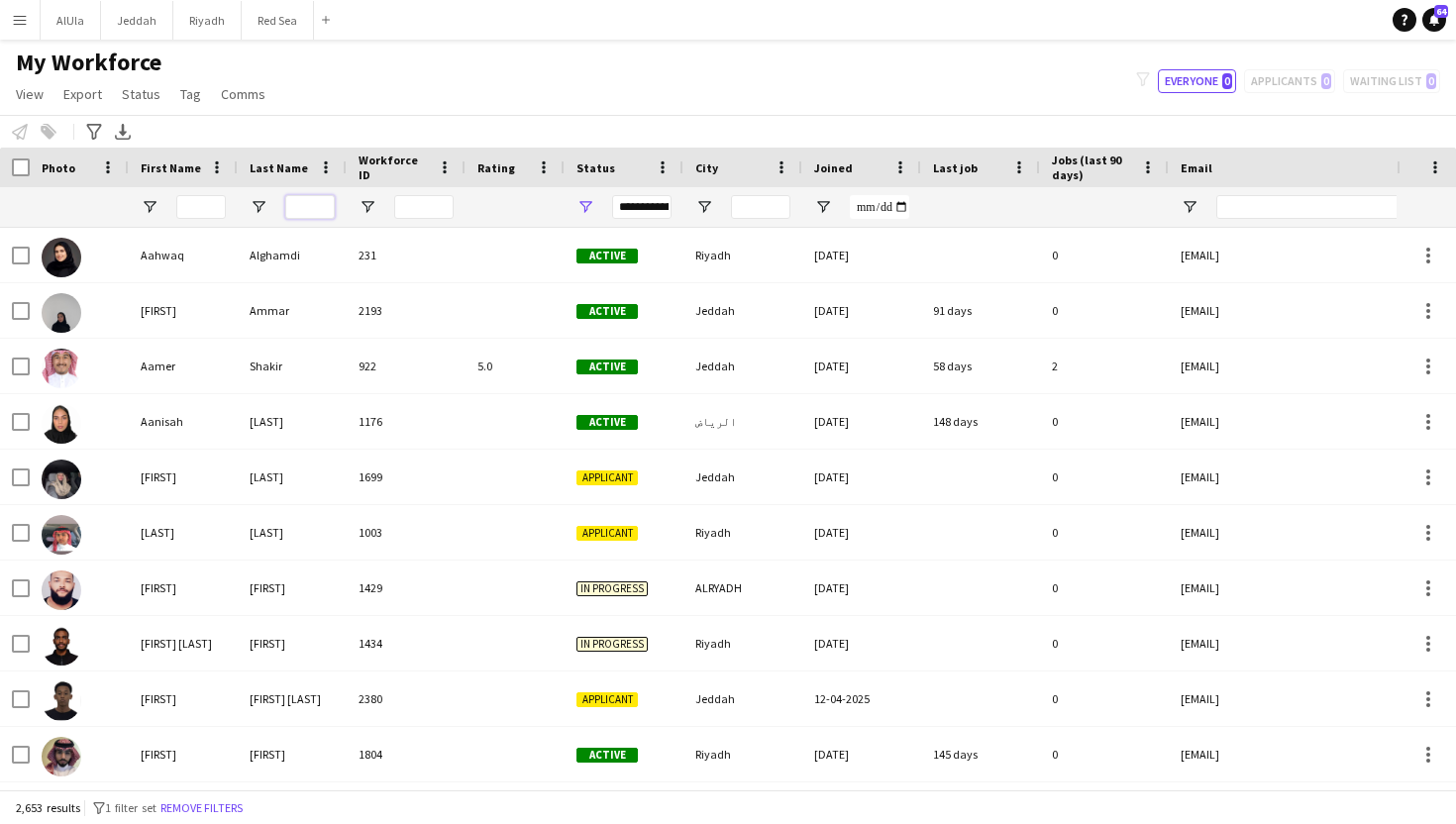 type 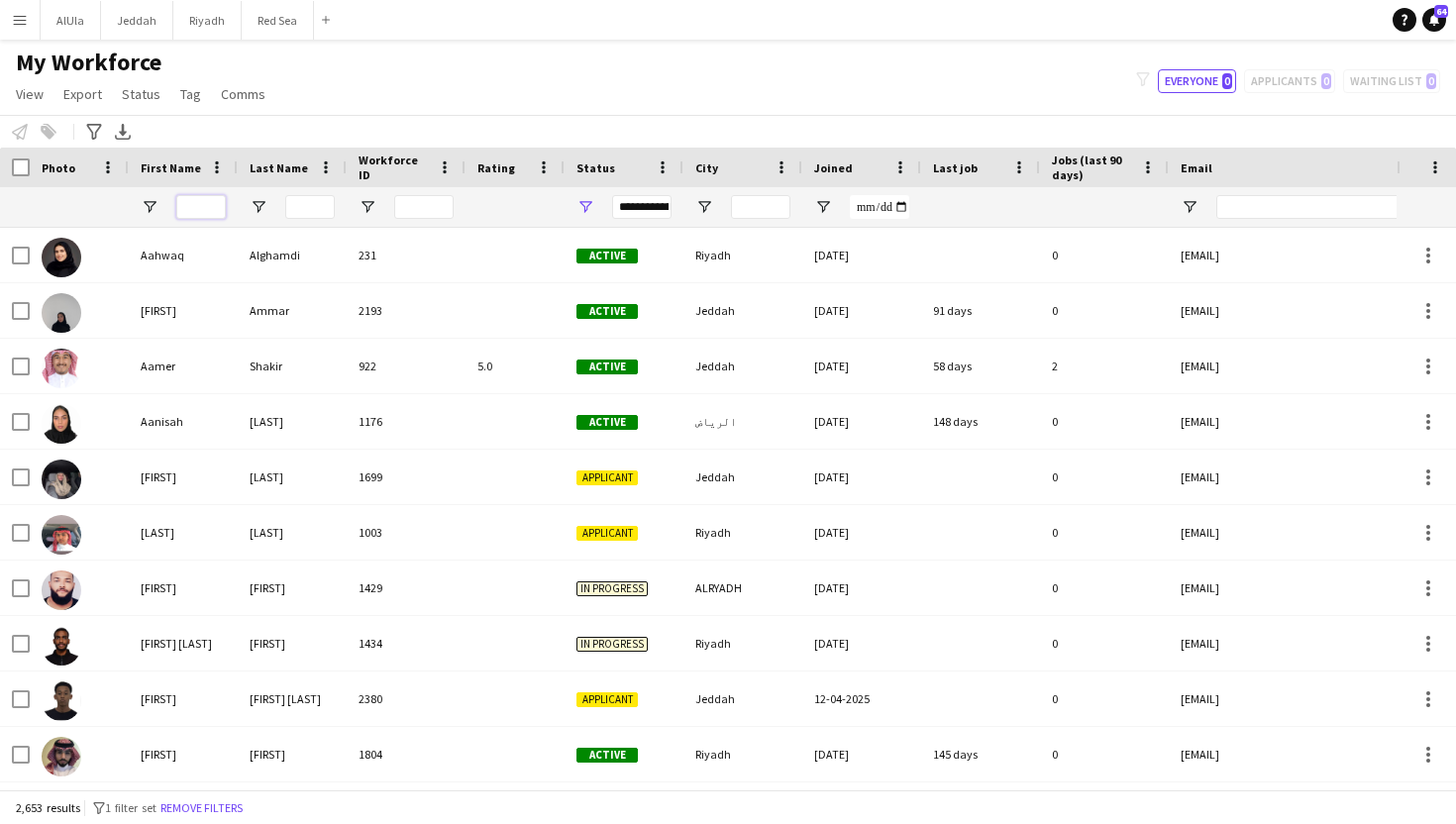 click at bounding box center (201, 207) 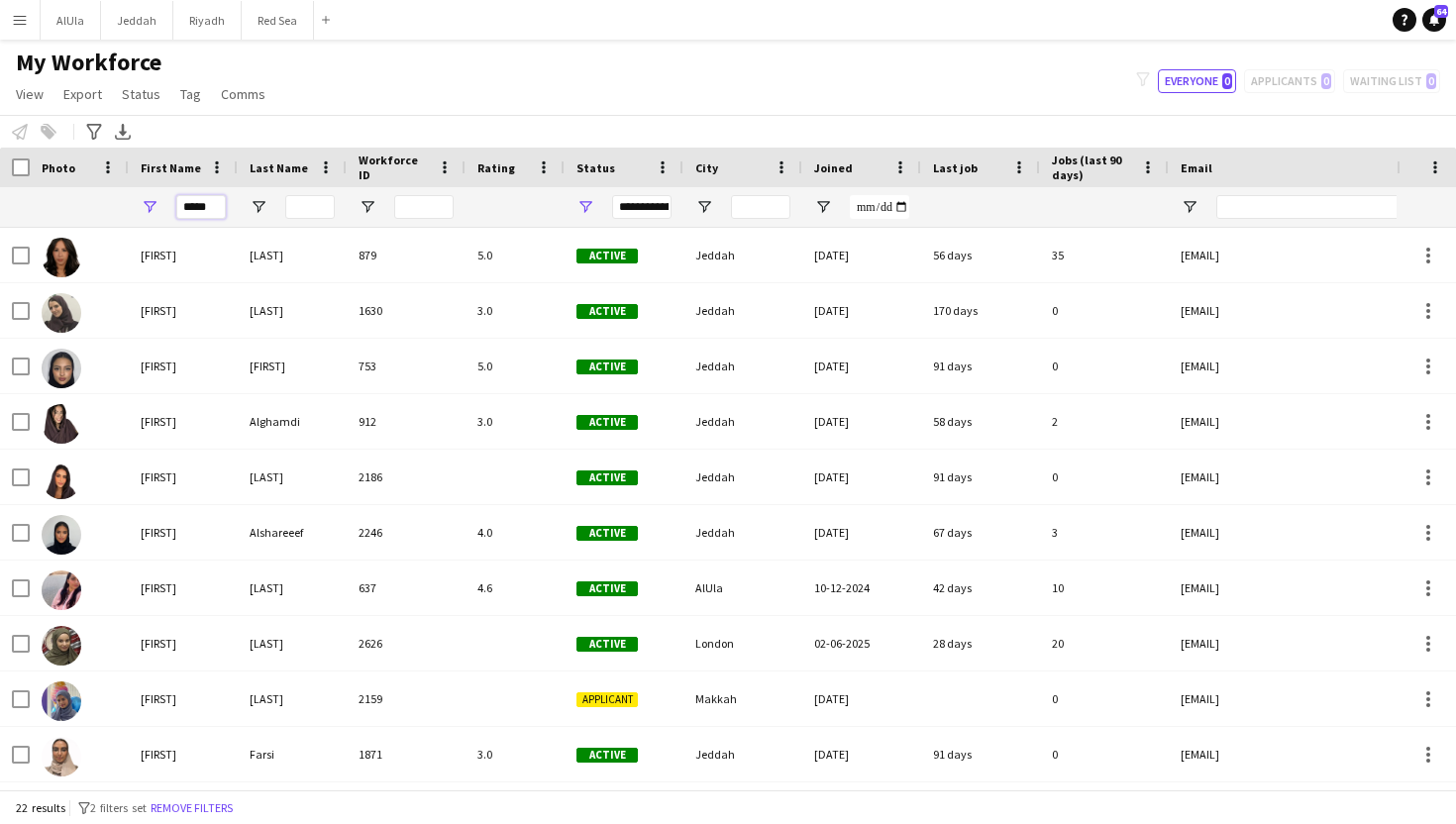type on "*****" 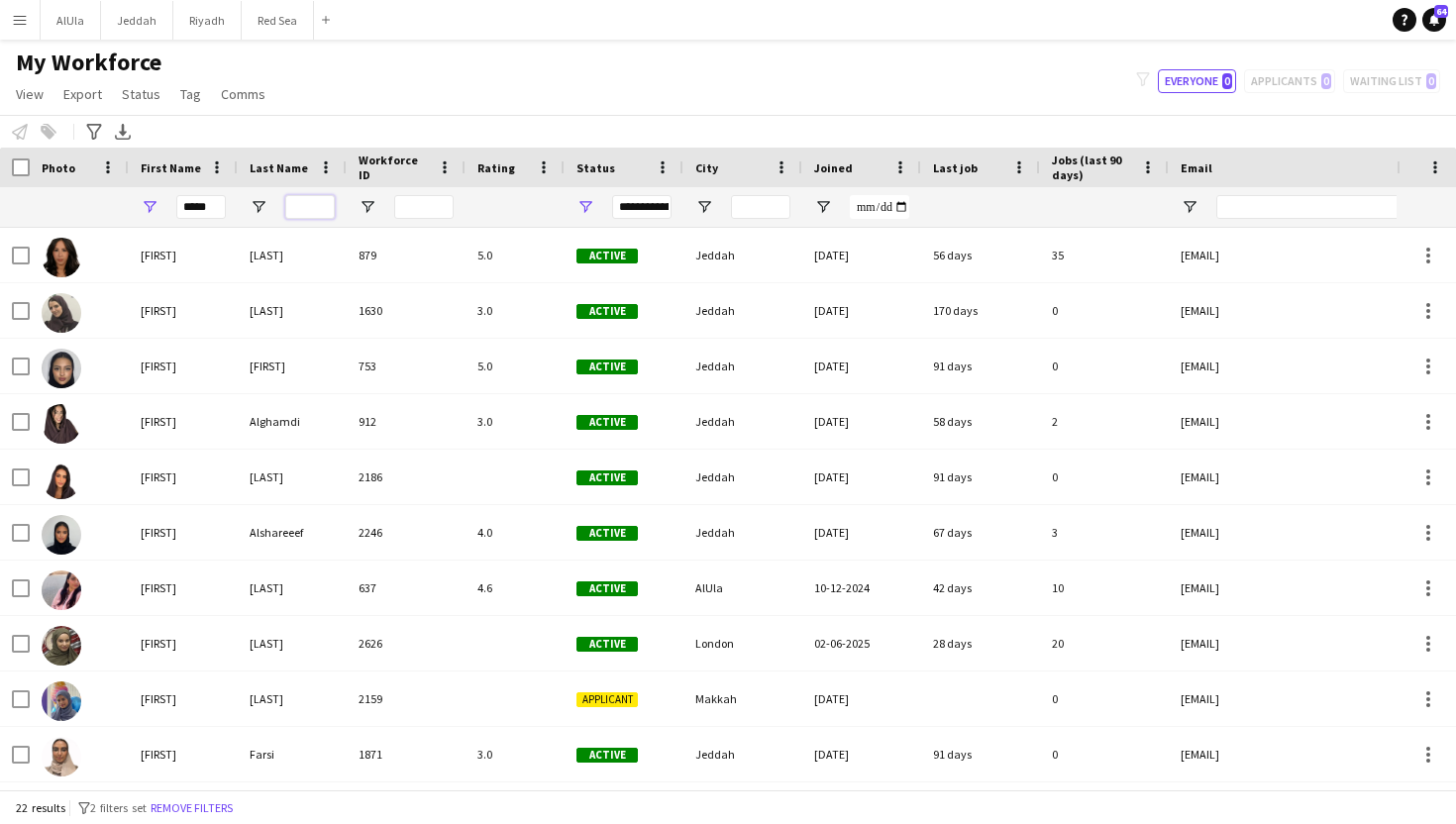 click at bounding box center (310, 207) 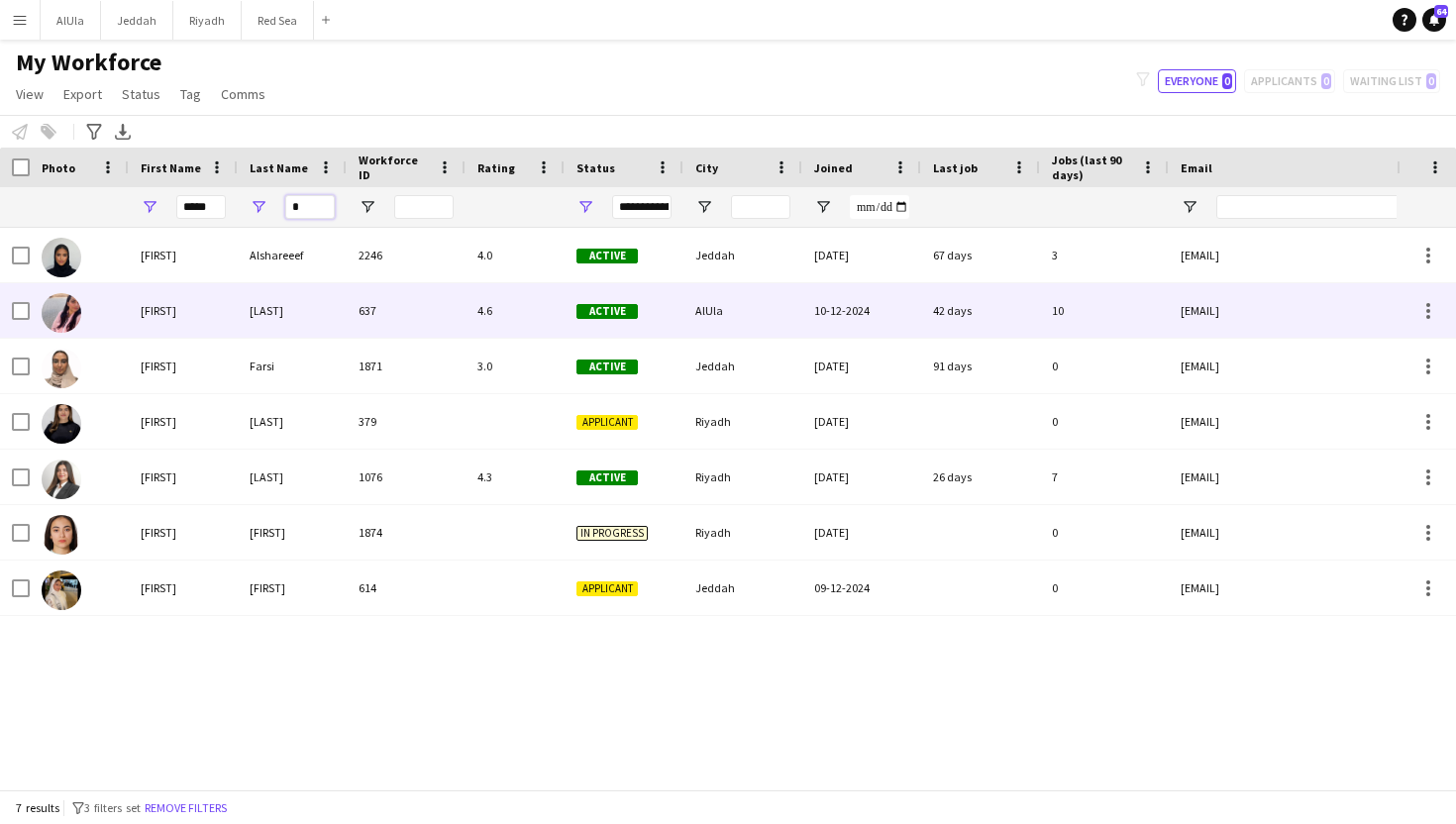 type on "*" 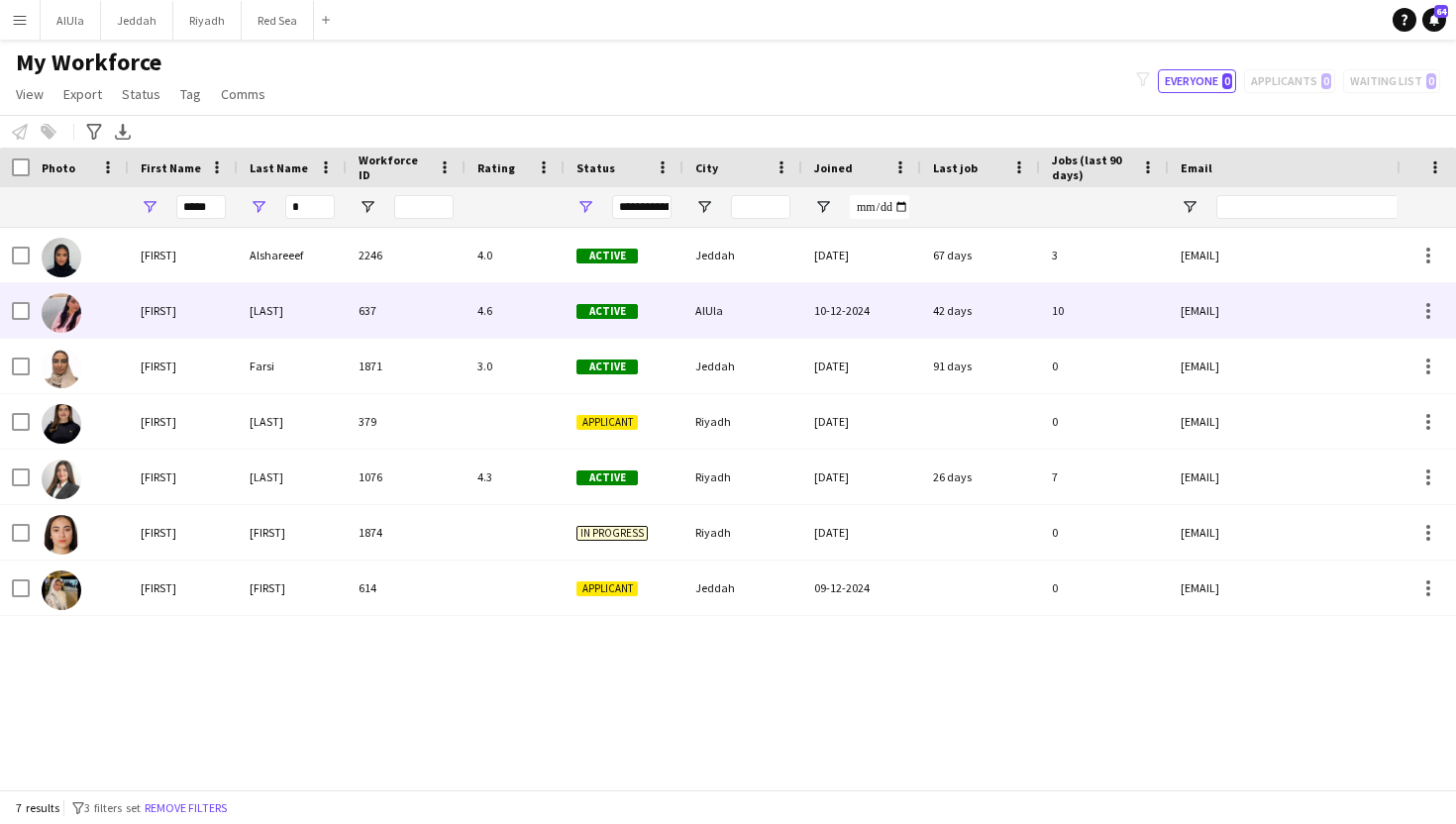 click on "[LAST]" at bounding box center (292, 310) 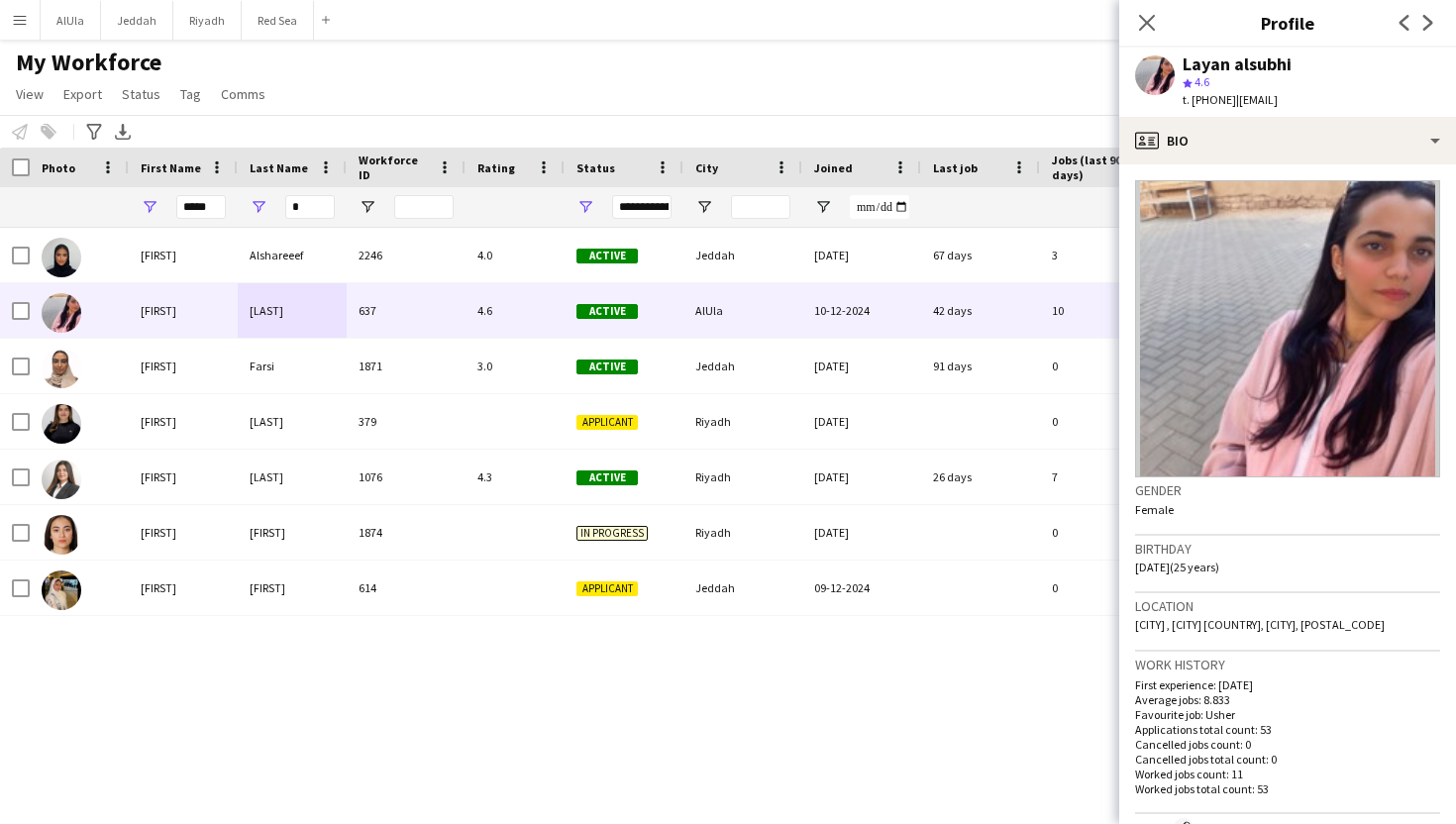 drag, startPoint x: 1276, startPoint y: 99, endPoint x: 1423, endPoint y: 101, distance: 147.0136 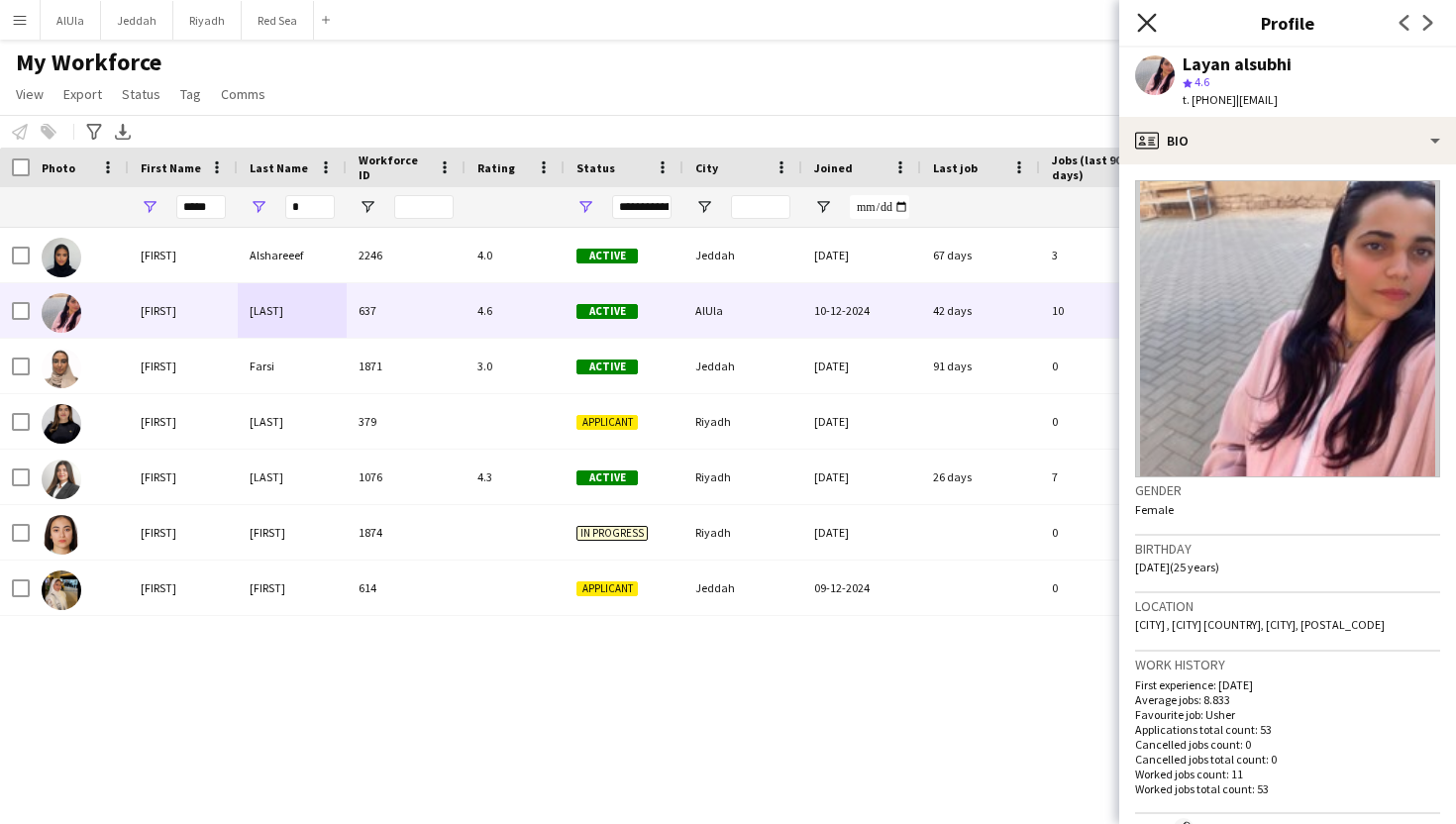 click 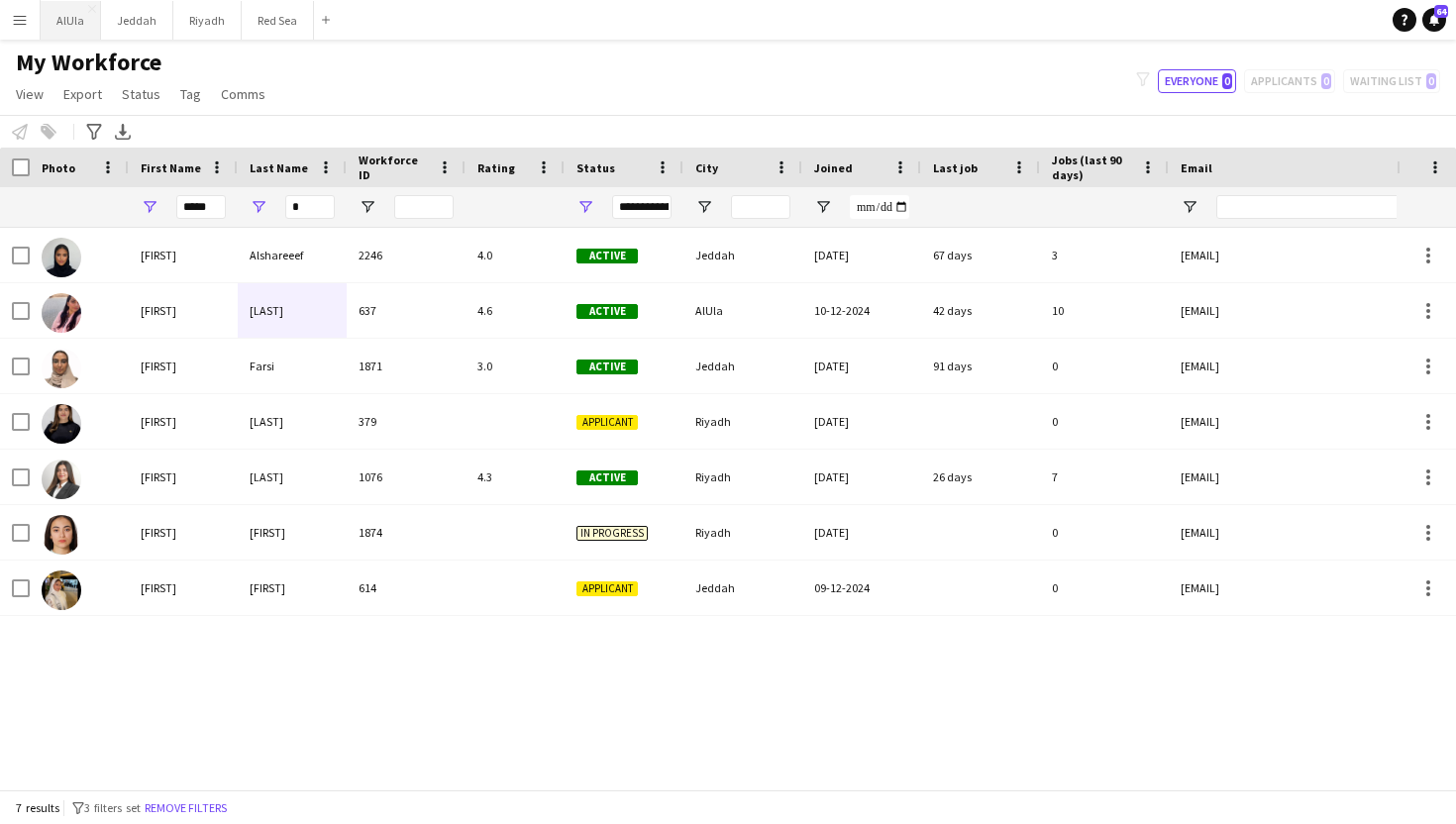 click on "[CITY]" at bounding box center [70, 20] 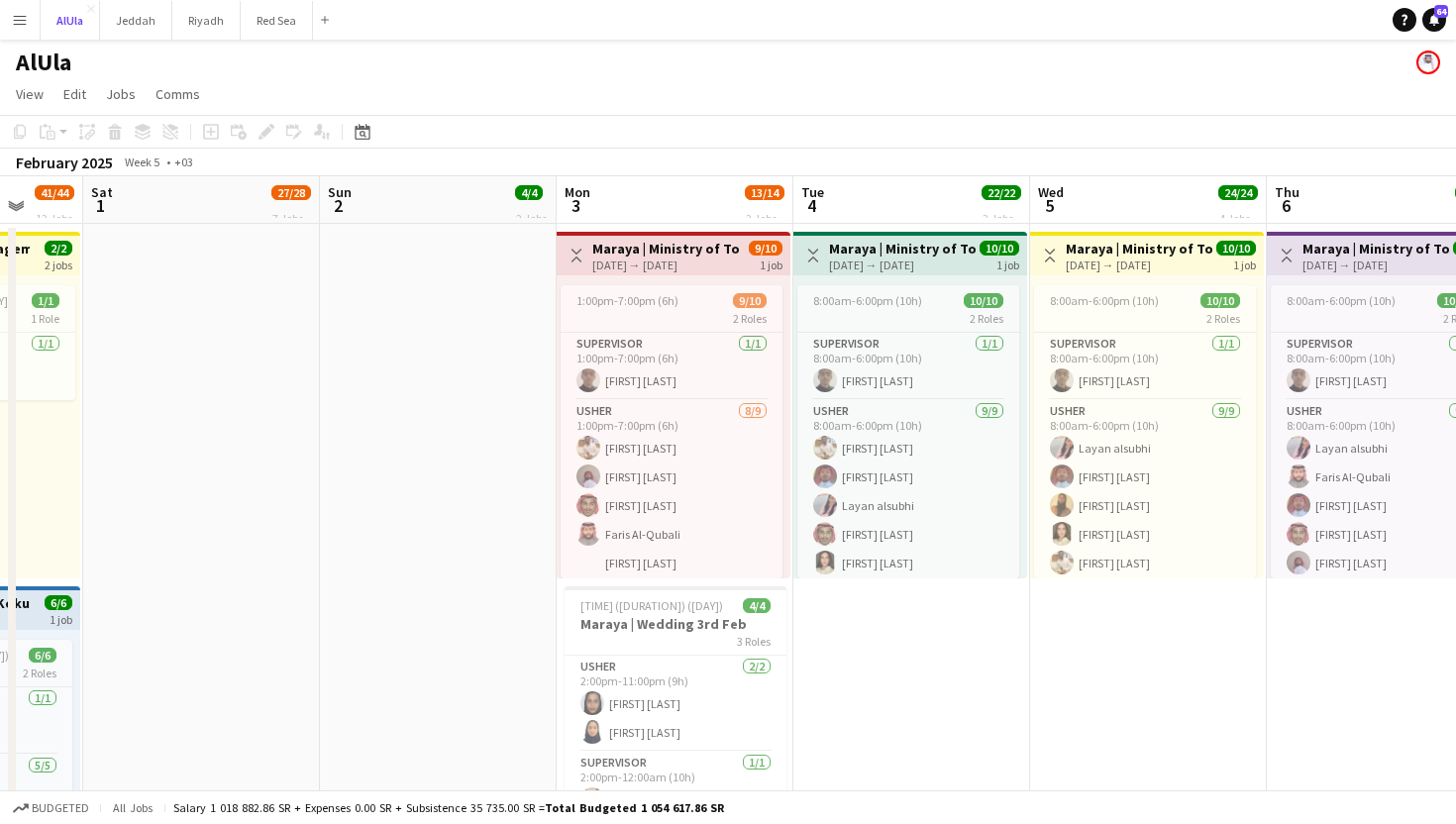 scroll, scrollTop: 0, scrollLeft: 871, axis: horizontal 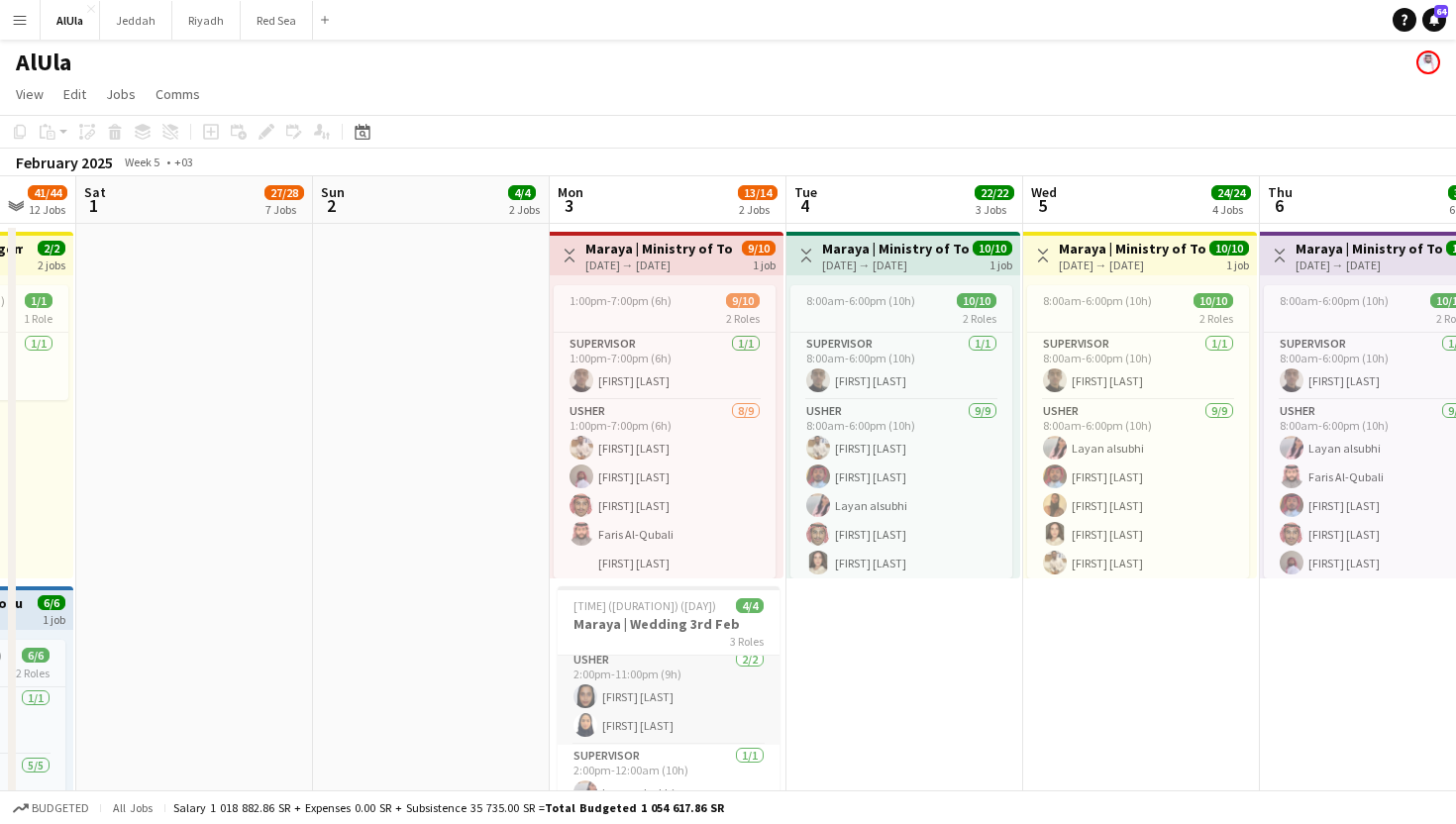 click on "Usher   [NUMBER]/[NUMBER]   [TIME] ([DURATION])
[FIRST] [LAST] [FIRST] [LAST]" at bounding box center (669, 696) 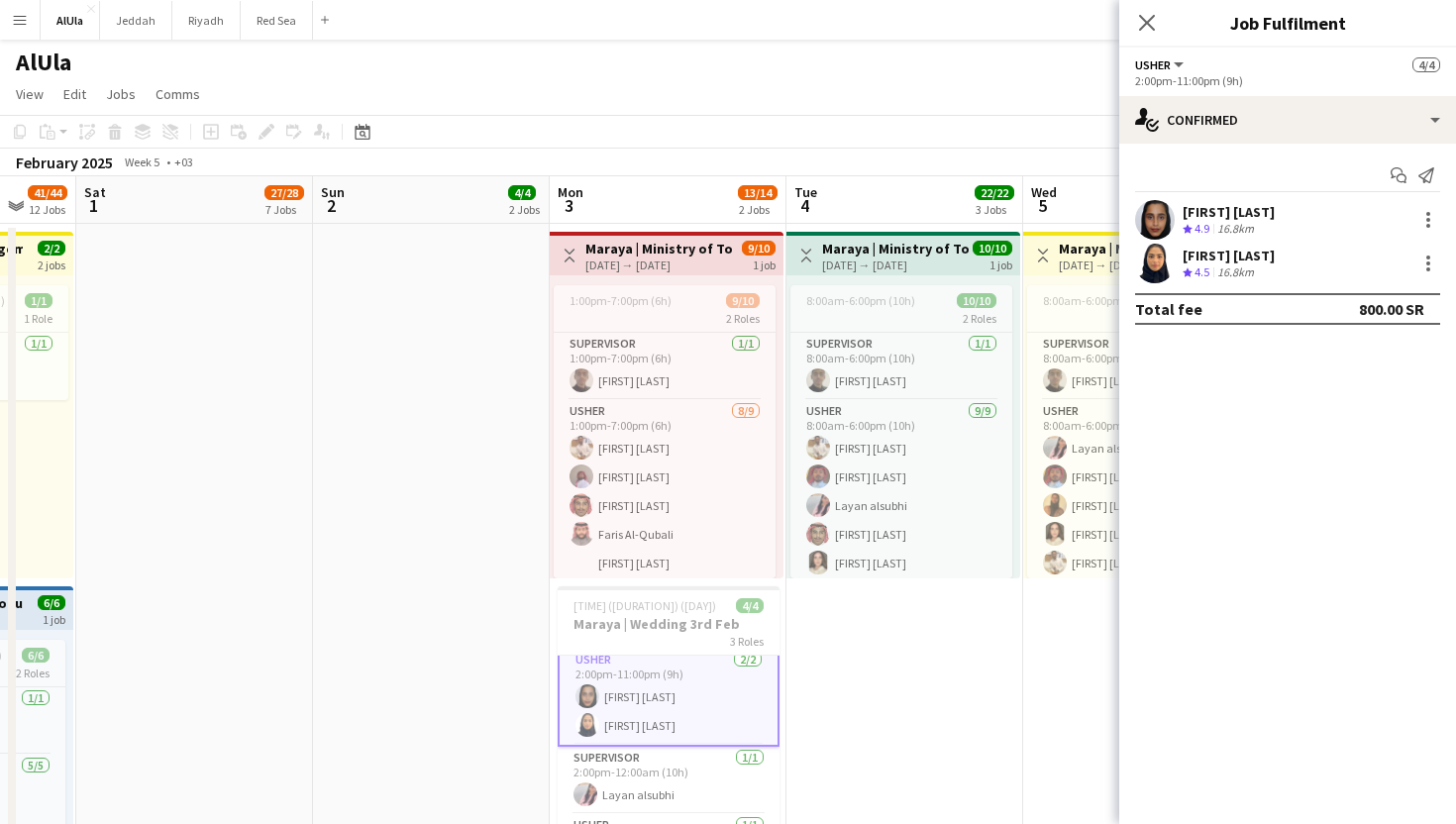 scroll, scrollTop: 11, scrollLeft: 0, axis: vertical 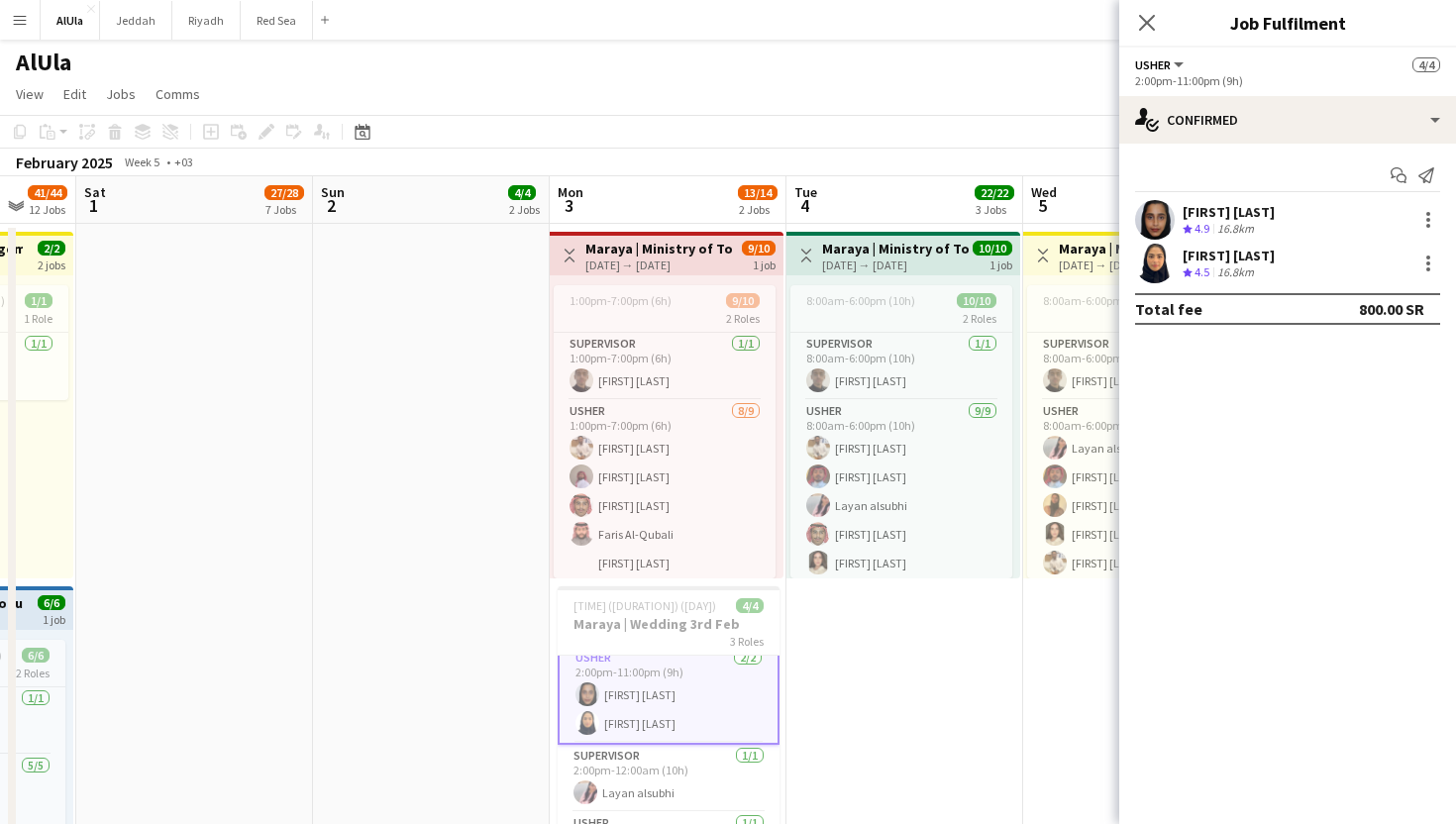 click on "Toggle View
[LOCATION] | [LOCATION] [DATE] [DATE] → [DATE]   [RATING]   [NUMBER] job      [TIME] ([DURATION])    [RATING]   [NUMBER] Roles   Supervisor   [NUMBER]/[NUMBER]   [TIME] ([DURATION])
[FIRST] [LAST] [FIRST] [LAST] [FIRST] [LAST] [FIRST] [LAST] [FIRST] [LAST] [FIRST] [LAST] [FIRST] [LAST] [FIRST] [LAST] [FIRST] [LAST]" at bounding box center [904, 1291] 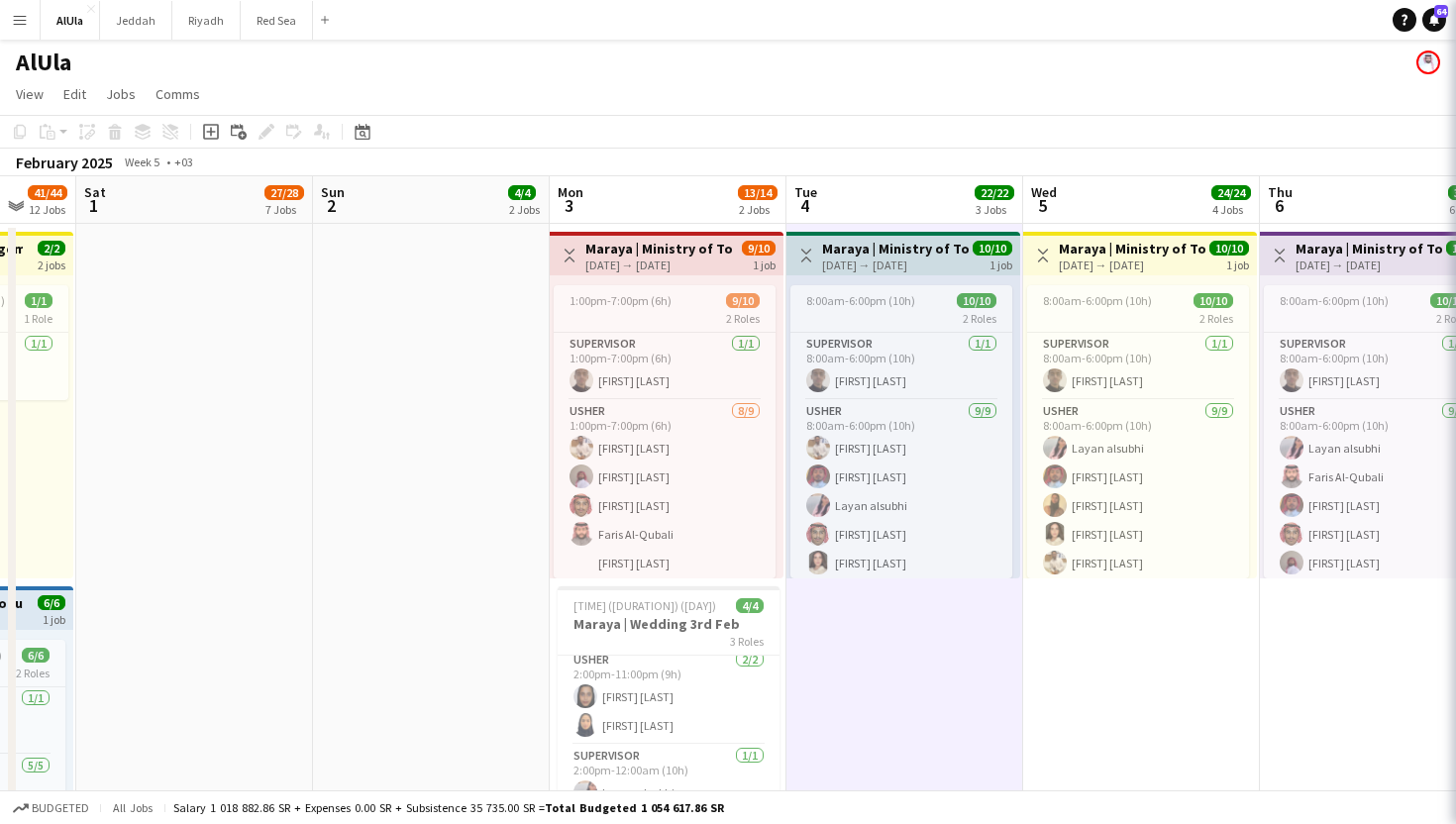 scroll, scrollTop: 7, scrollLeft: 0, axis: vertical 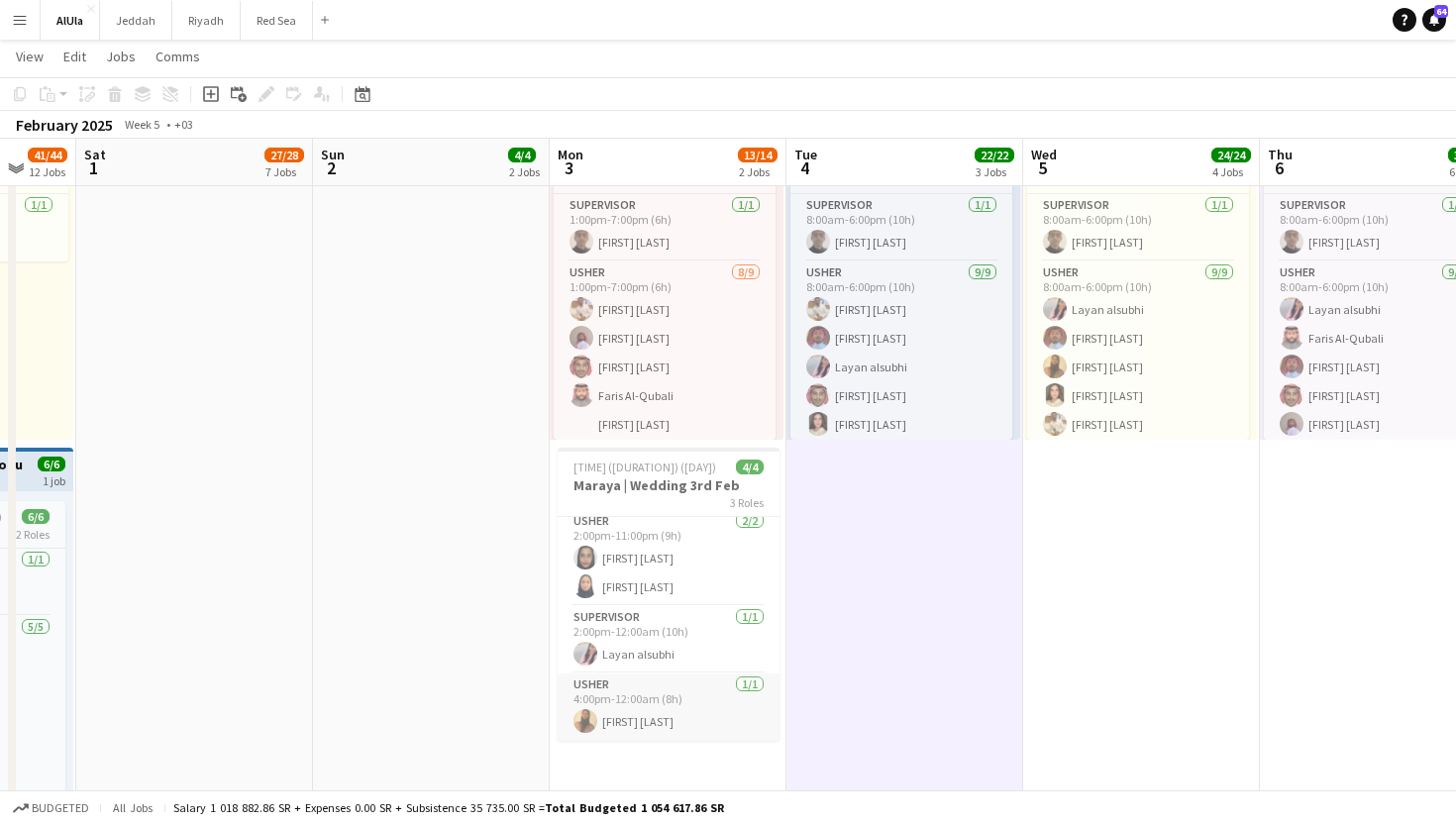 click on "Usher   [NUMBER]/[NUMBER]   [TIME] ([DURATION])
[FIRST] [LAST]" at bounding box center [669, 707] 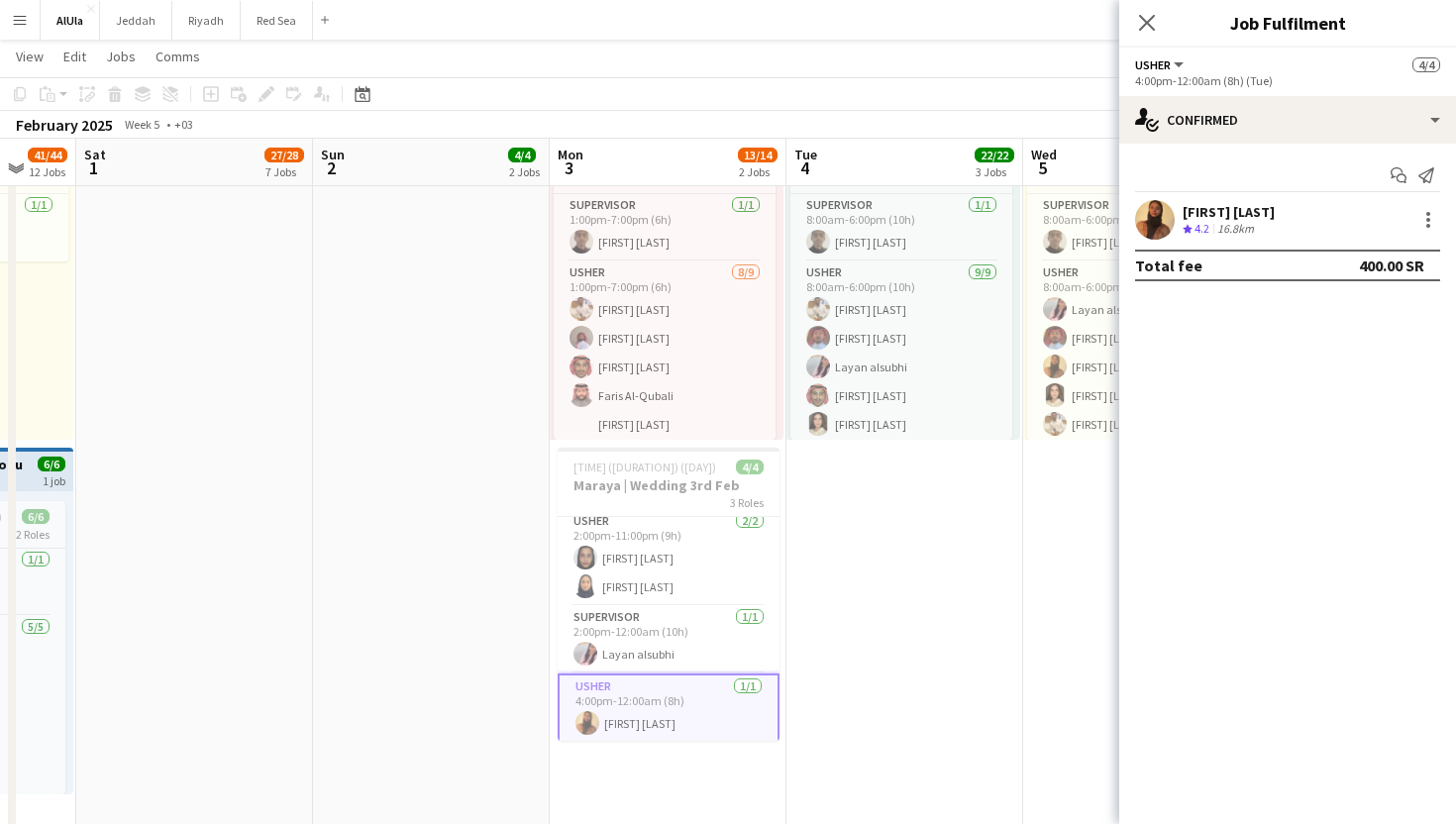 click on "16.8km" at bounding box center (1235, 229) 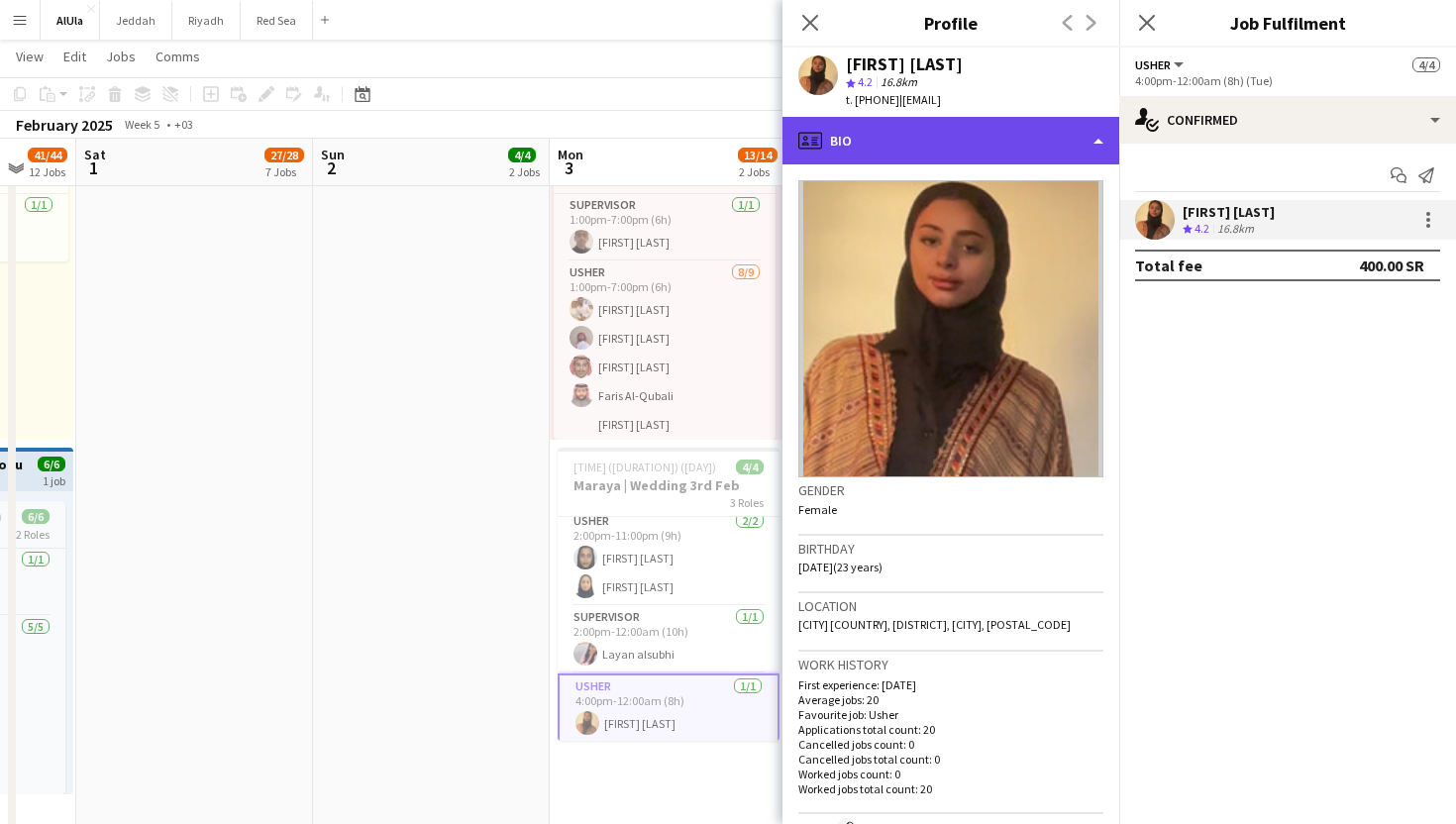 click on "profile
Bio" 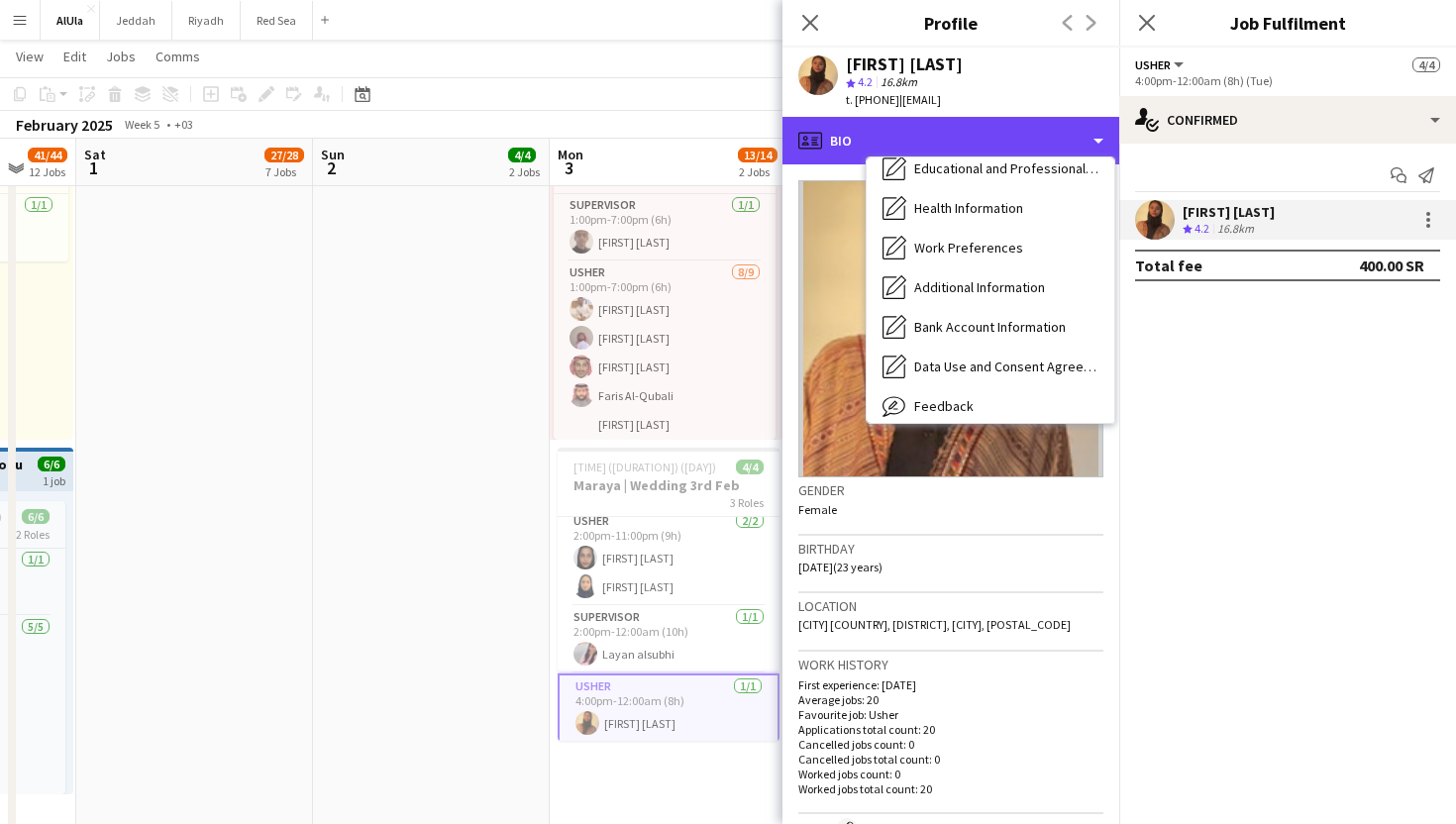 scroll, scrollTop: 189, scrollLeft: 0, axis: vertical 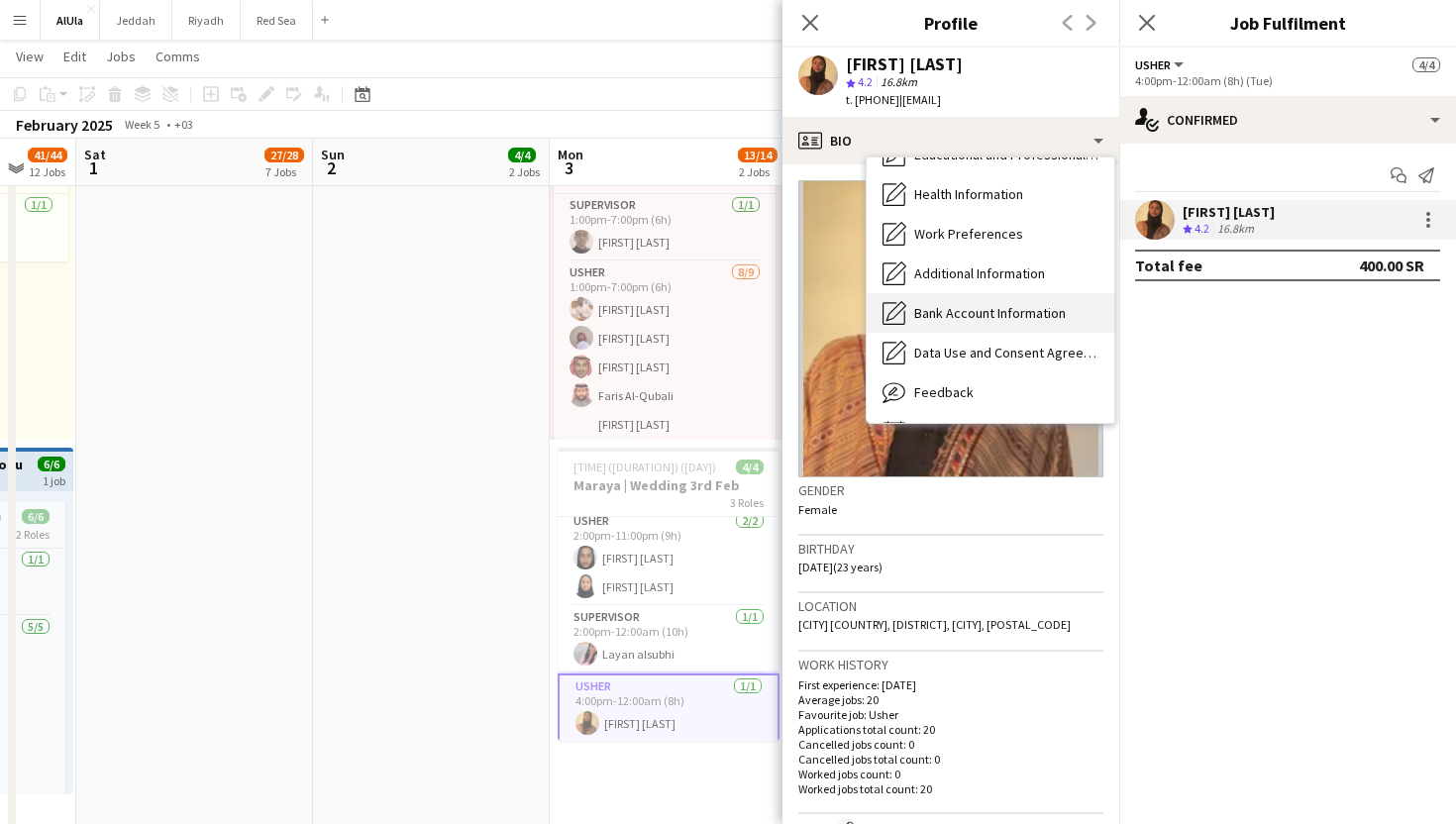 click on "Bank Account Information" at bounding box center [989, 313] 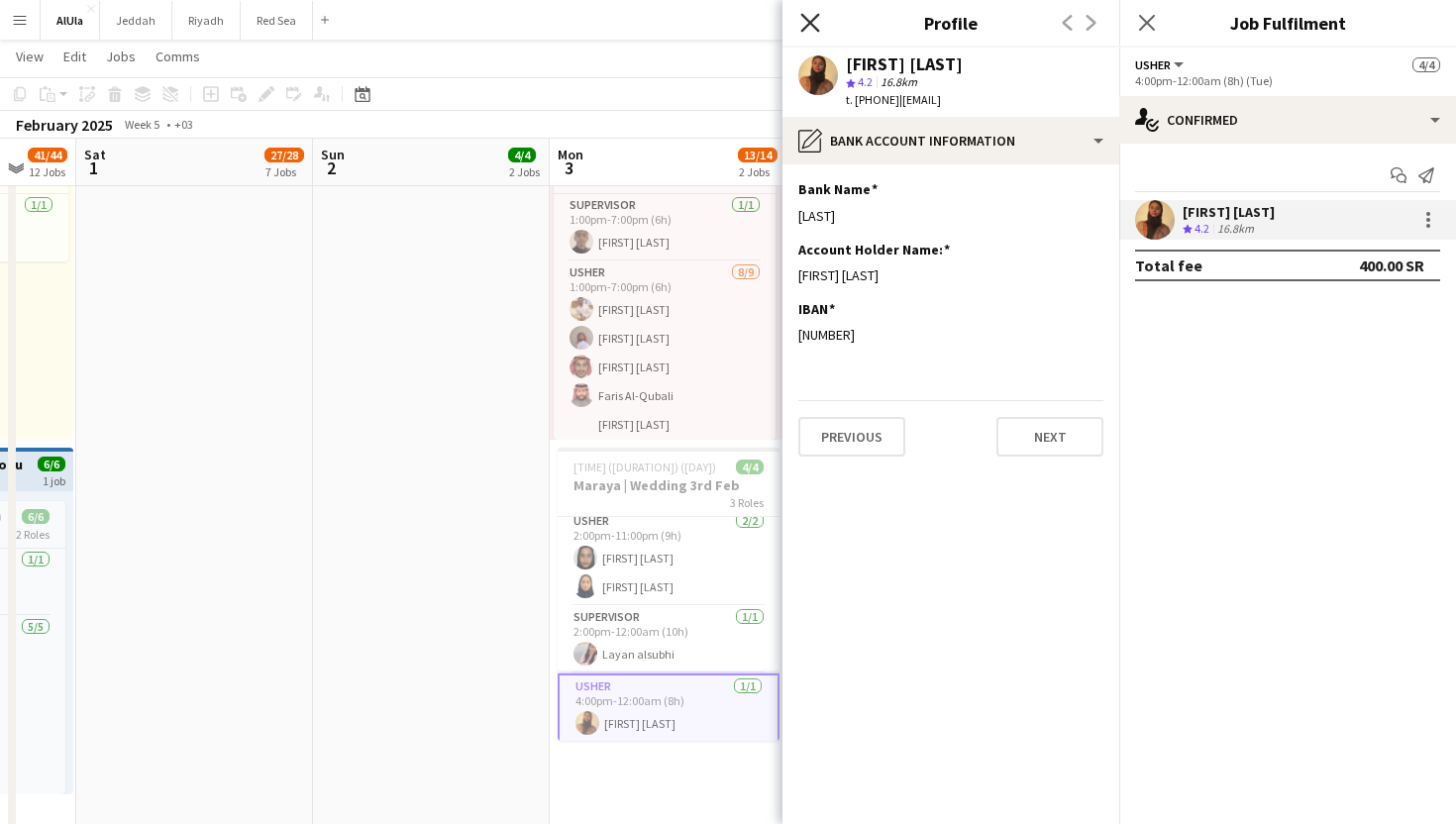 click on "Close pop-in" 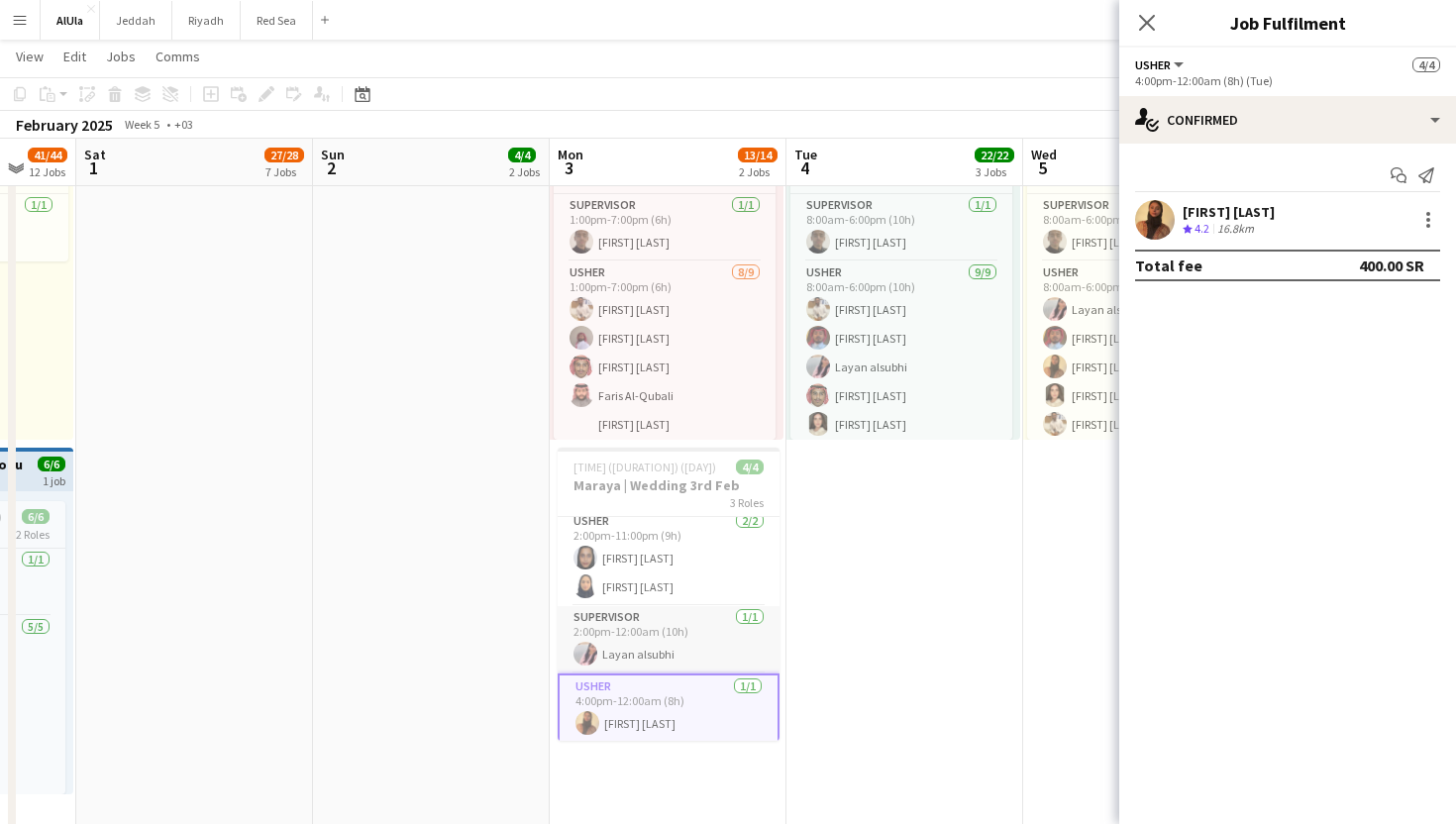 scroll, scrollTop: 0, scrollLeft: 872, axis: horizontal 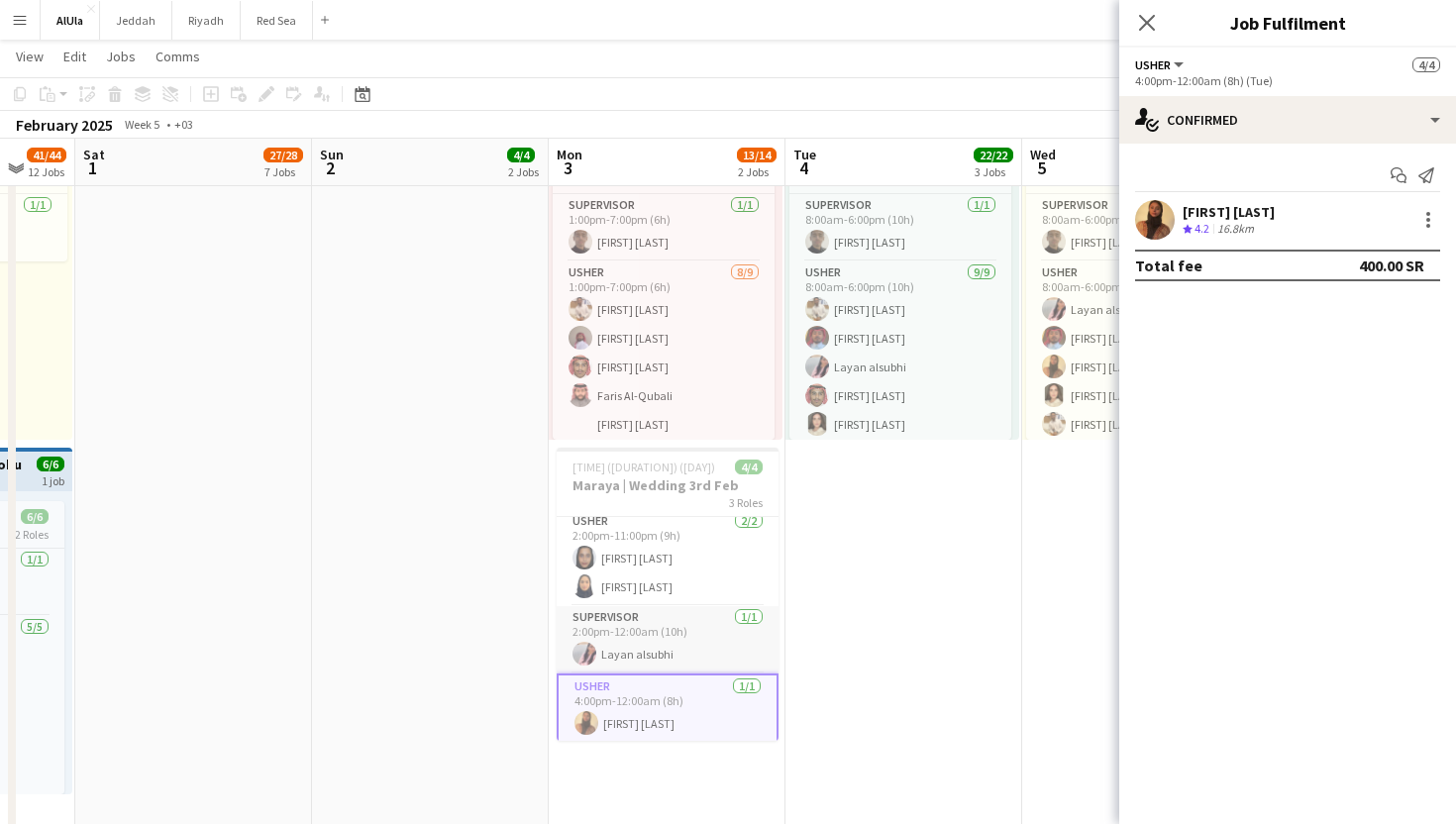 click on "Supervisor   [NUMBER]/[NUMBER]   [TIME] ([DURATION])
[FIRST] [LAST]" at bounding box center (668, 640) 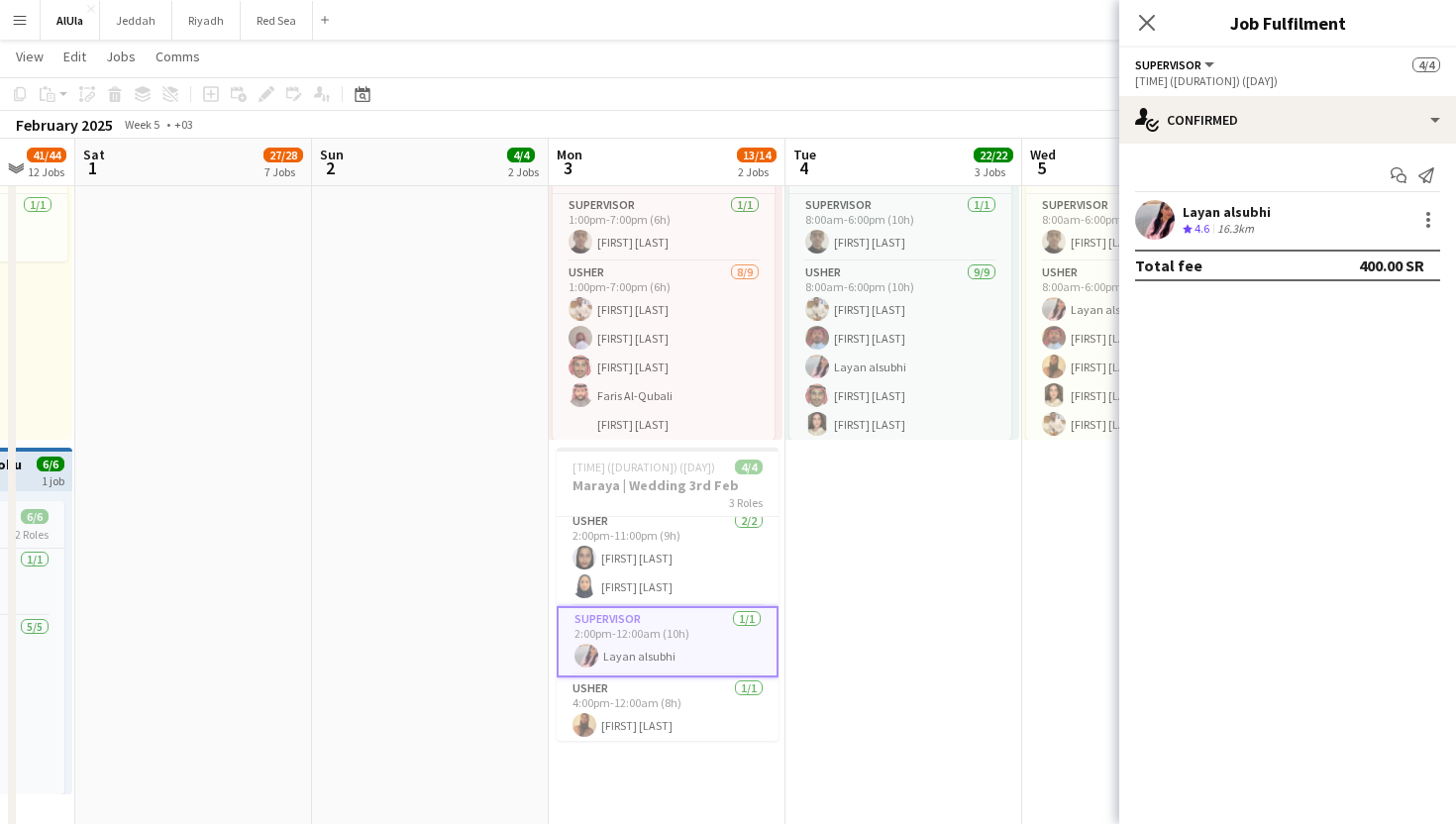 click on "Layan alsubhi" at bounding box center [1226, 212] 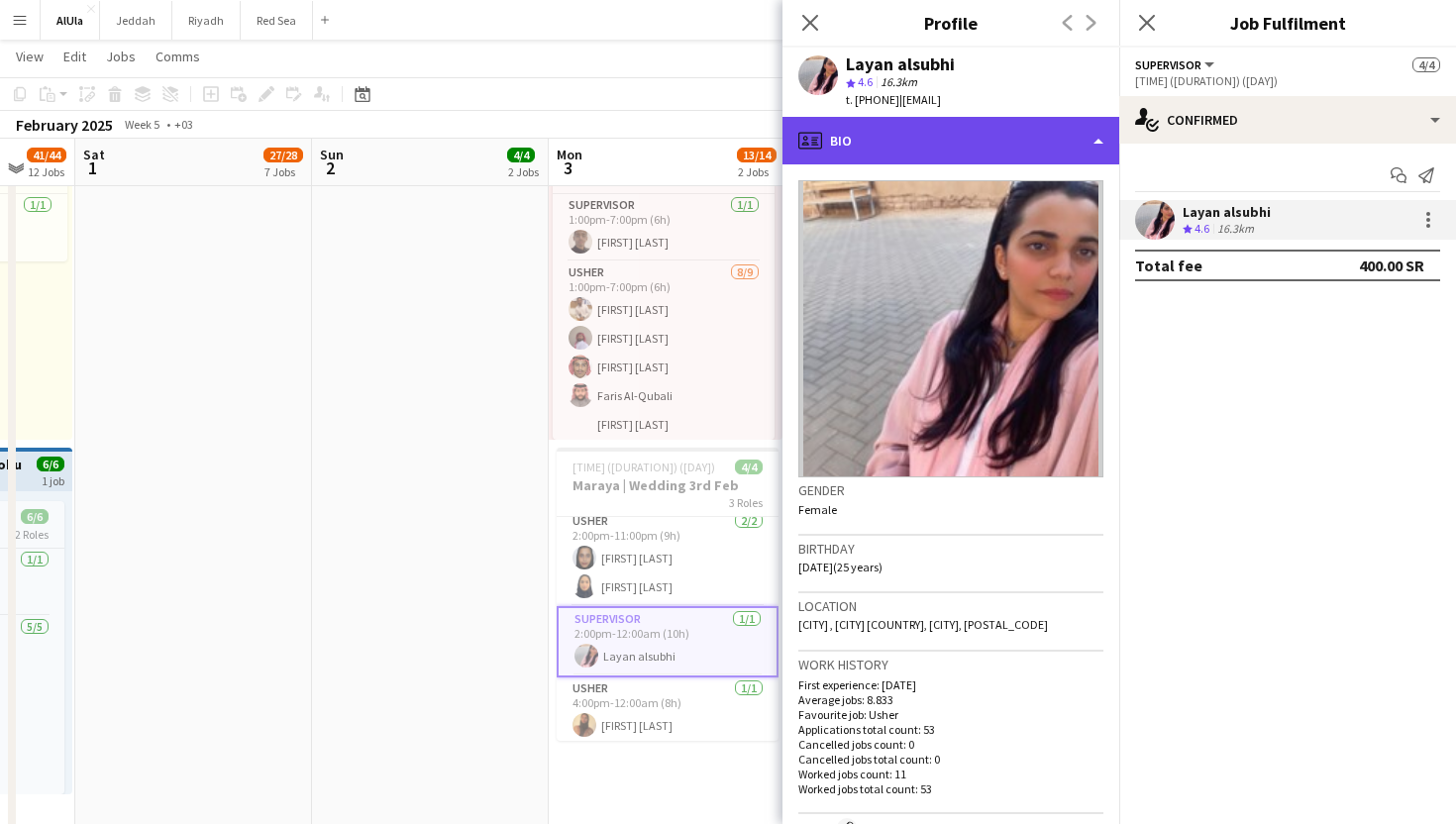 click on "profile
Bio" 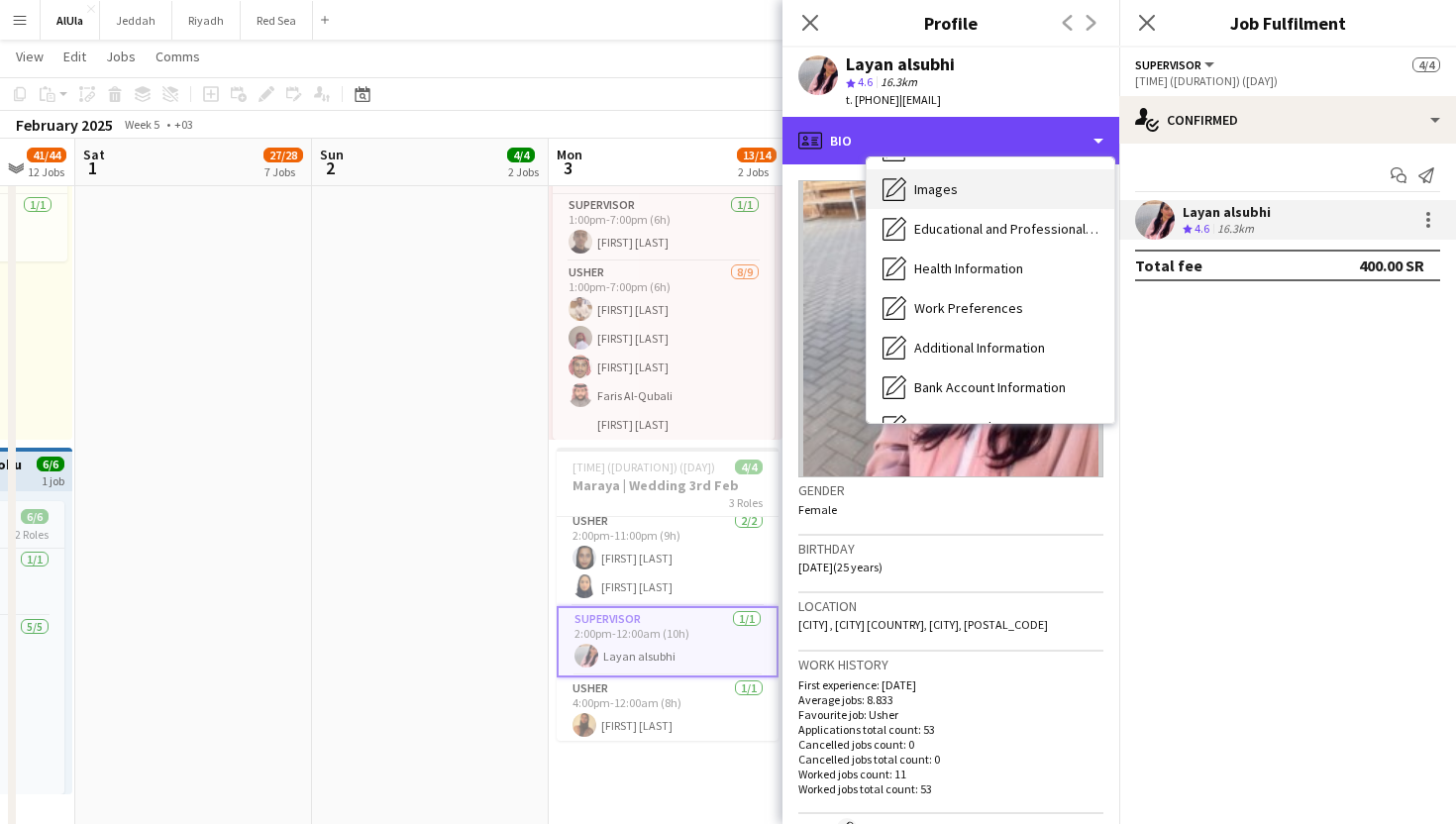 scroll, scrollTop: 192, scrollLeft: 0, axis: vertical 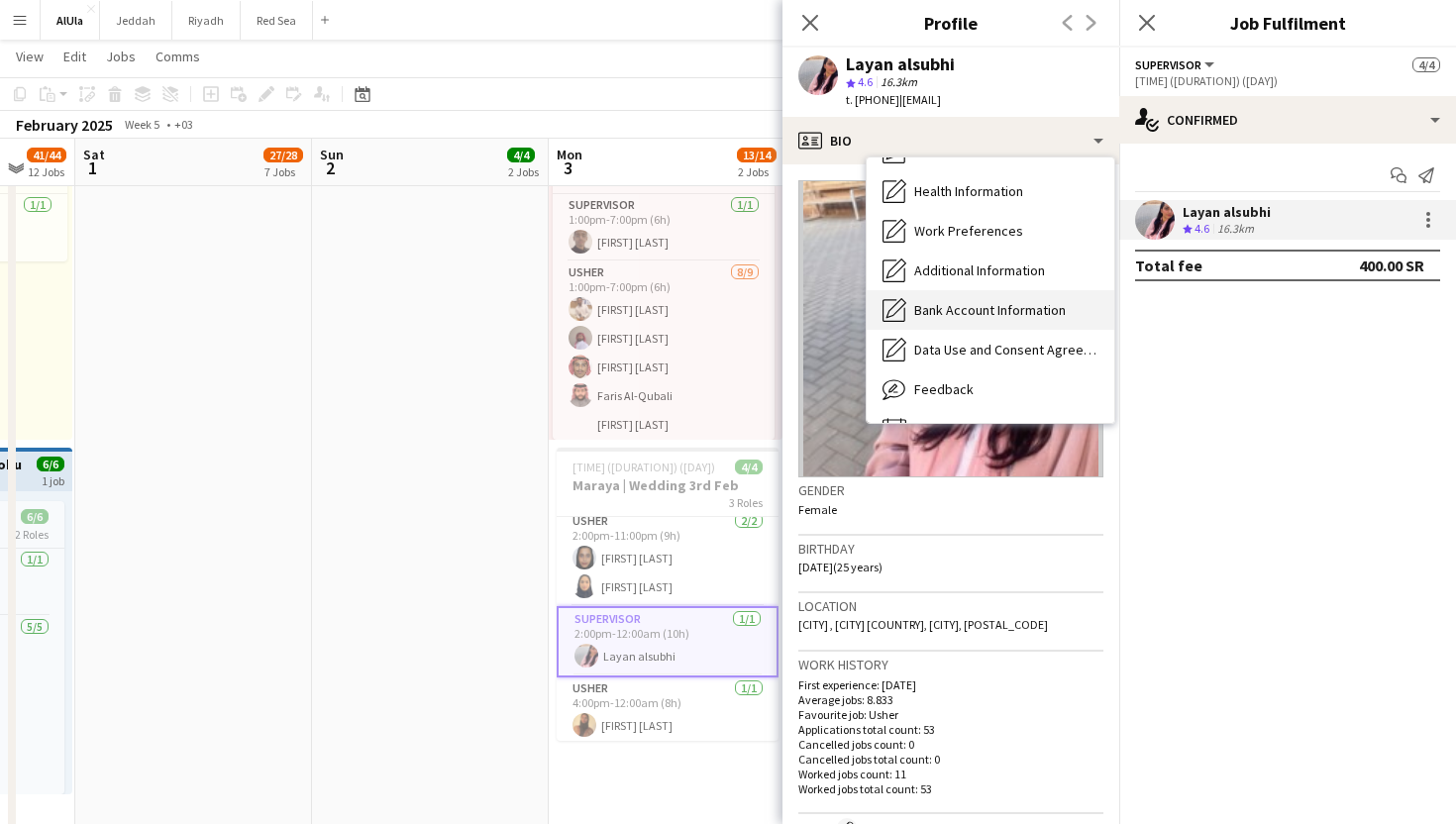 click on "Bank Account Information" at bounding box center (989, 310) 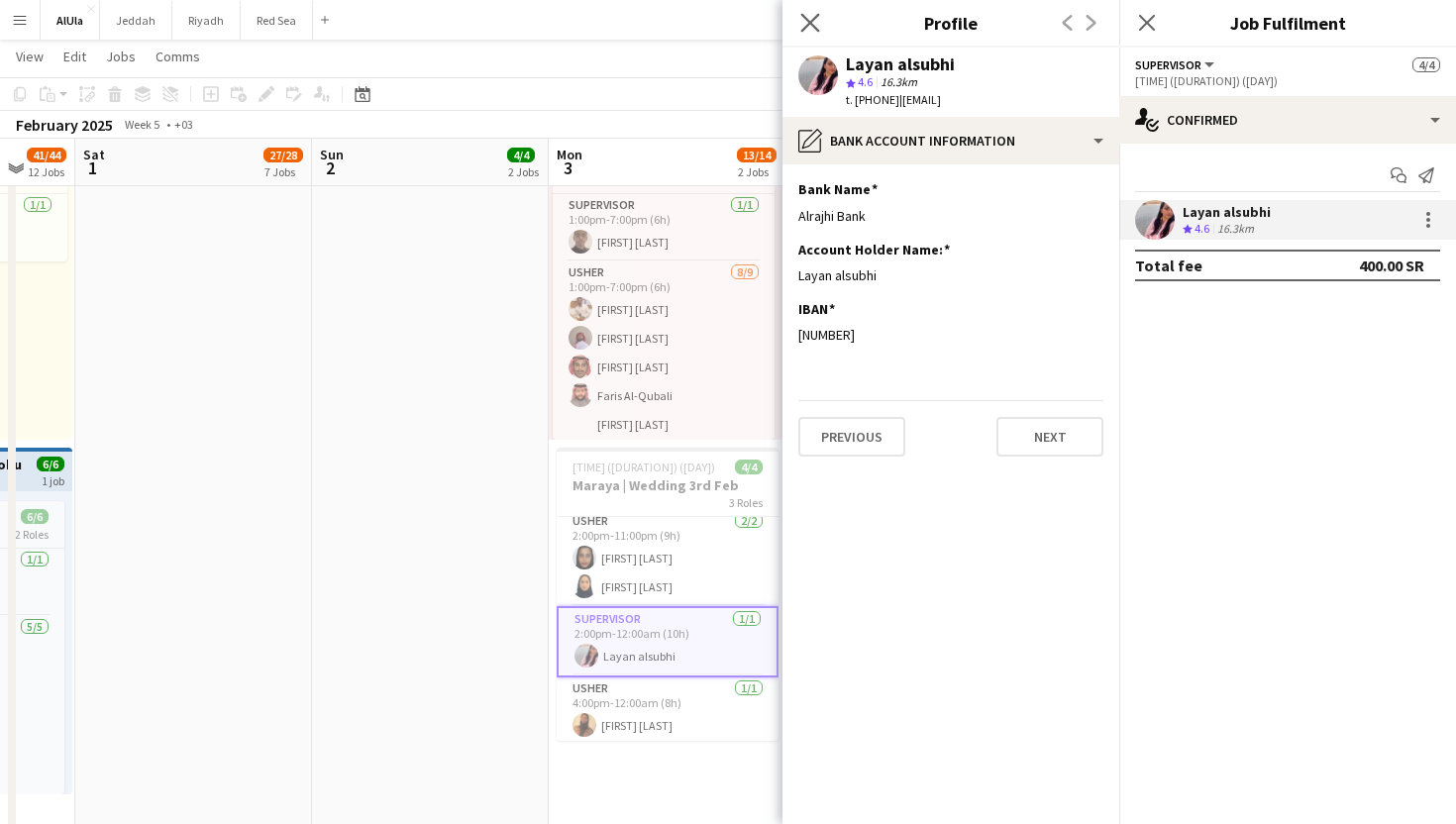 click on "Close pop-in" 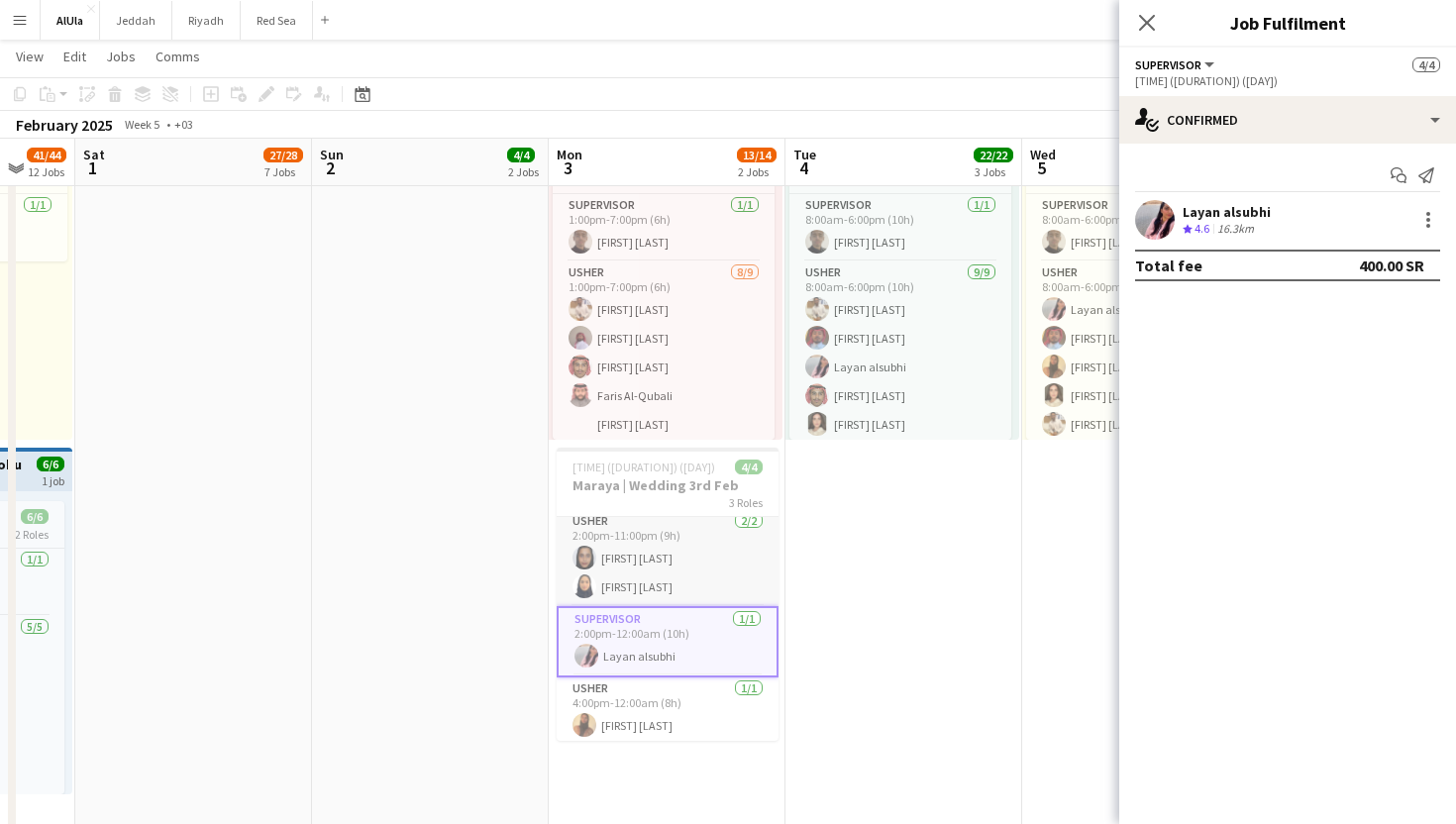 click on "Usher   [NUMBER]/[NUMBER]   [TIME] ([DURATION])
[FIRST] [LAST] [FIRST] [LAST]" at bounding box center (668, 558) 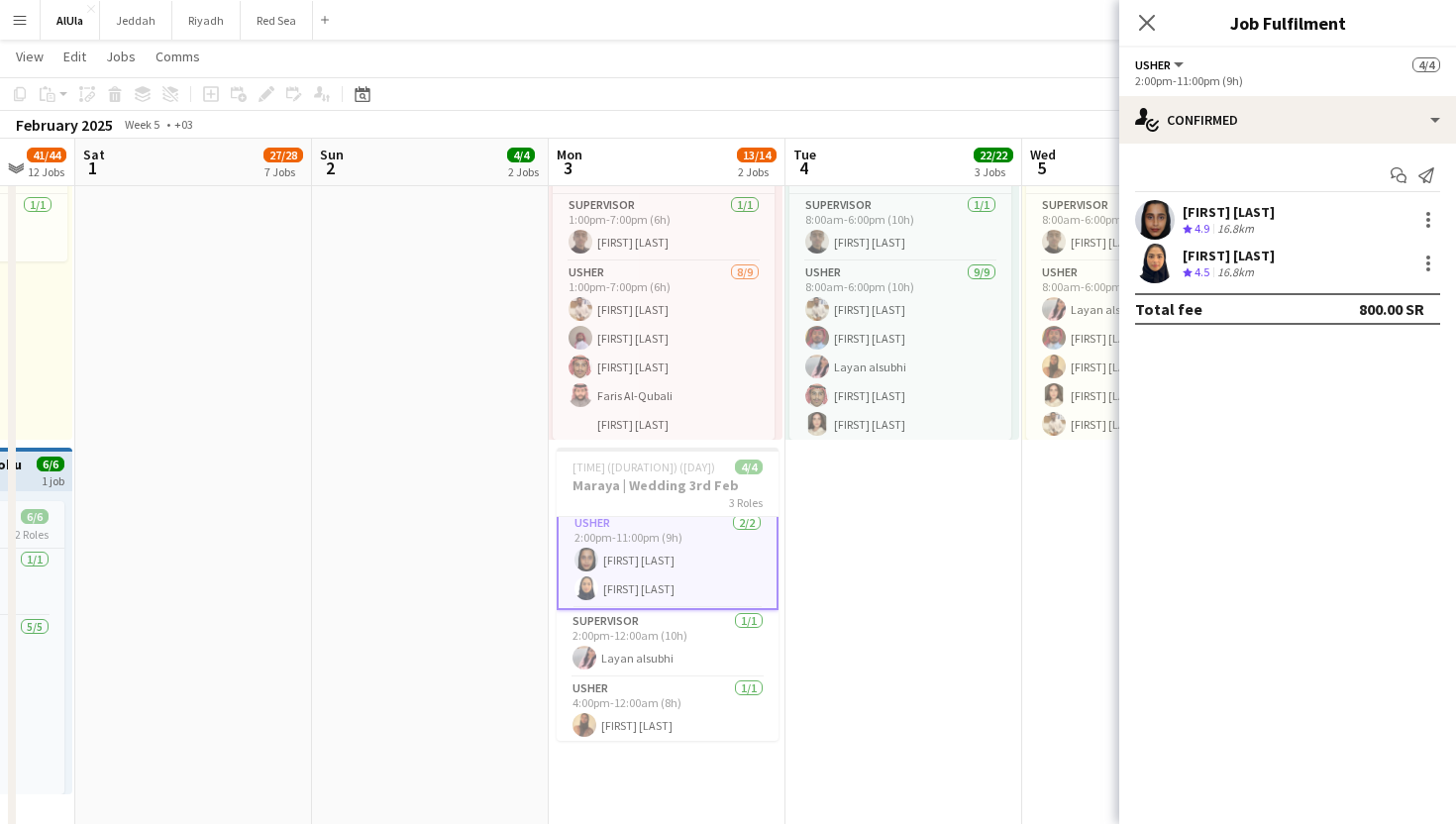 scroll, scrollTop: 9, scrollLeft: 0, axis: vertical 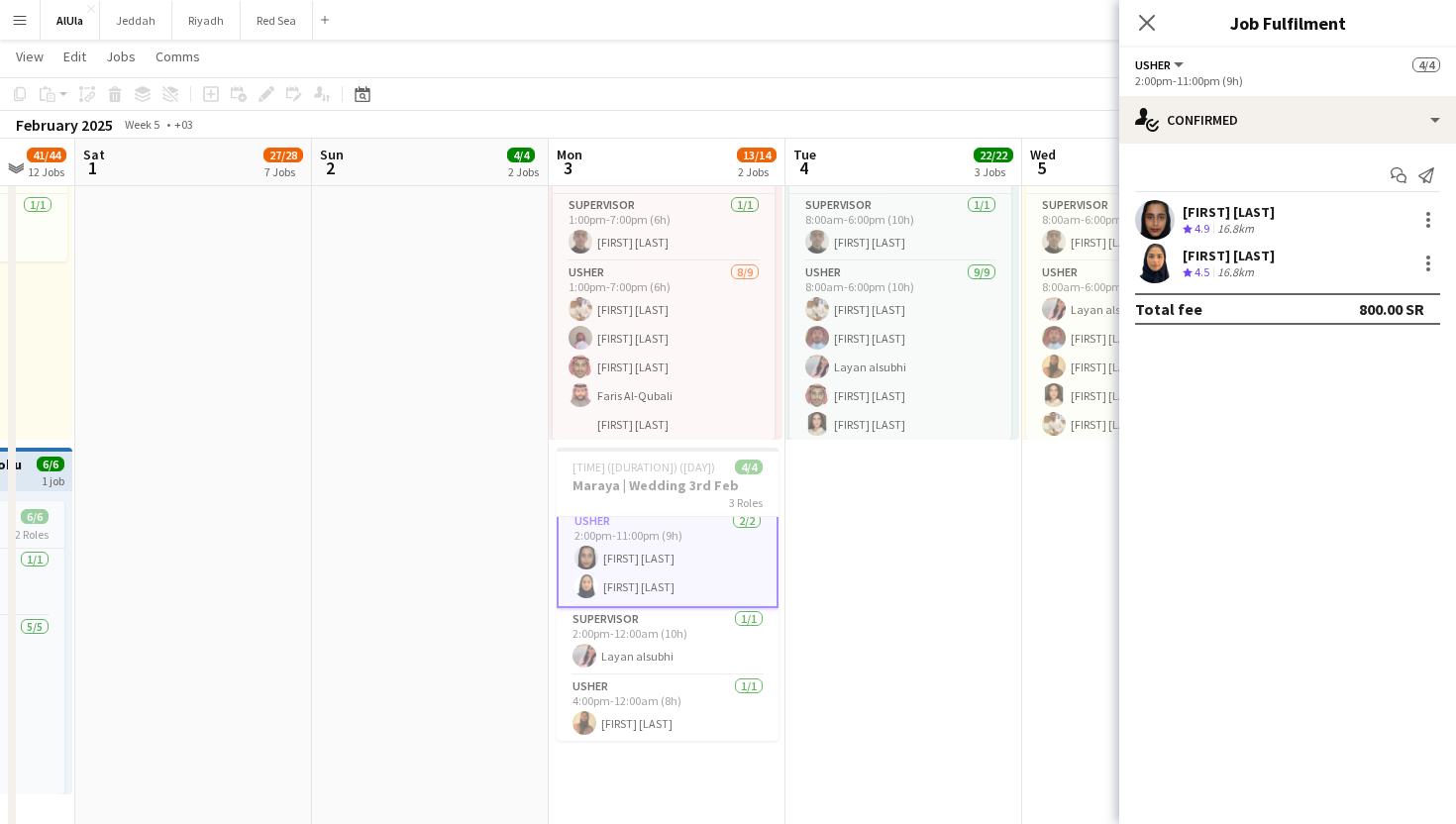 click on "[FIRST] [LAST]" at bounding box center [1228, 256] 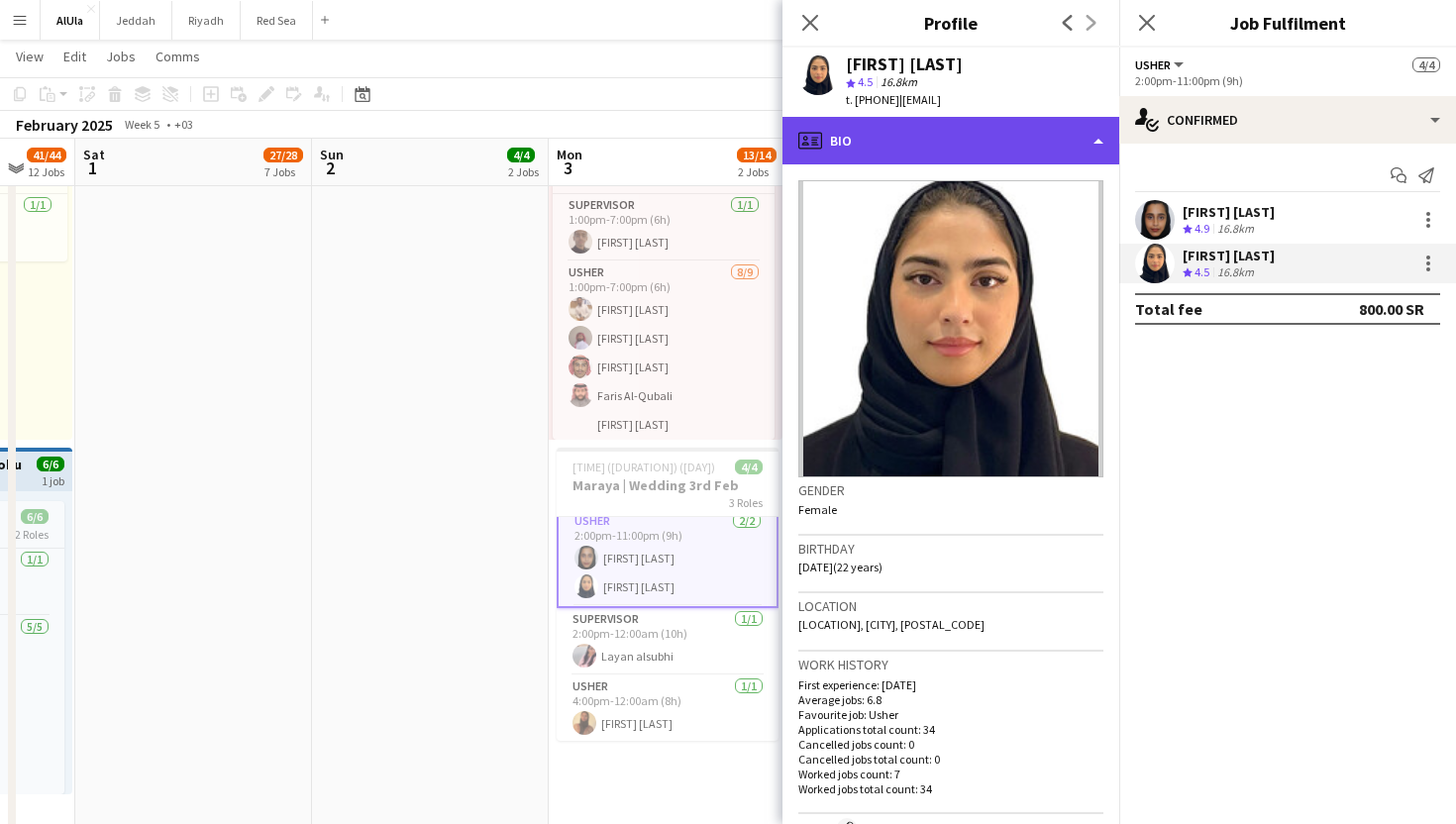 click on "profile
Bio" 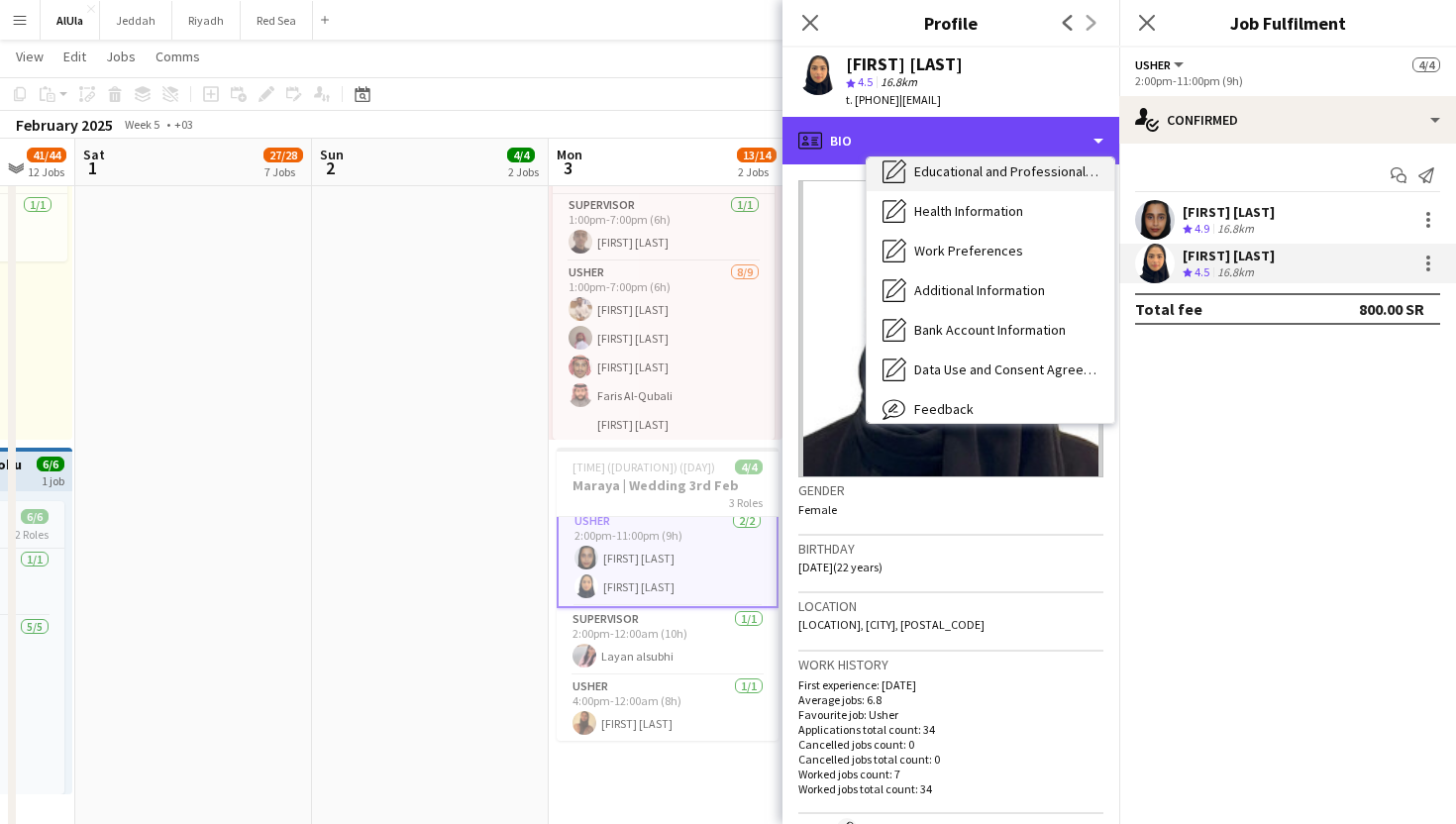 scroll, scrollTop: 194, scrollLeft: 0, axis: vertical 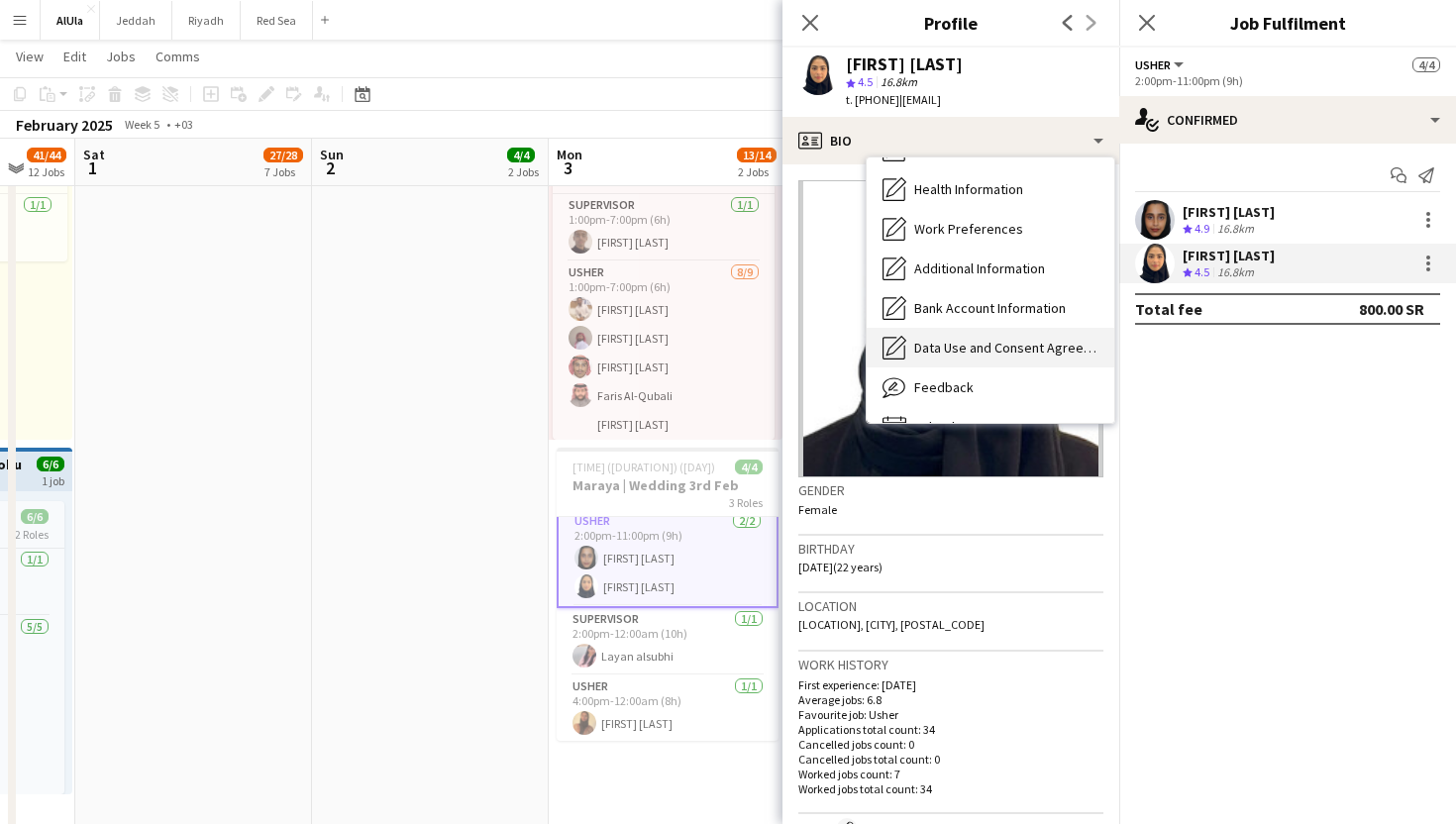click on "Data Use and Consent Agreement" at bounding box center (1006, 348) 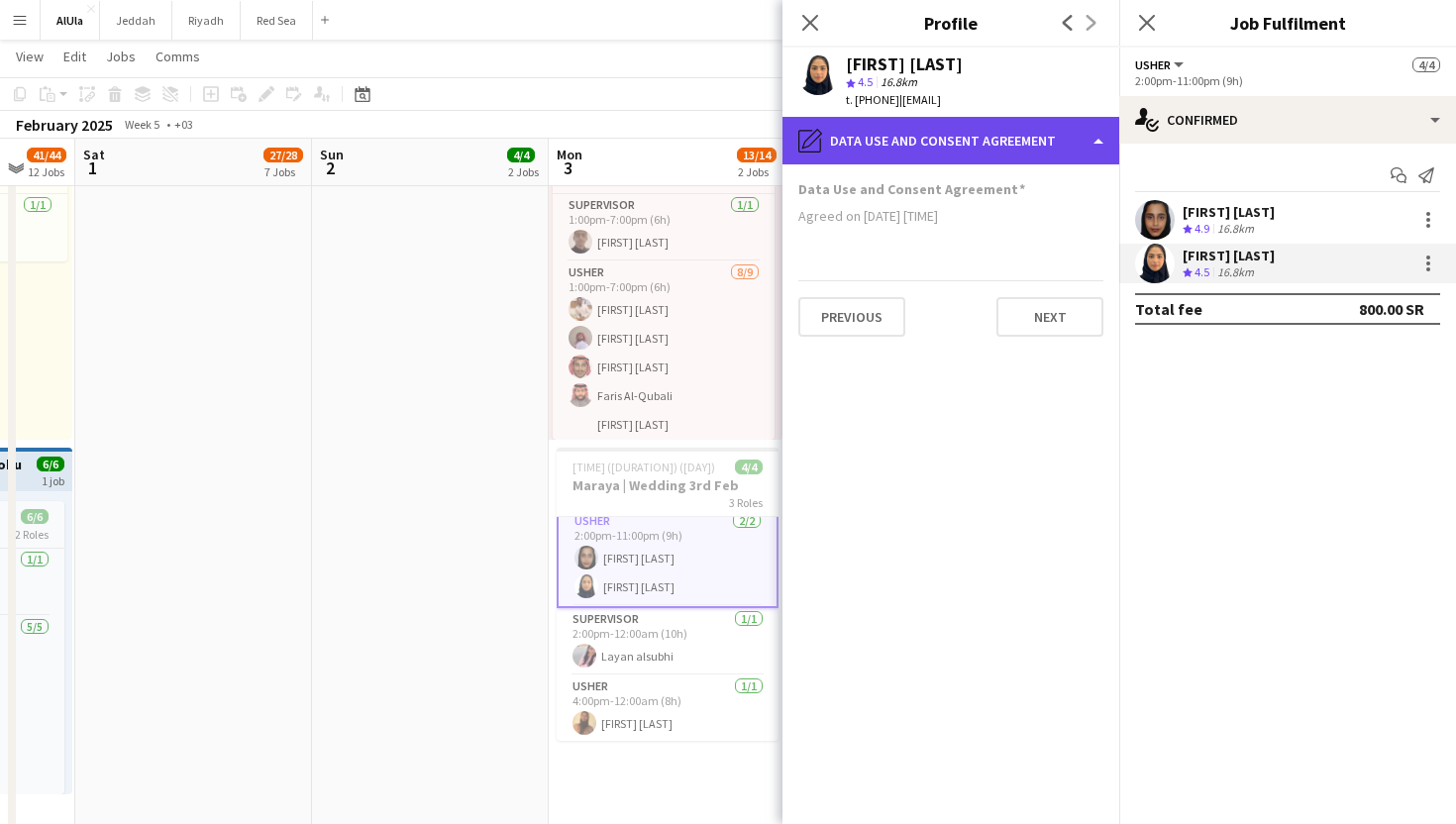 click on "pencil4
Data Use and Consent Agreement" 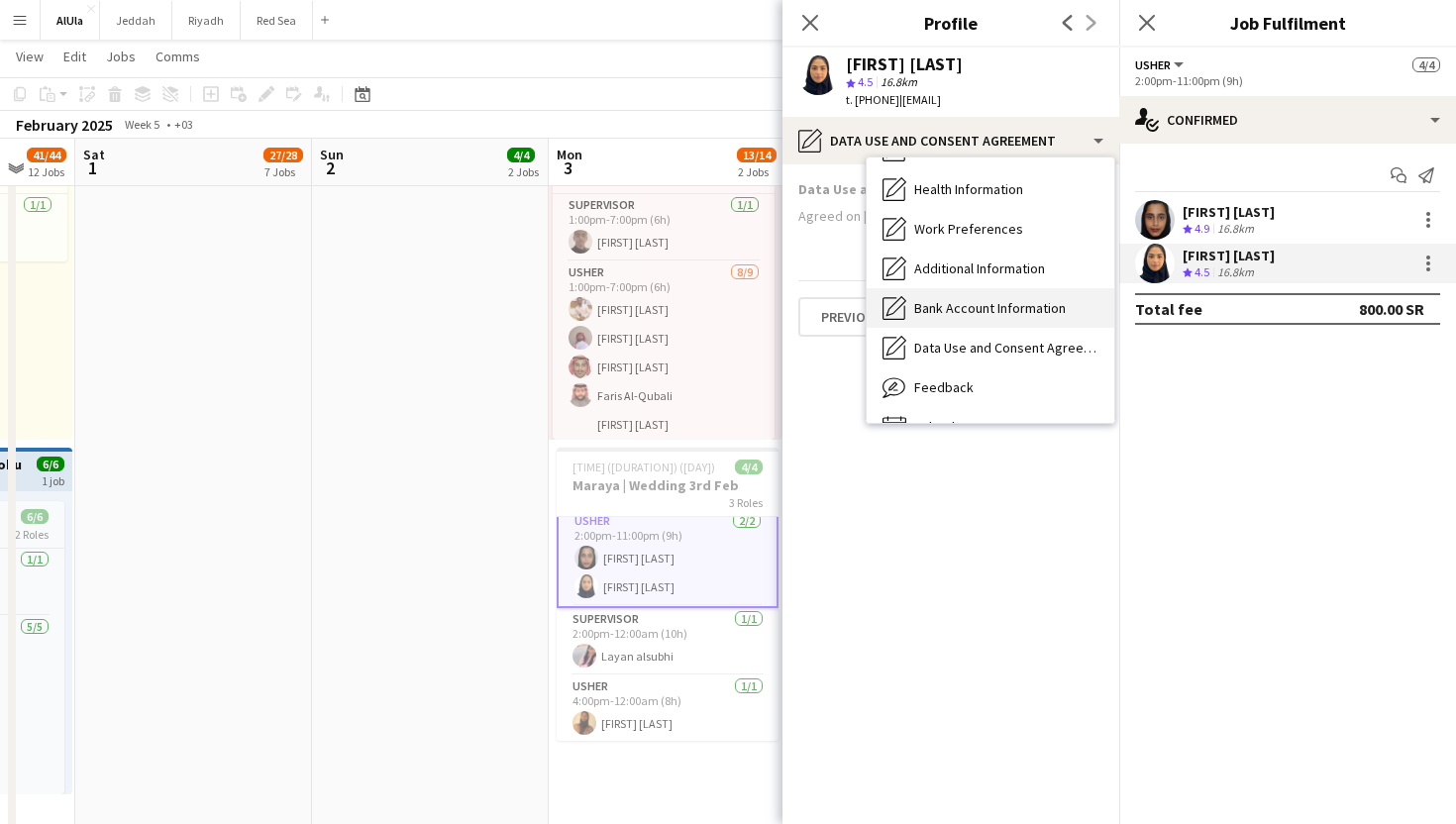 click on "Bank Account Information" at bounding box center (989, 308) 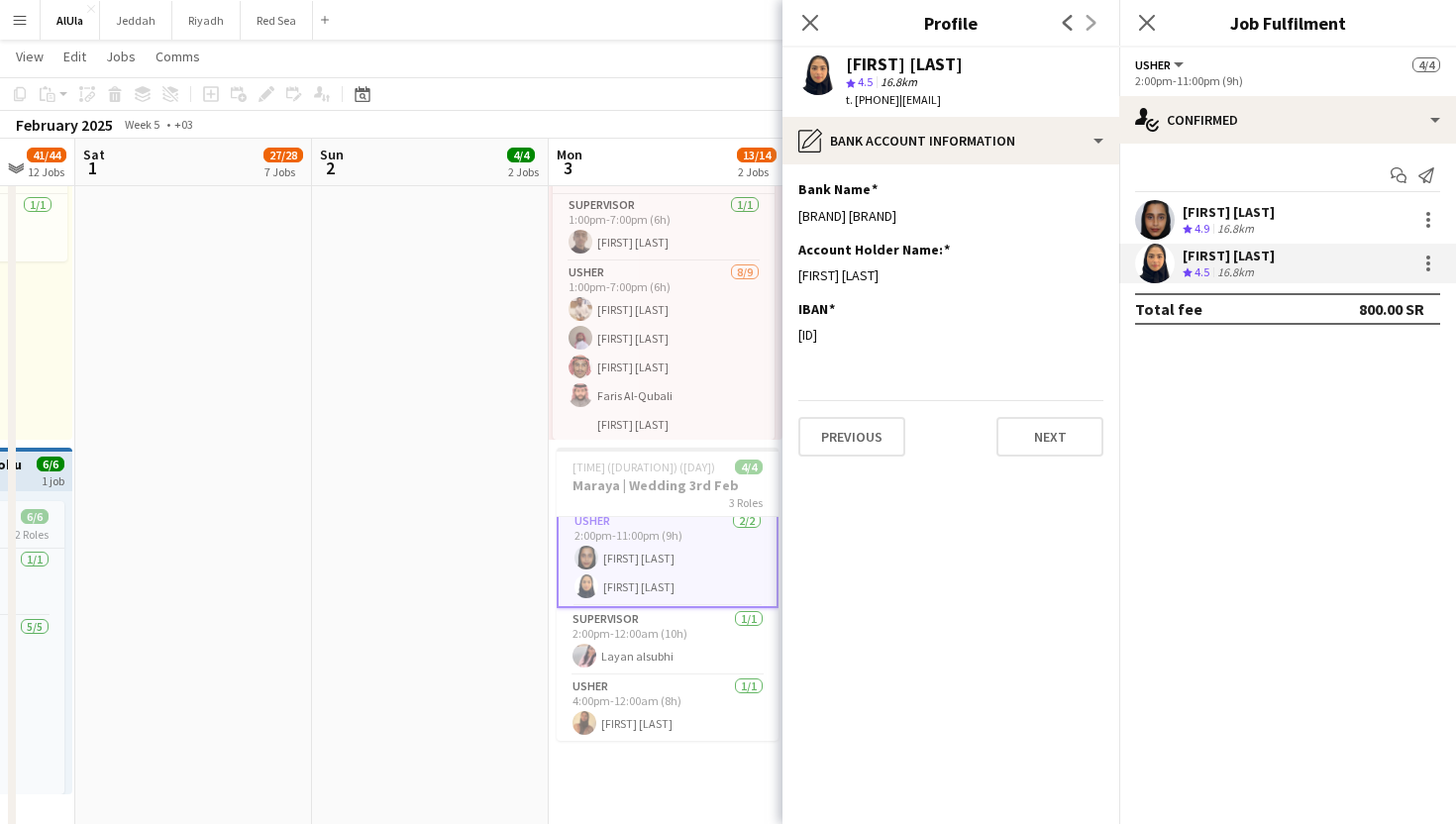 click at bounding box center (1155, 220) 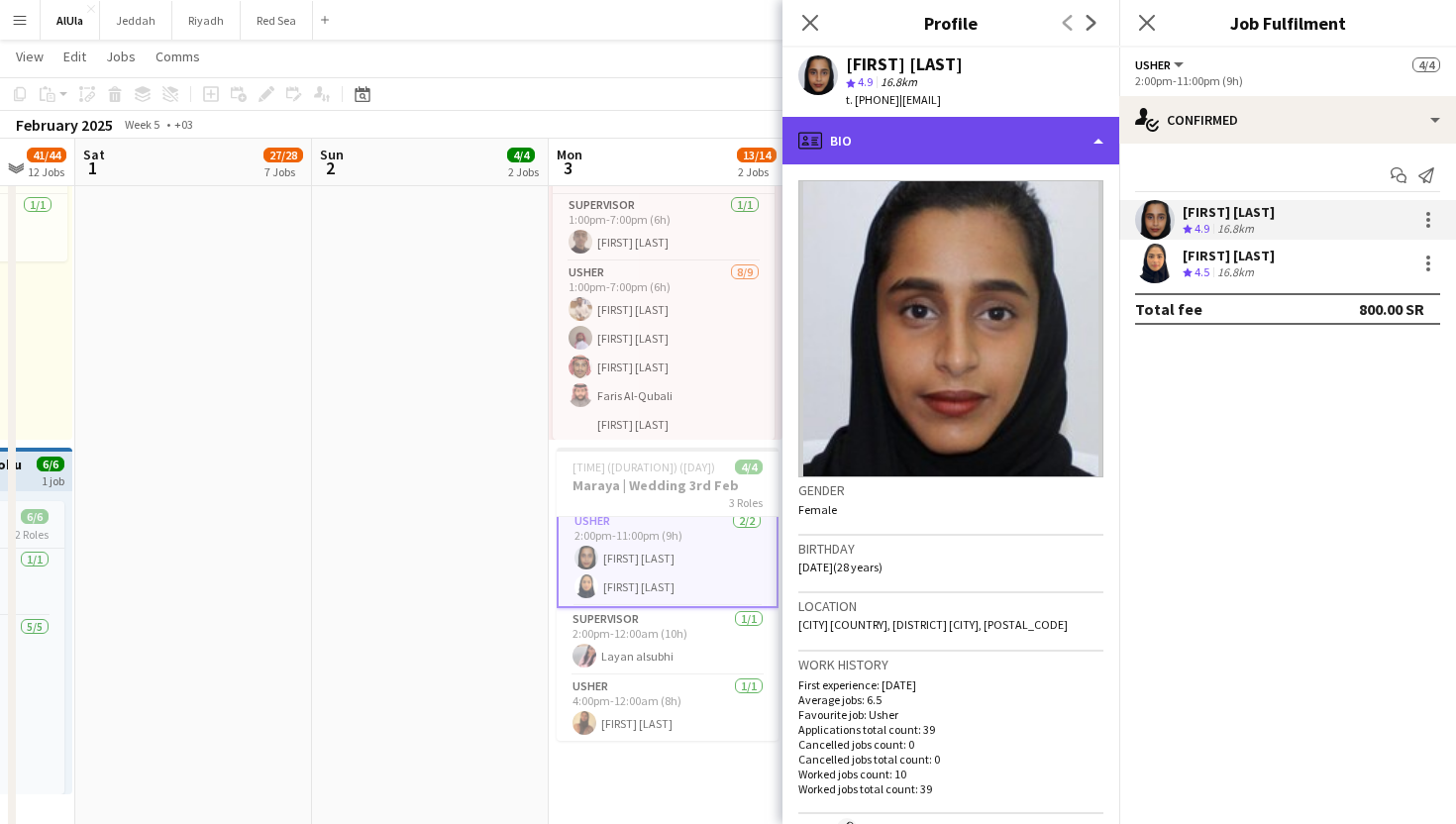 click on "profile
Bio" 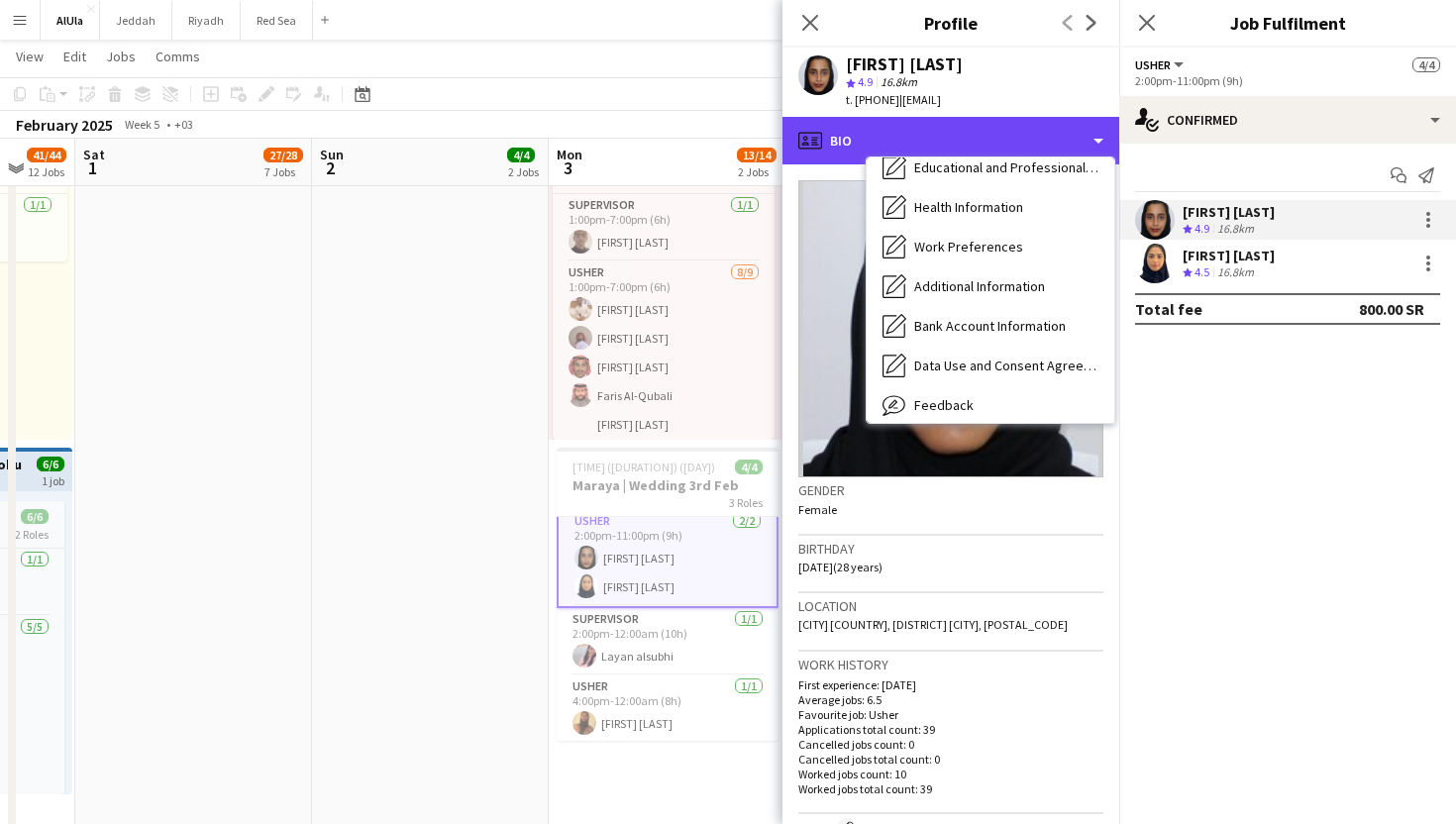 scroll, scrollTop: 226, scrollLeft: 0, axis: vertical 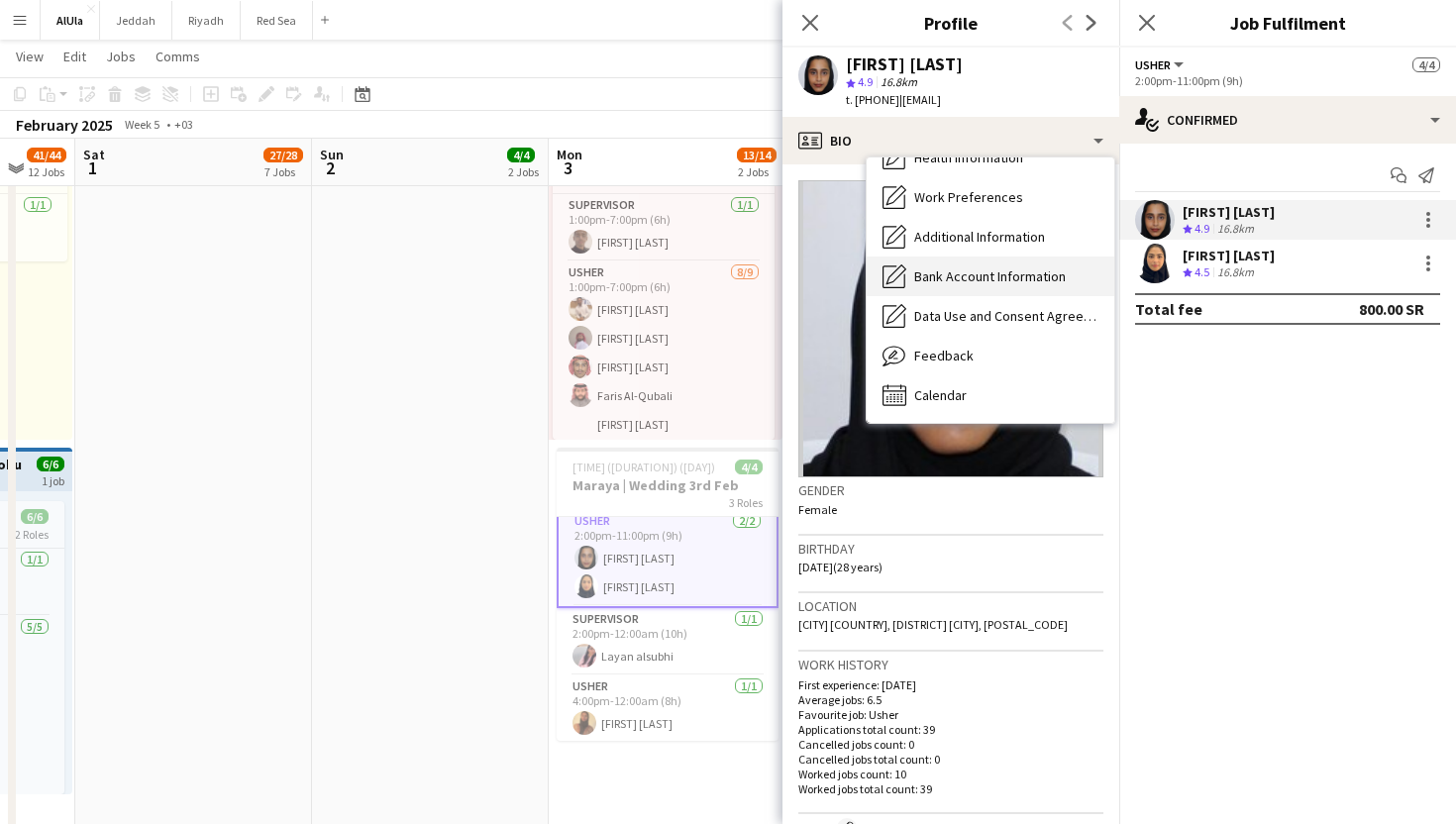 click on "Bank Account Information" at bounding box center (989, 276) 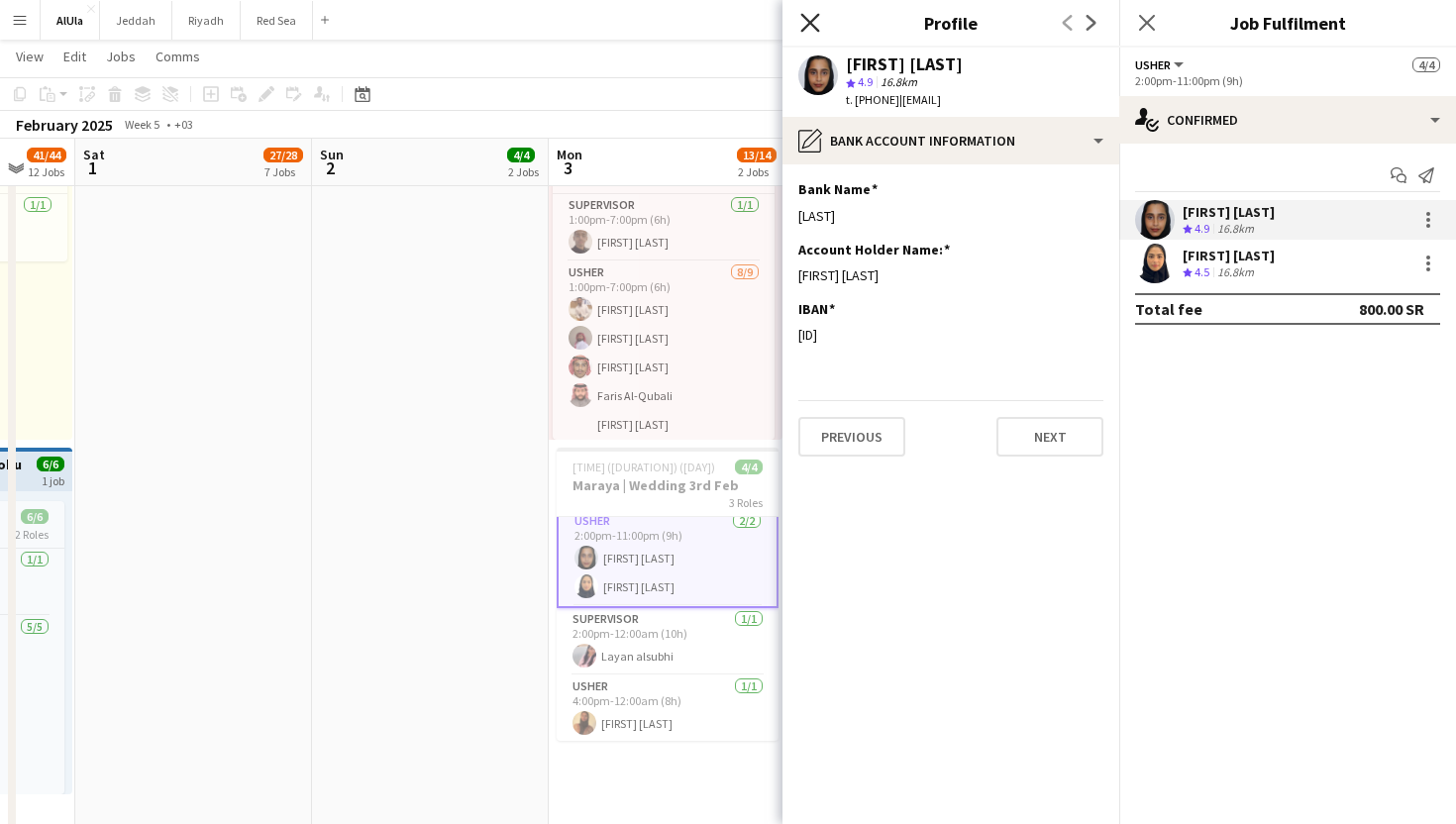 click on "Close pop-in" 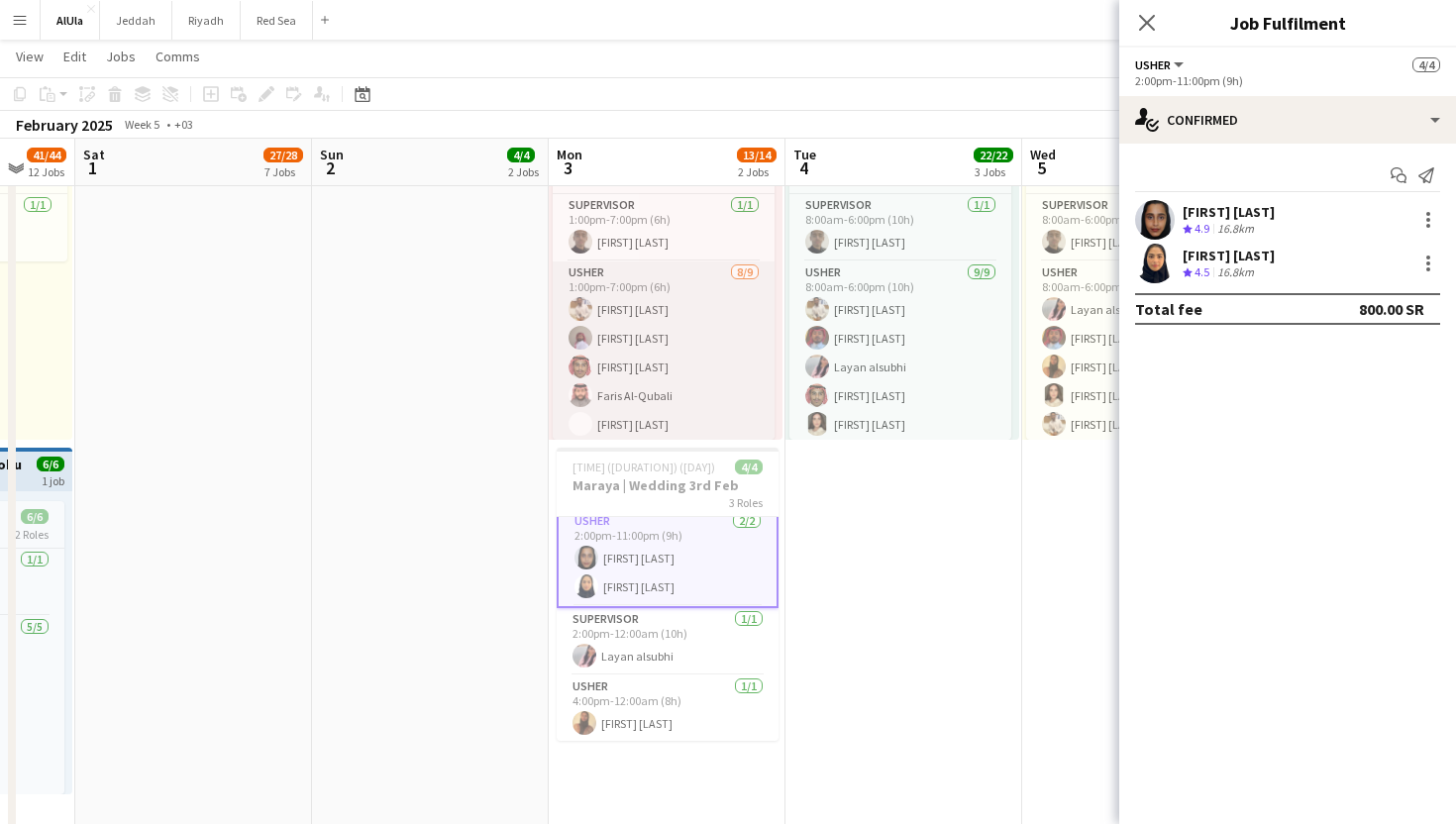 click on "Usher   [NUMBER]/[NUMBER]   [TIME] ([DURATION])
[FIRST] [LAST] [FIRST] [LAST] [FIRST] [LAST] [FIRST] [LAST] [FIRST] [LAST] [FIRST] [LAST] [FIRST] [LAST] [FIRST] [LAST]
single-neutral-actions" at bounding box center (664, 410) 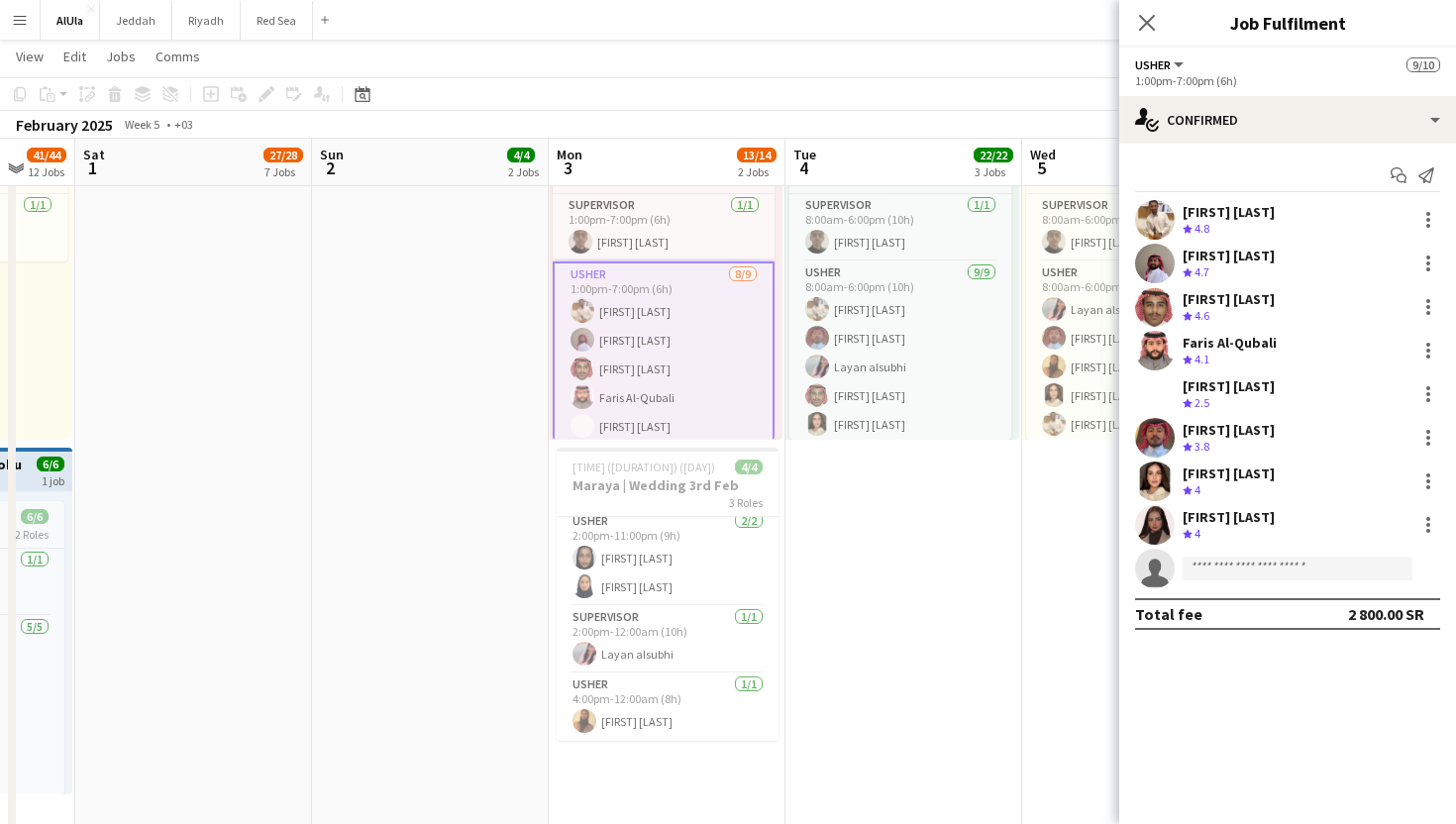 scroll, scrollTop: 7, scrollLeft: 0, axis: vertical 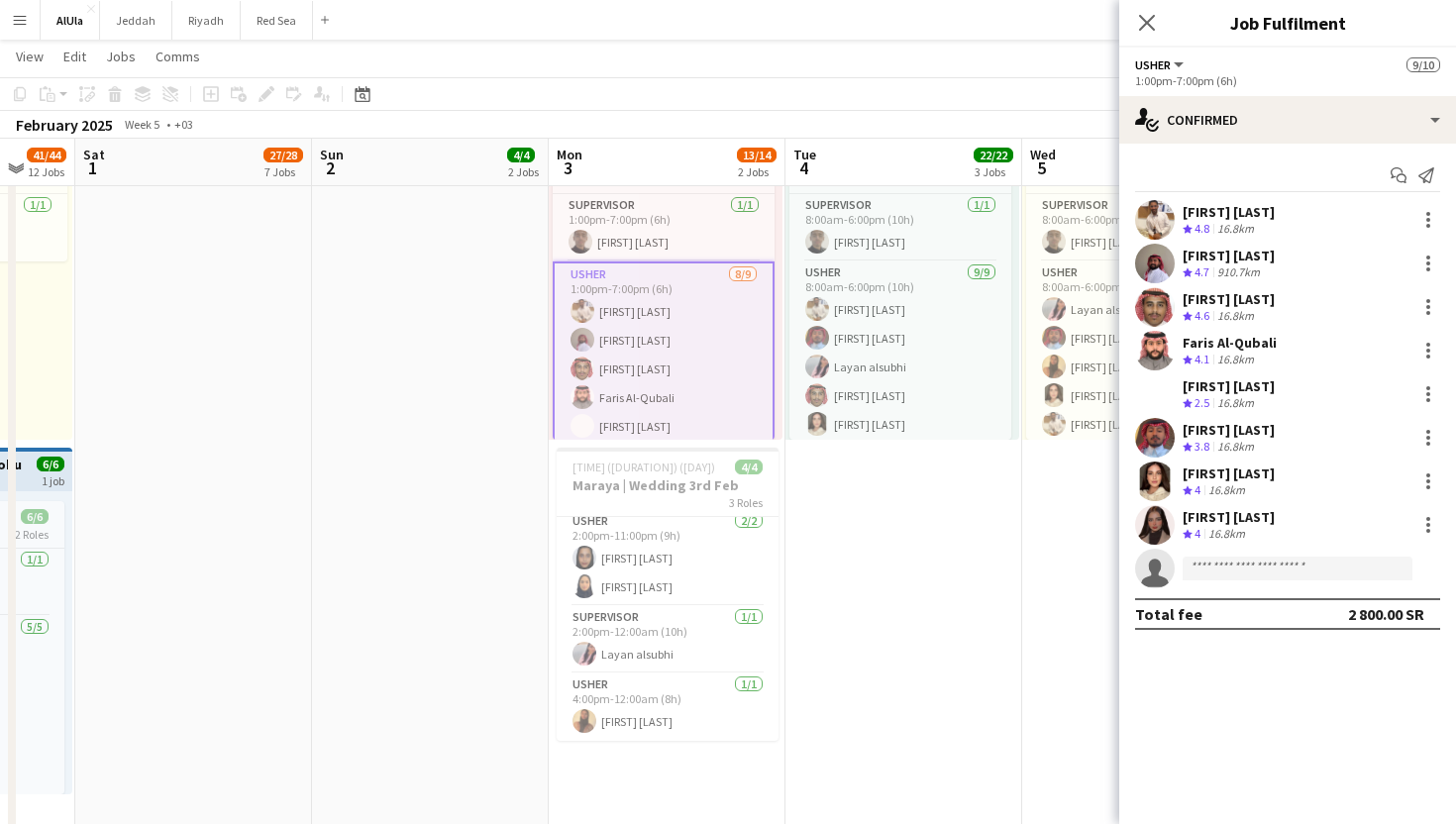 click on "[FIRST] [LAST]" at bounding box center (1228, 256) 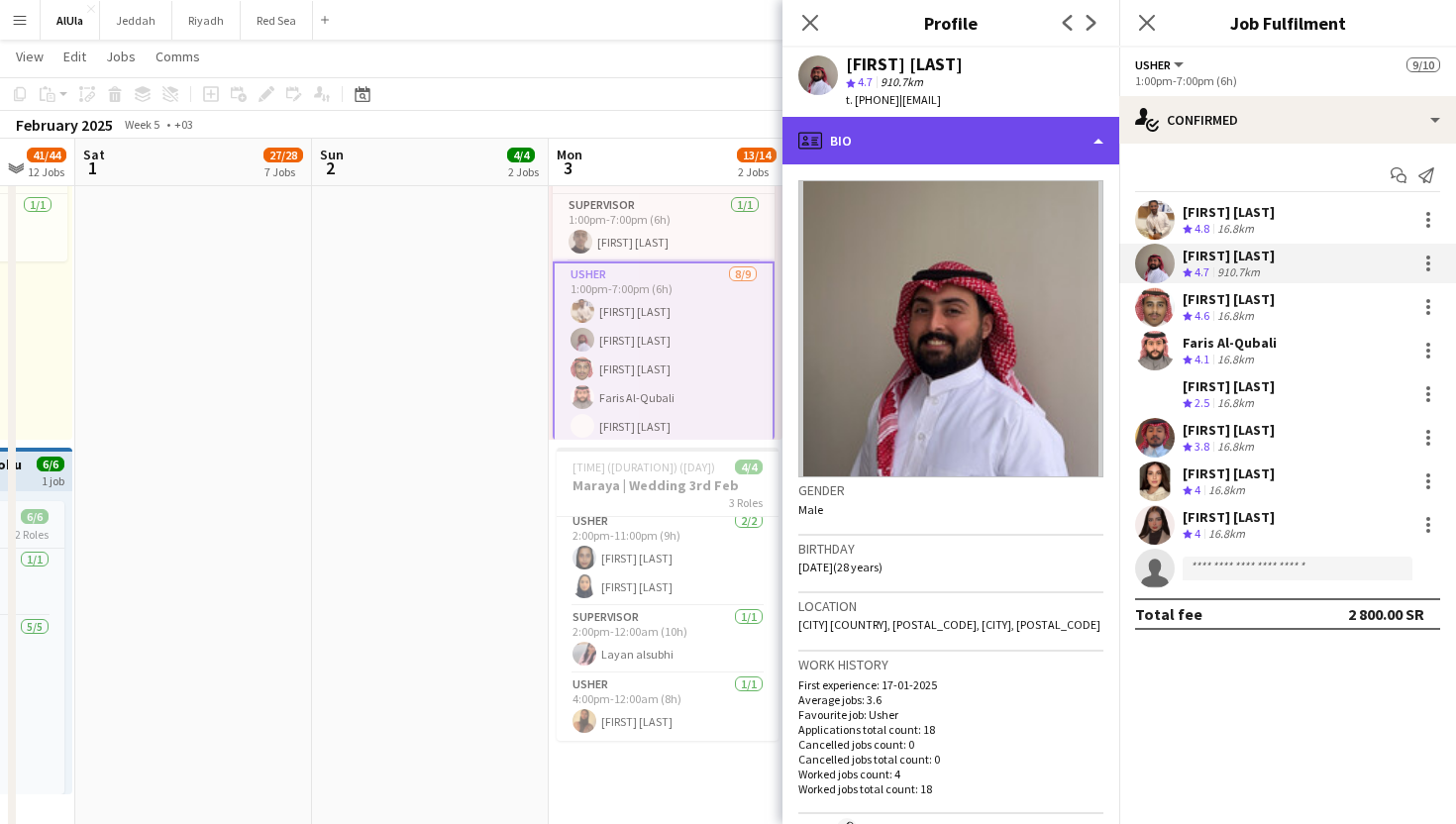 click on "profile
Bio" 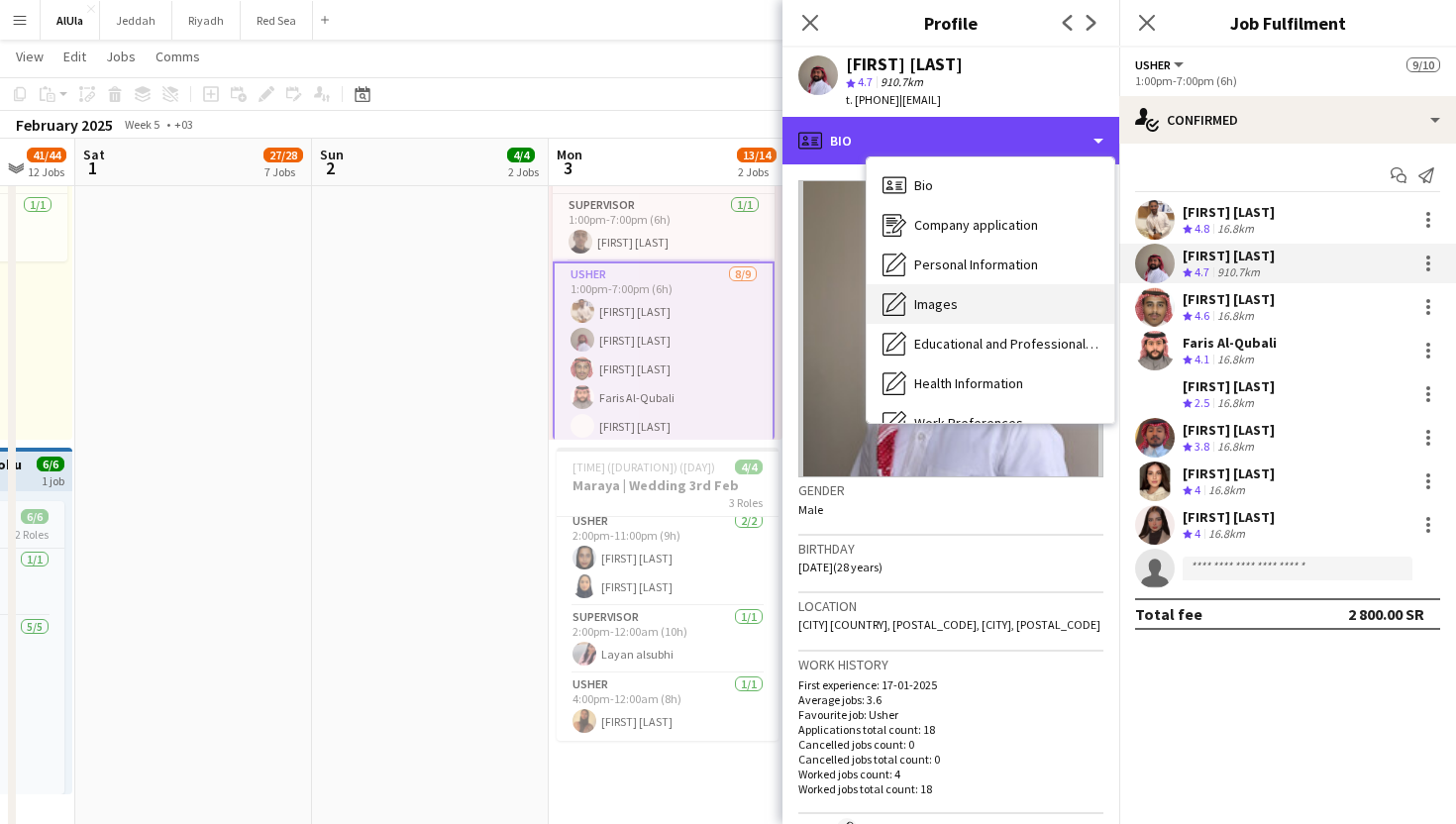 scroll, scrollTop: 86, scrollLeft: 0, axis: vertical 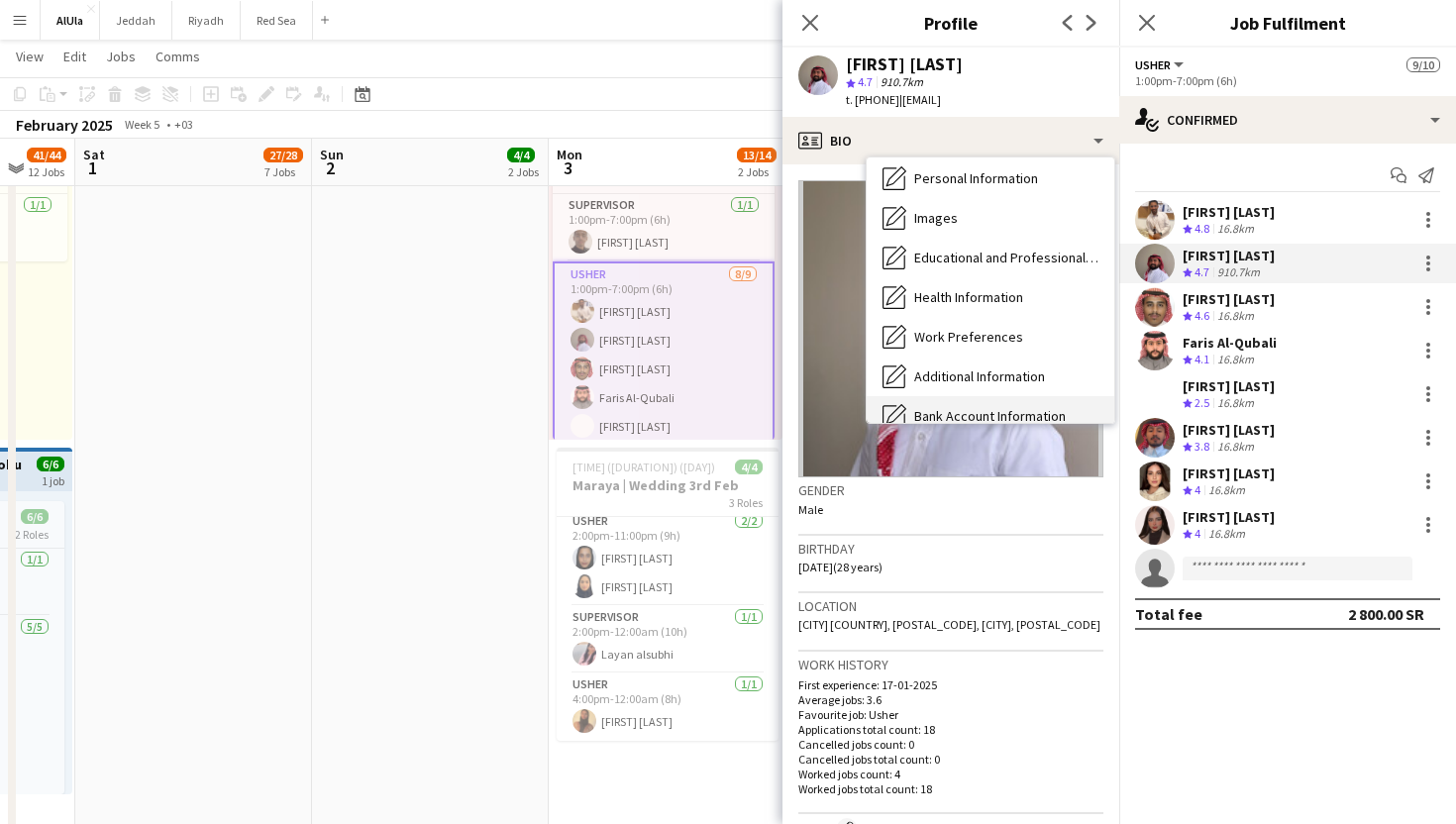 click on "Bank Account Information
Bank Account Information" at bounding box center (990, 416) 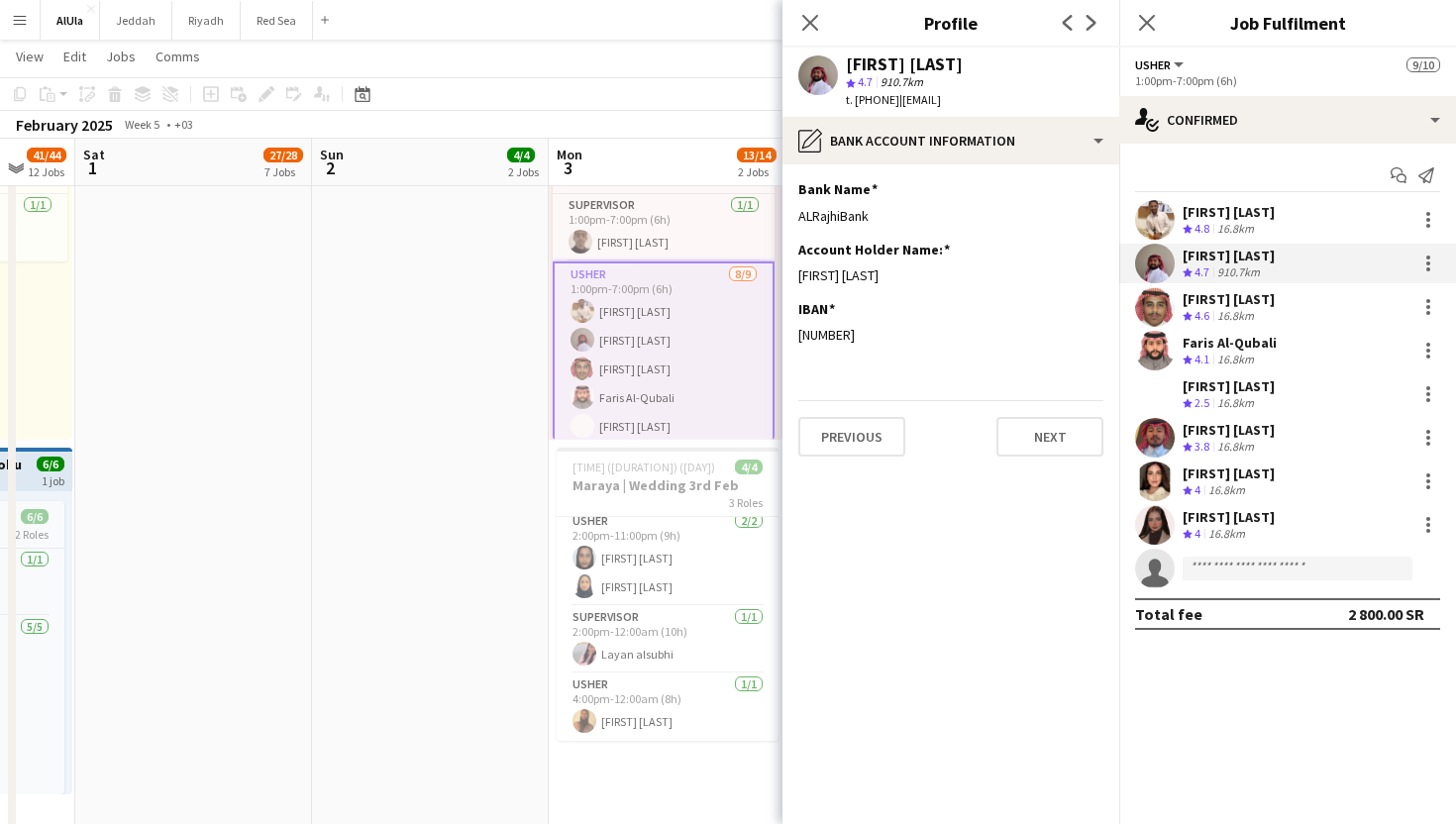 click on "[FIRST] [LAST]
Crew rating
[RATING]   [DISTANCE]" at bounding box center (1288, 307) 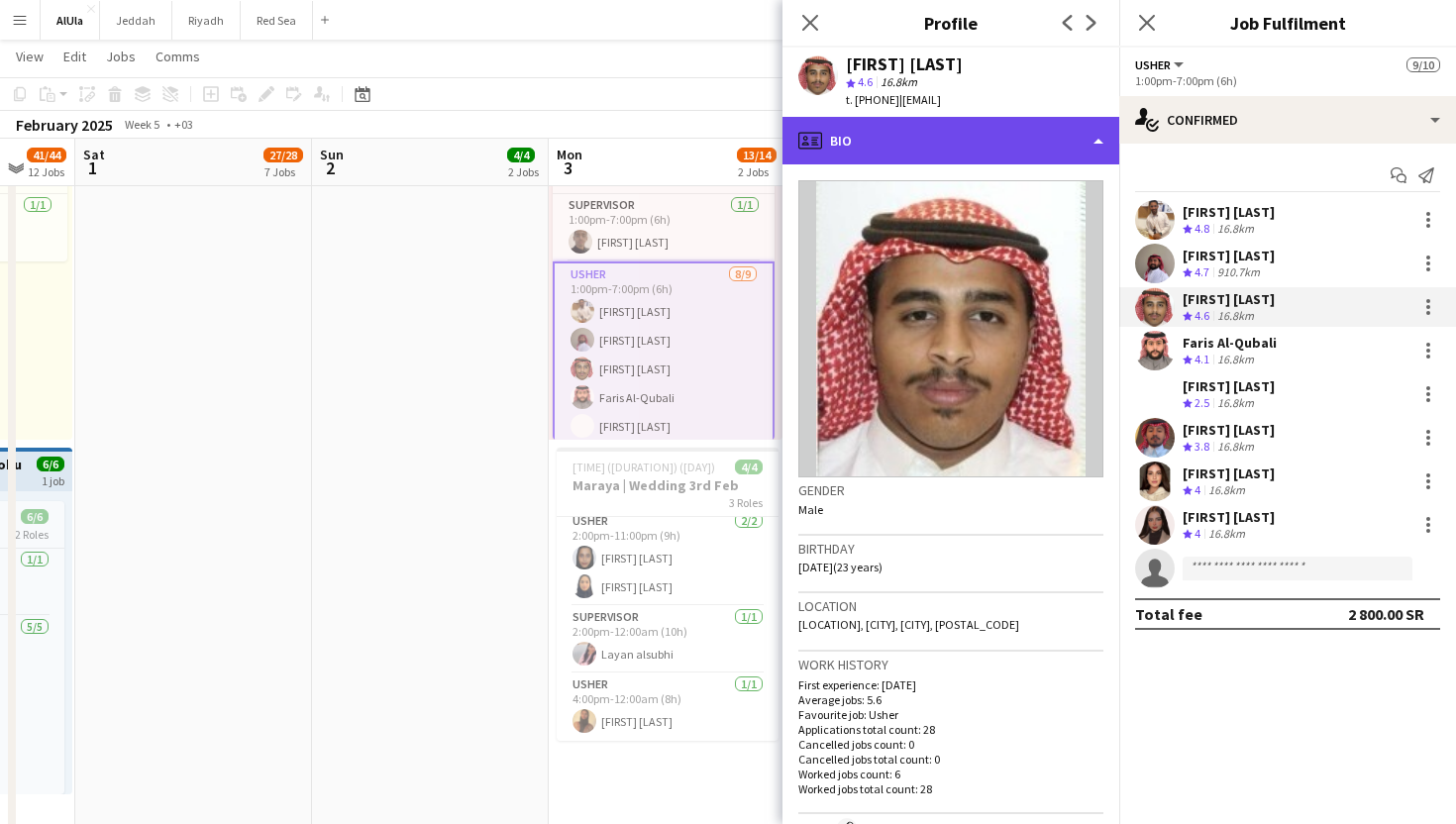 click on "profile
Bio" 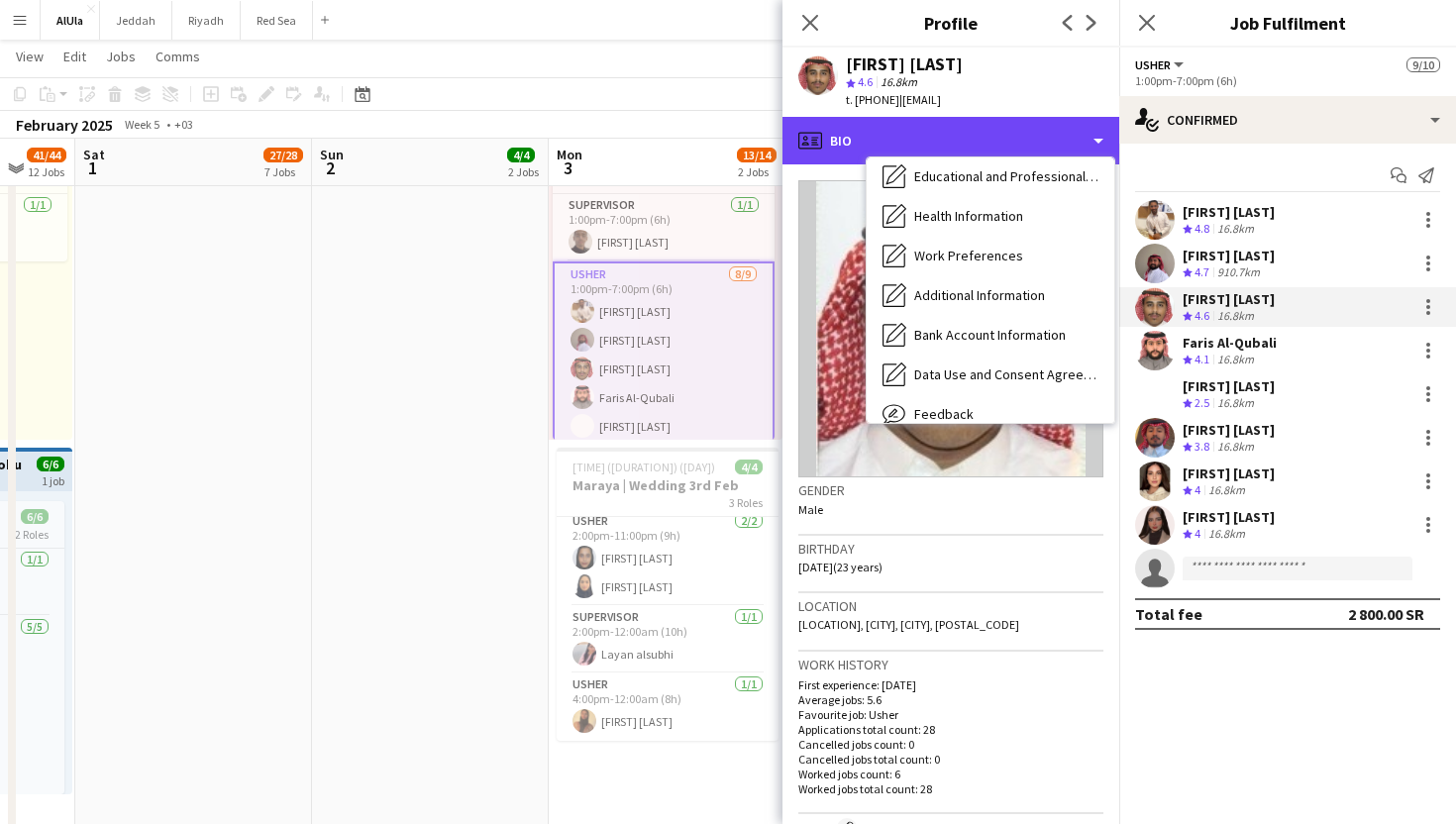 scroll, scrollTop: 225, scrollLeft: 0, axis: vertical 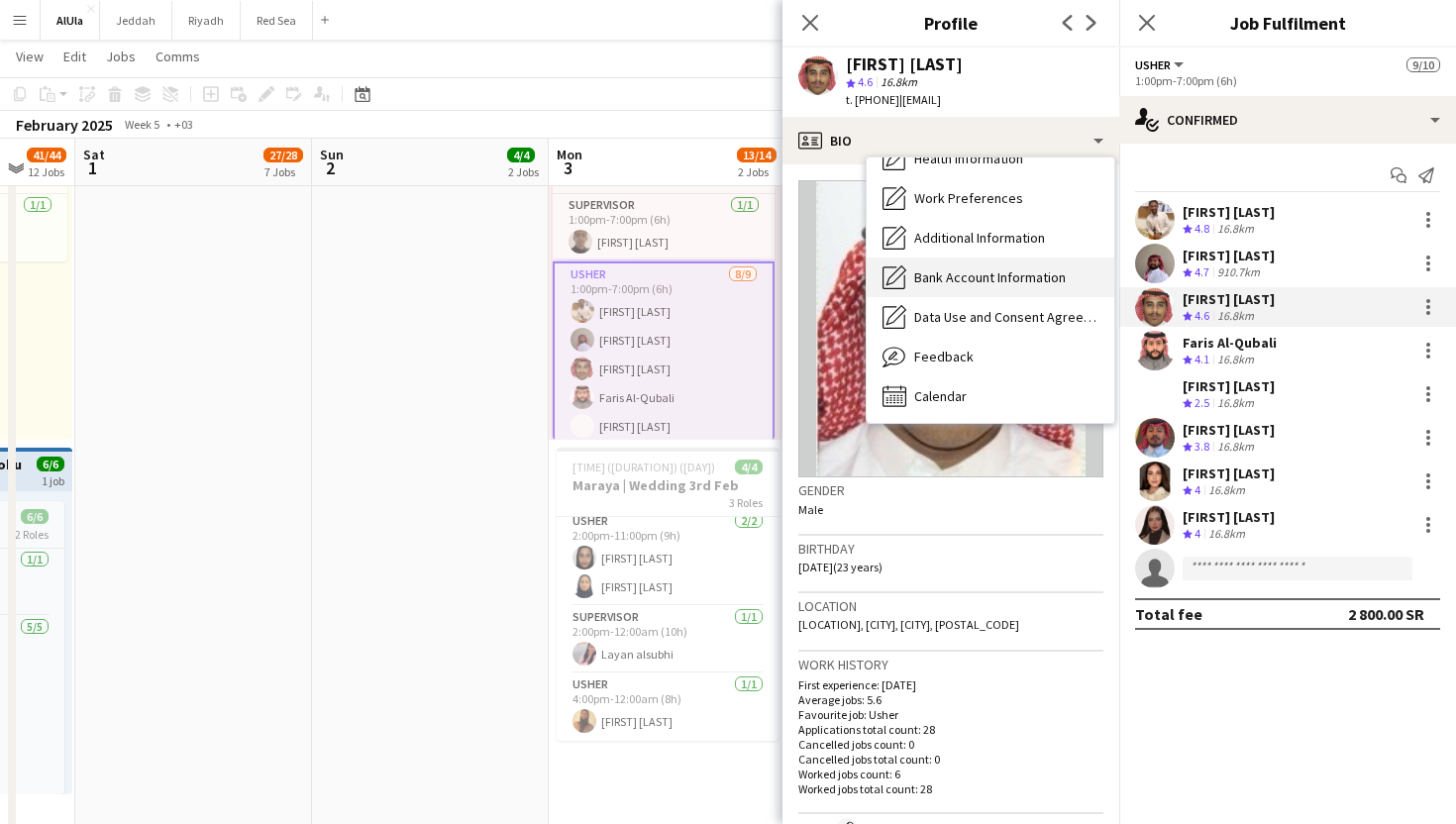 click on "Bank Account Information" at bounding box center (989, 277) 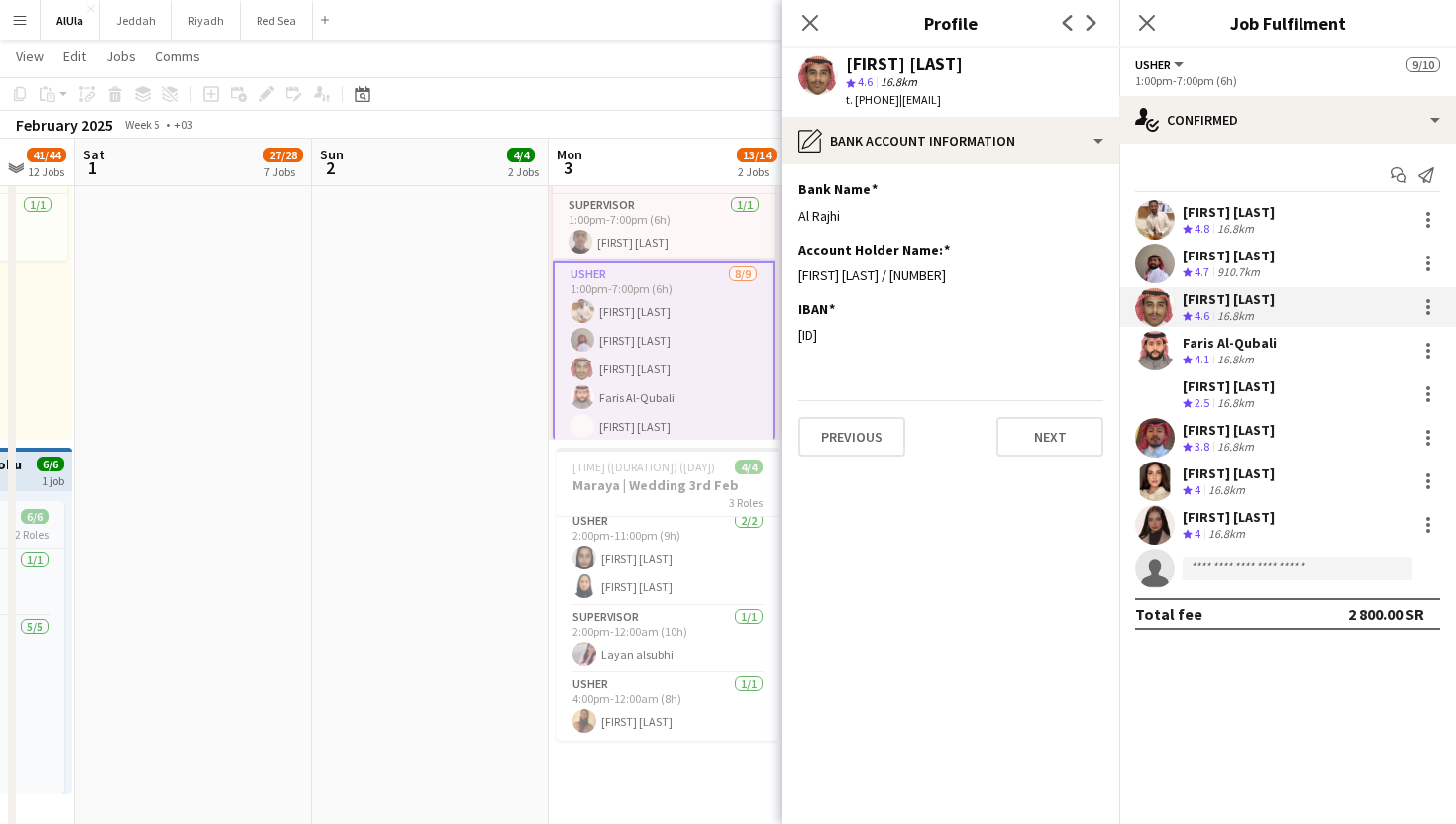 click on "Faris Al-Qubali" at bounding box center (1229, 343) 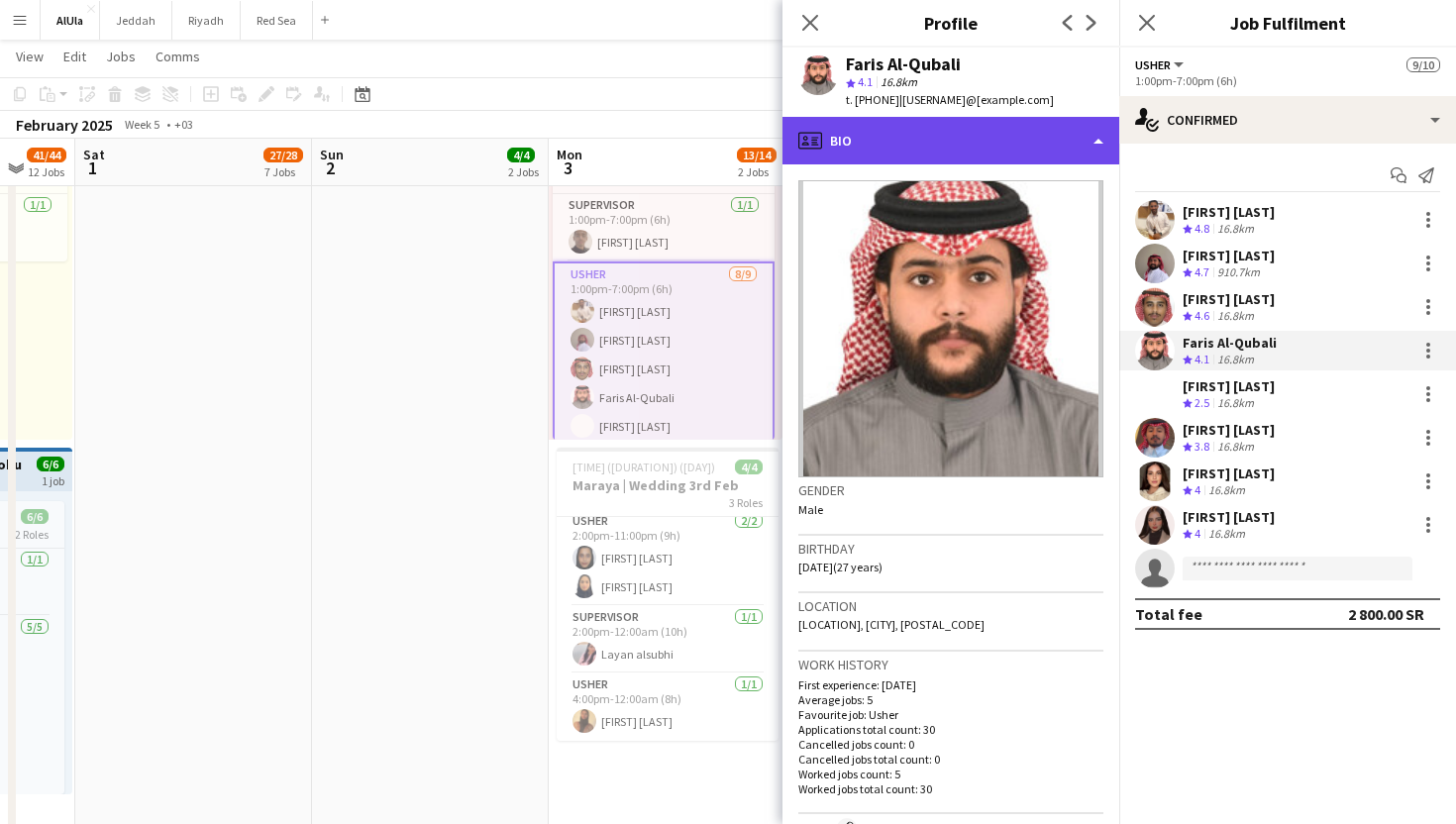 click on "profile
Bio" 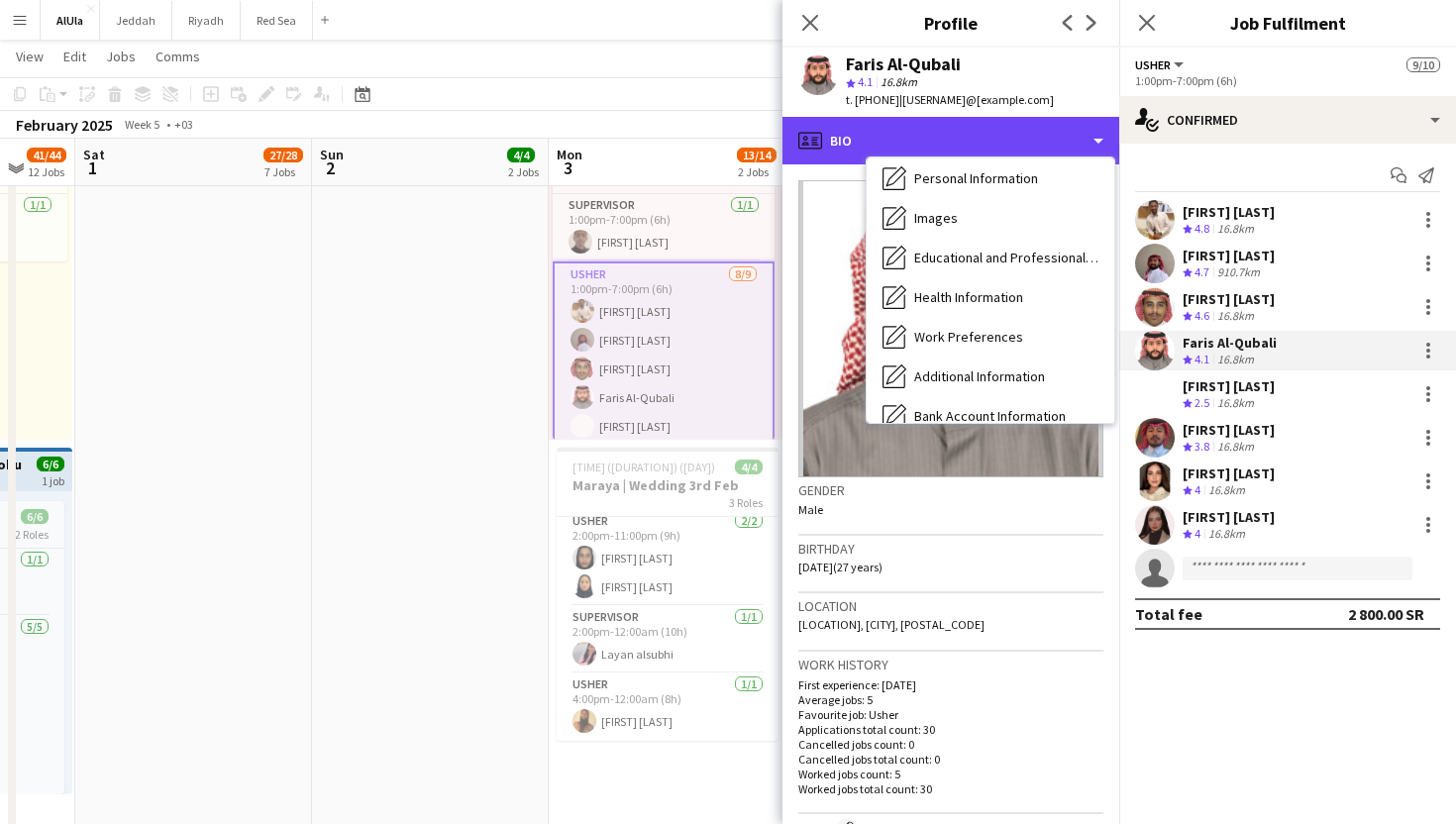 scroll, scrollTop: 226, scrollLeft: 0, axis: vertical 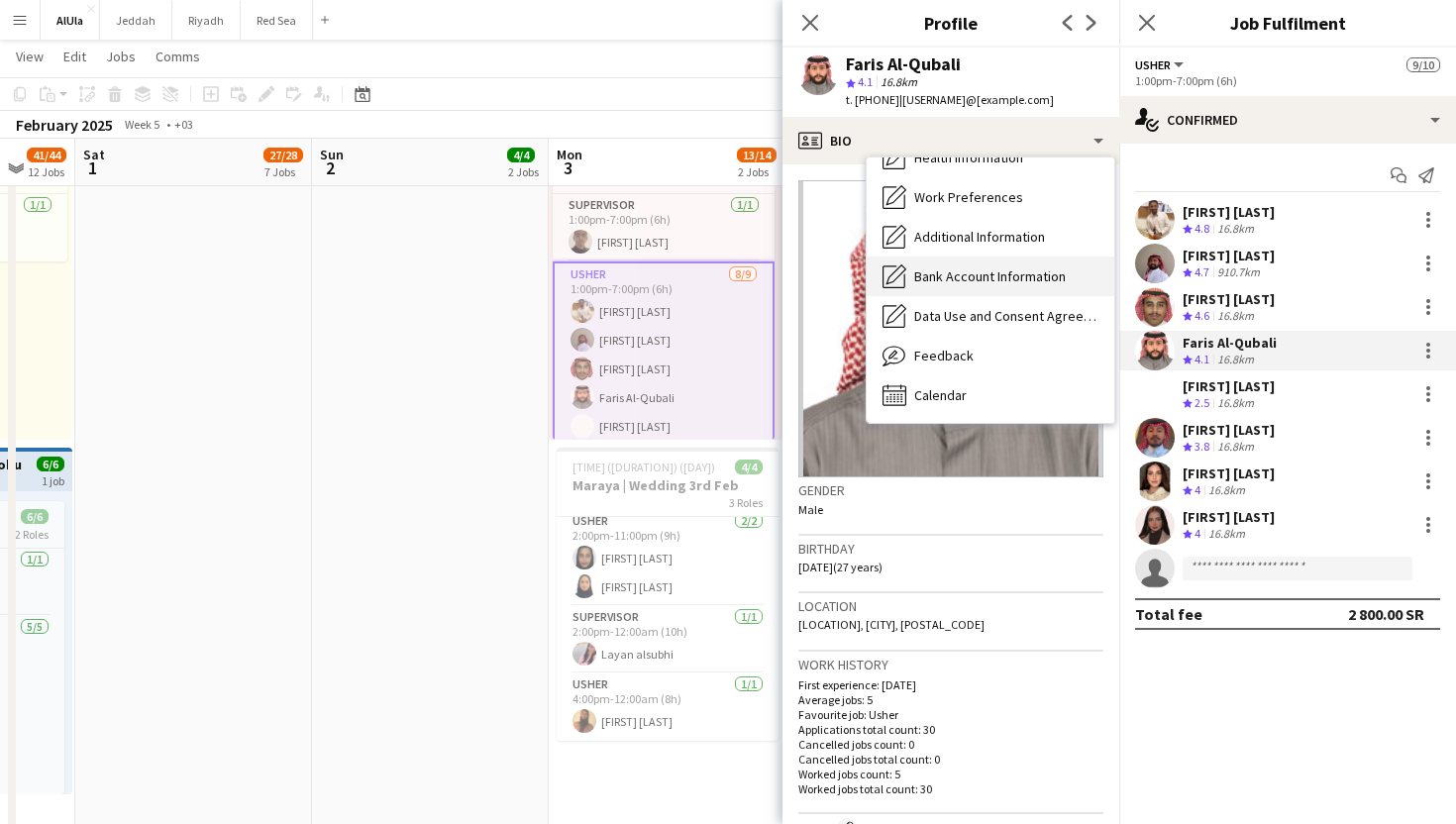 click on "Bank Account Information" at bounding box center [989, 276] 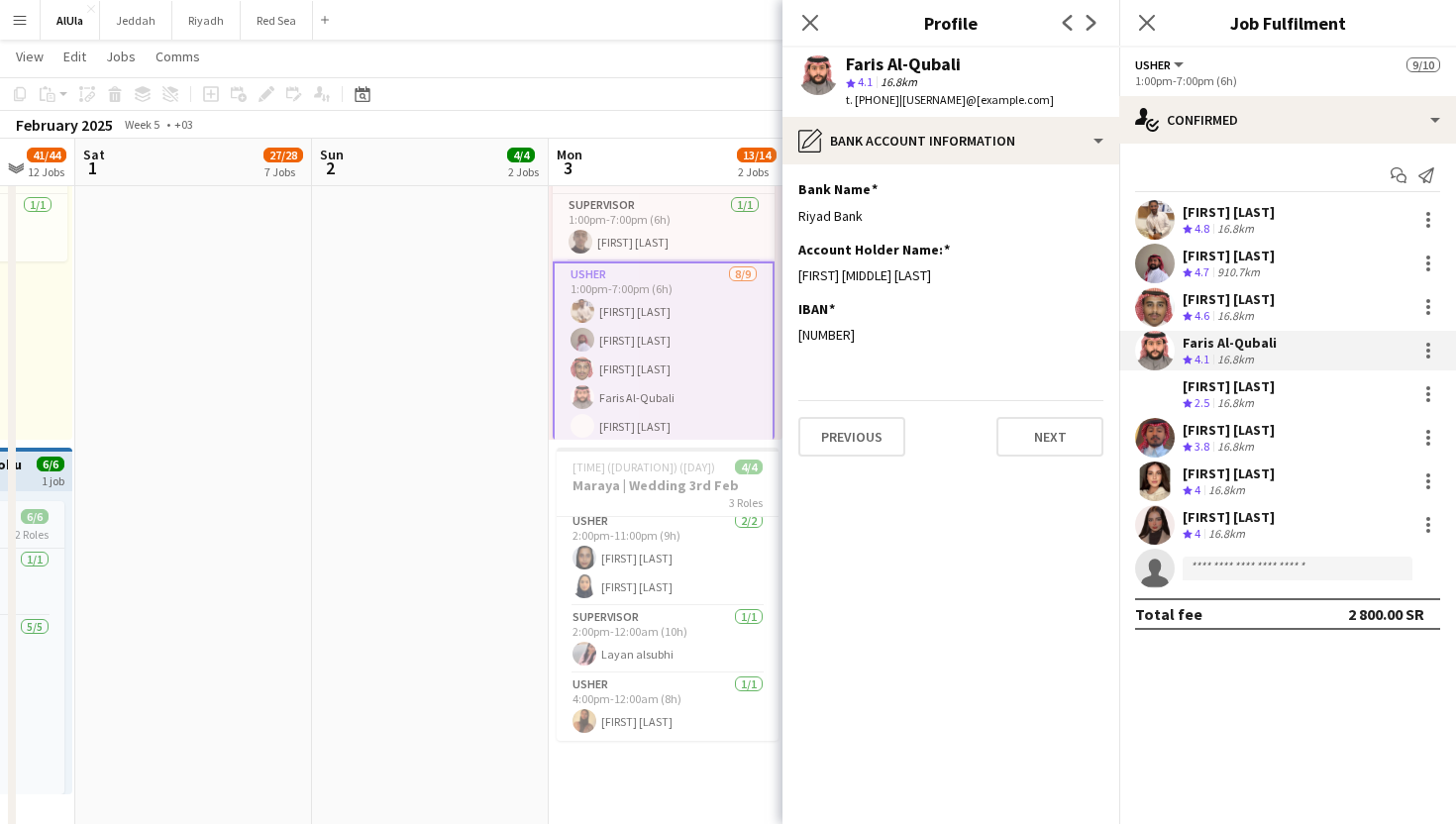 click on "[FIRST] [LAST]" at bounding box center (1228, 386) 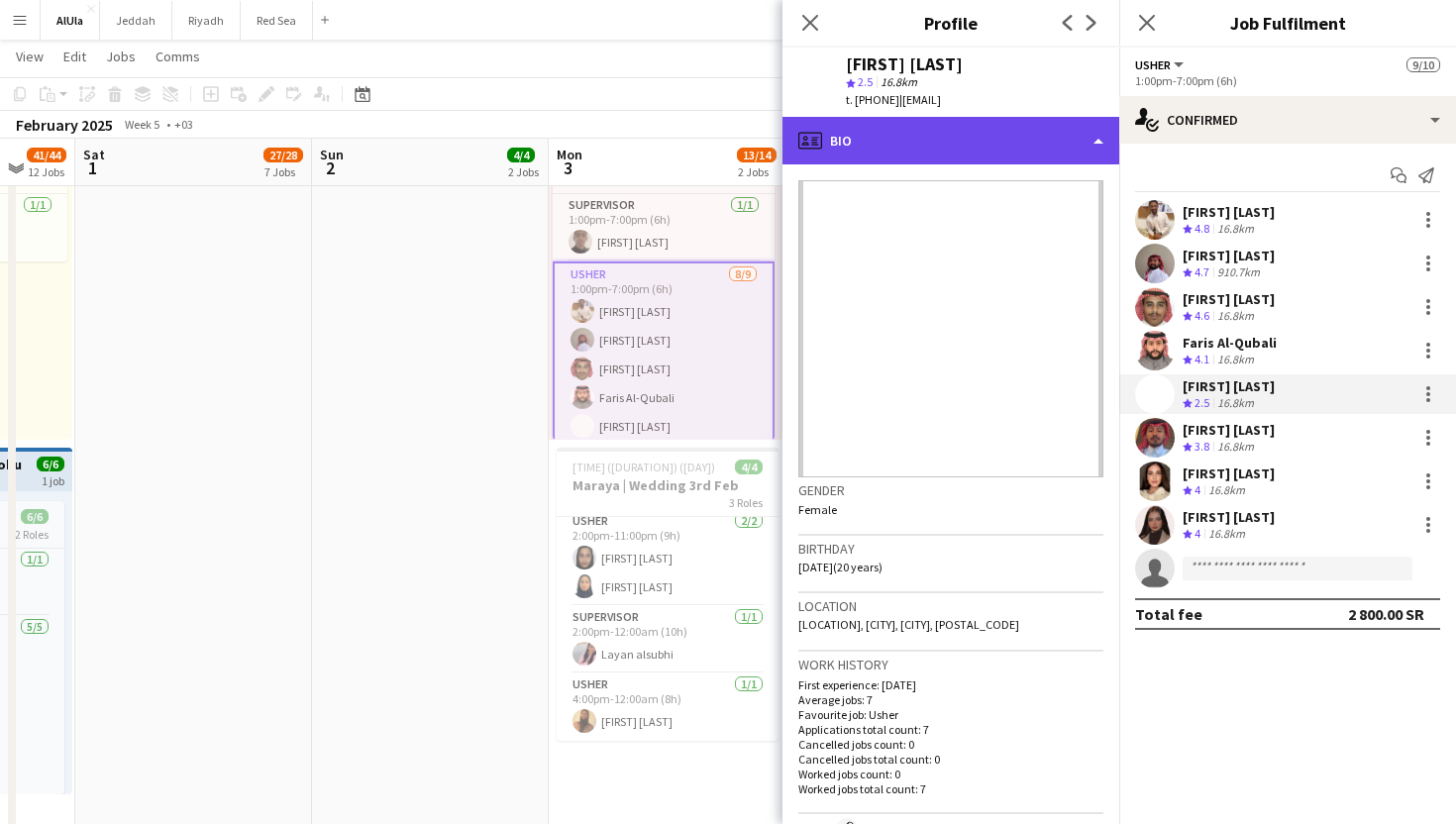 click on "profile
Bio" 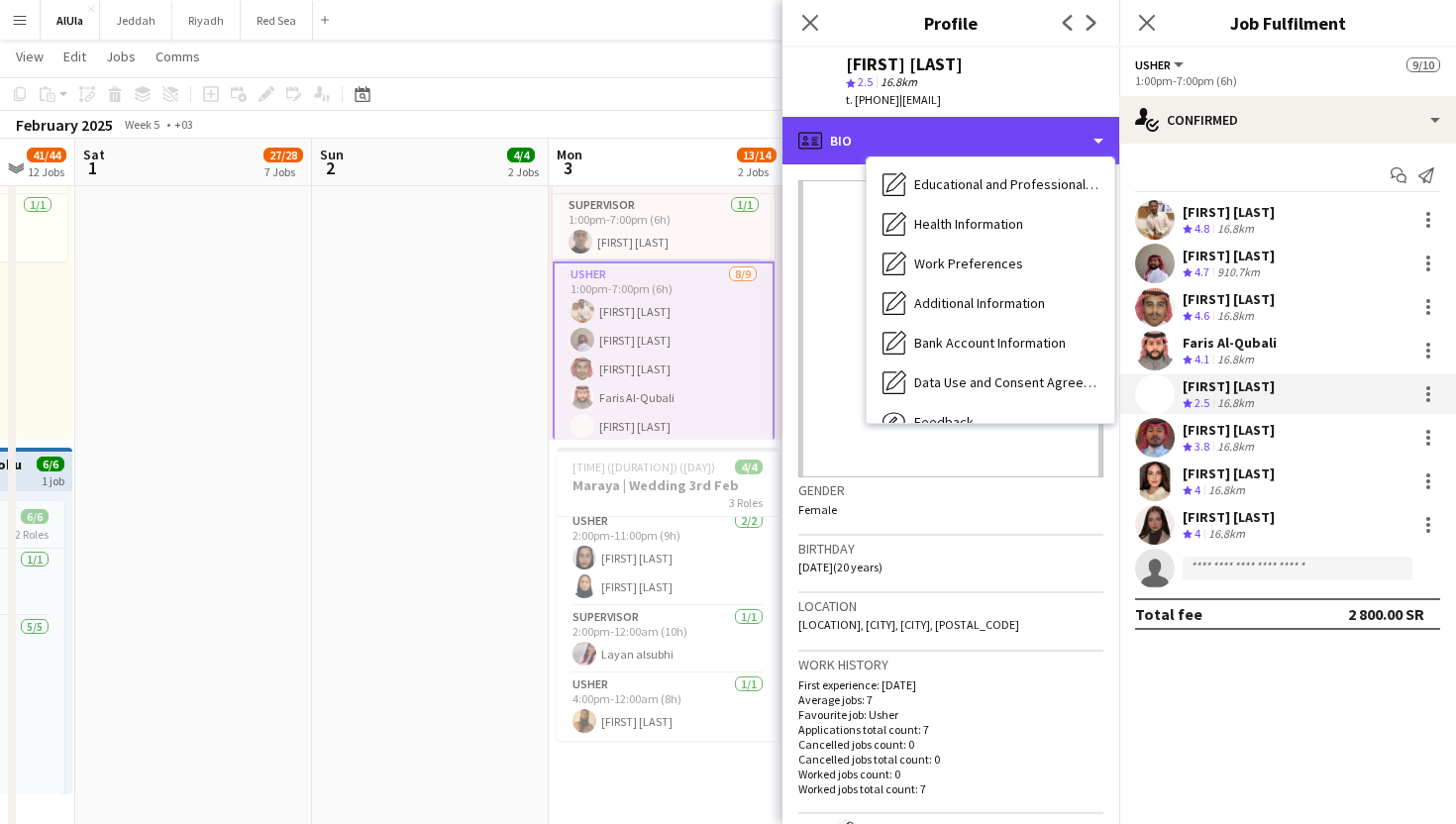 scroll, scrollTop: 226, scrollLeft: 0, axis: vertical 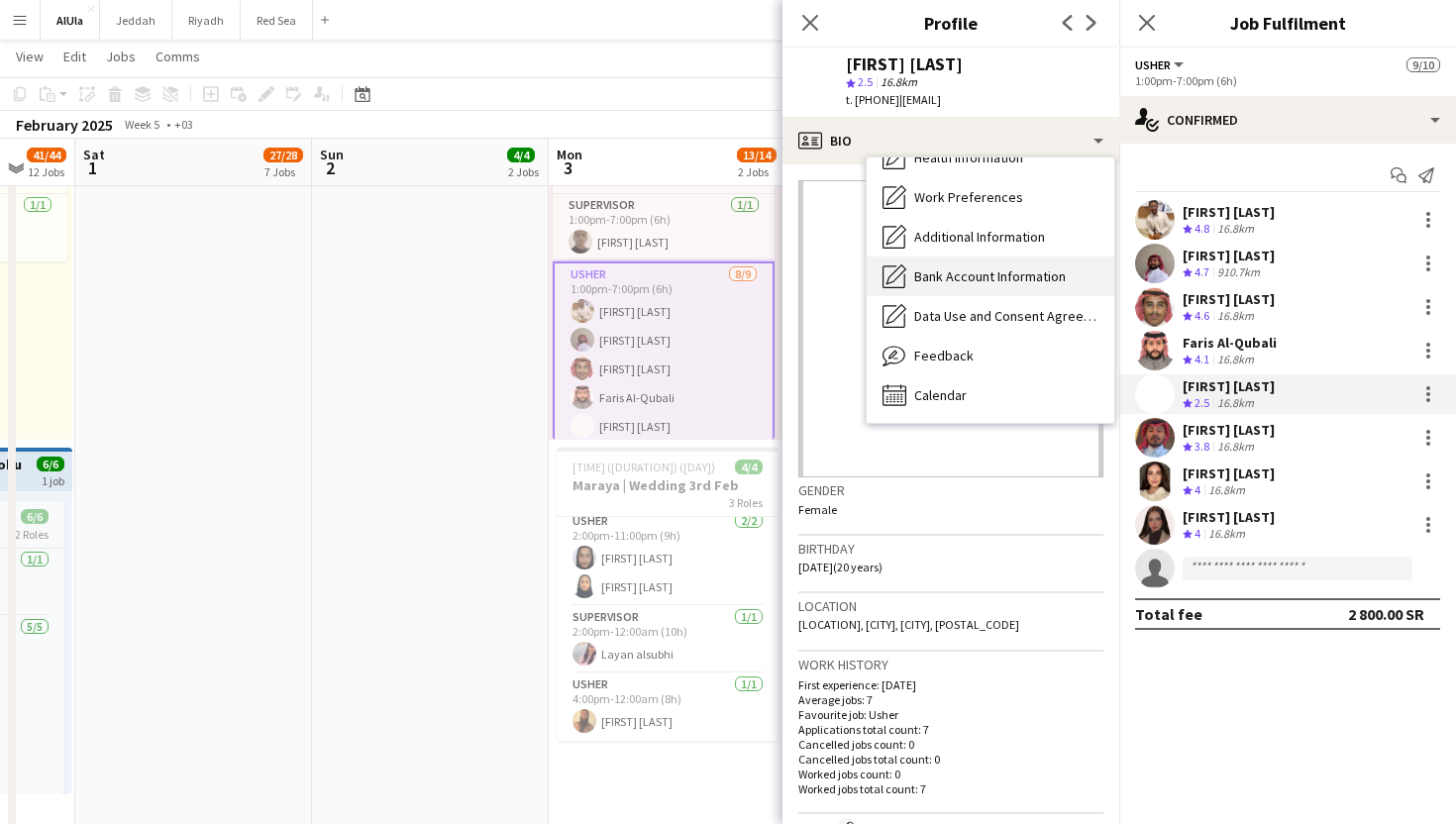 click on "Bank Account Information" at bounding box center [989, 276] 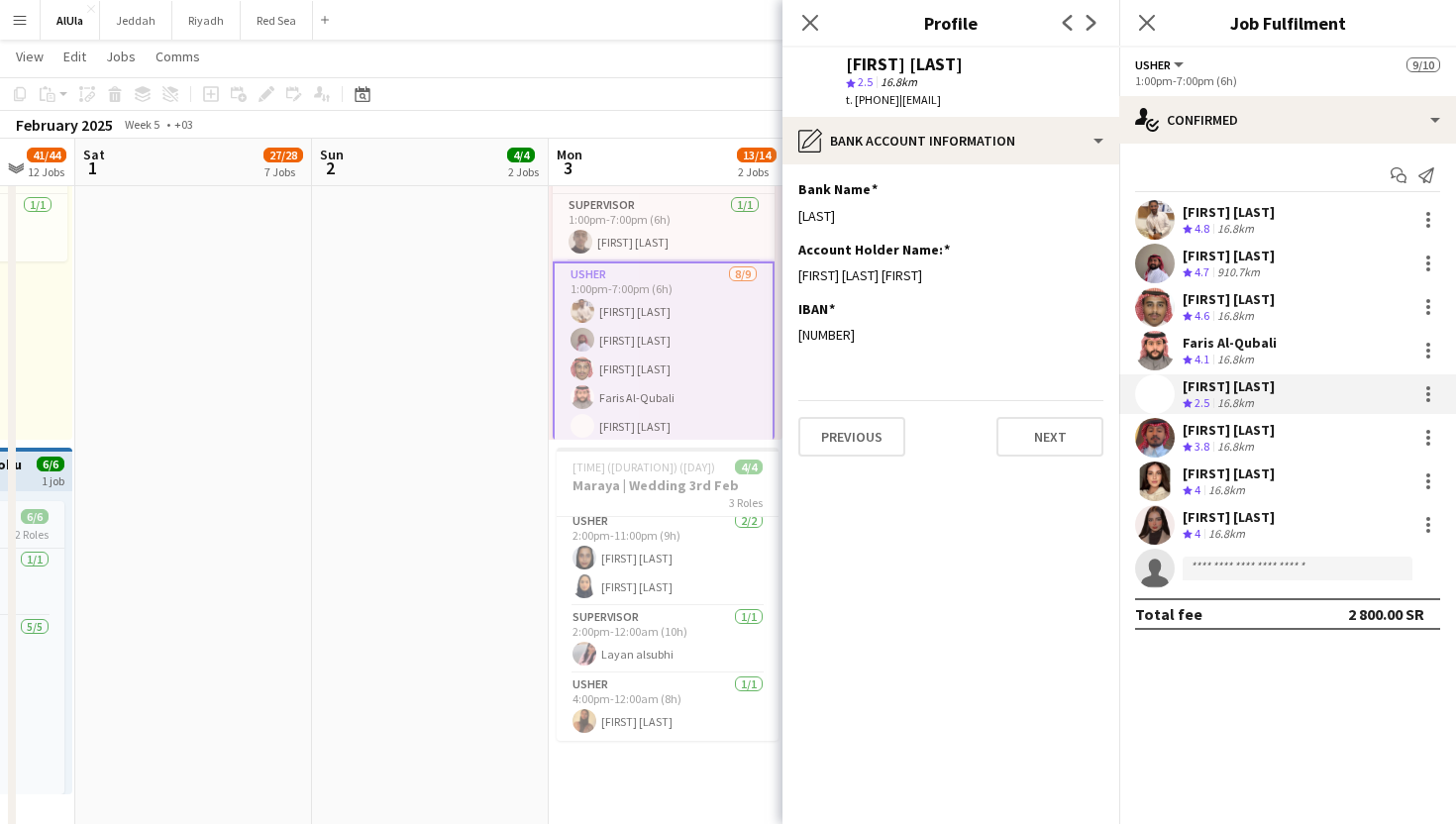 click on "[FIRST] [LAST]
Crew rating
[RATING]   [DISTANCE]" at bounding box center [1288, 438] 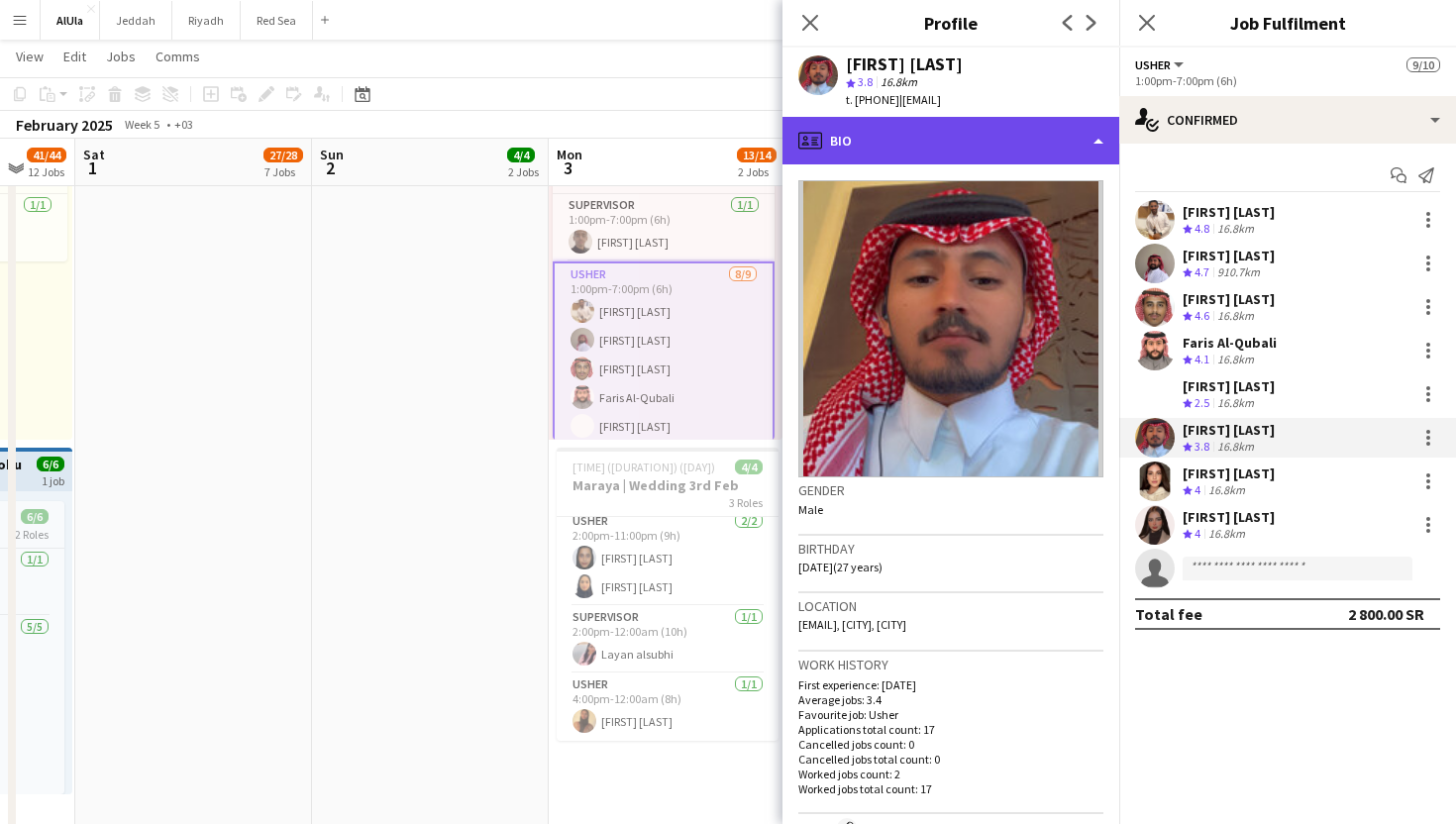 click on "profile
Bio" 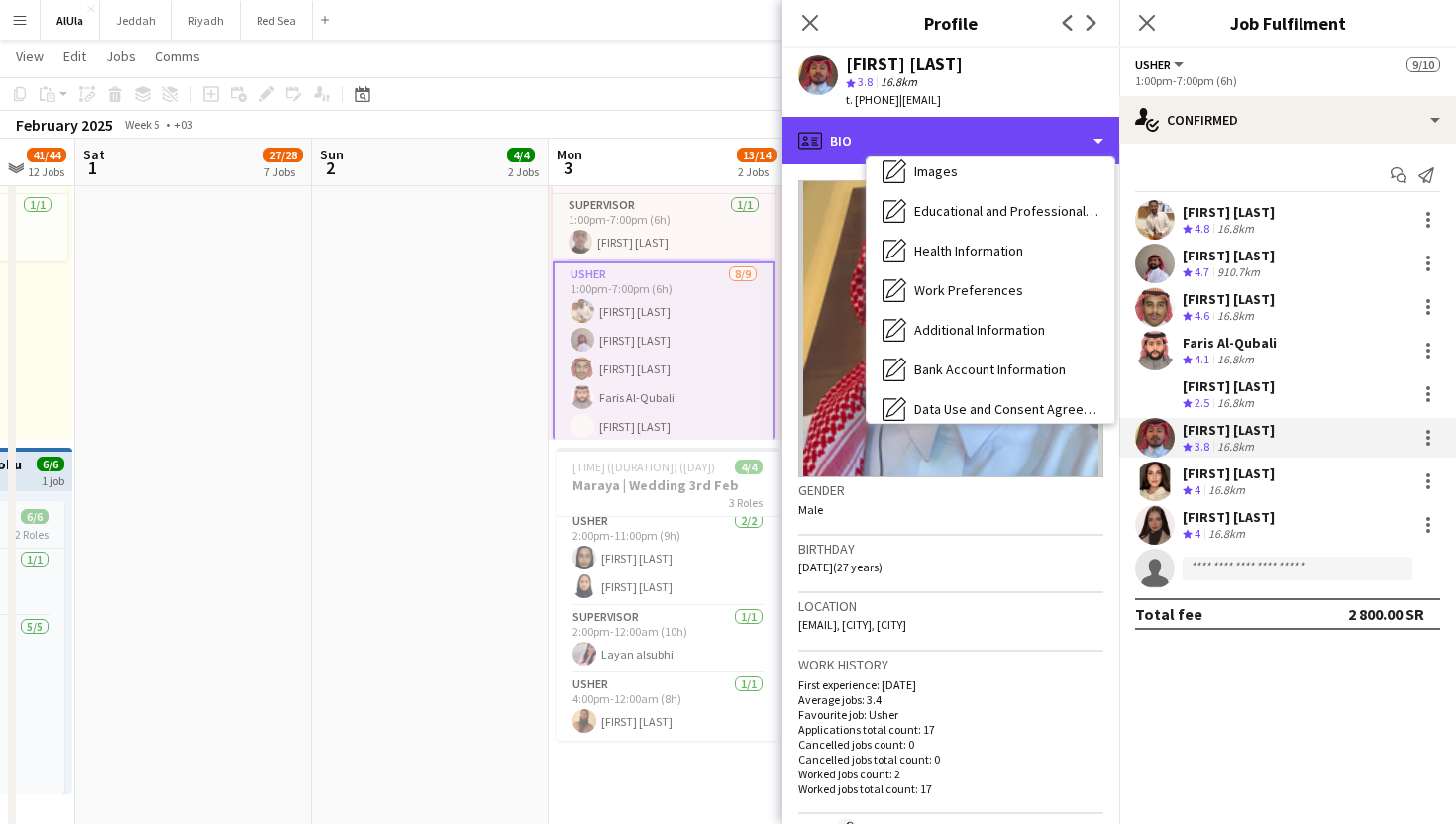 scroll, scrollTop: 174, scrollLeft: 0, axis: vertical 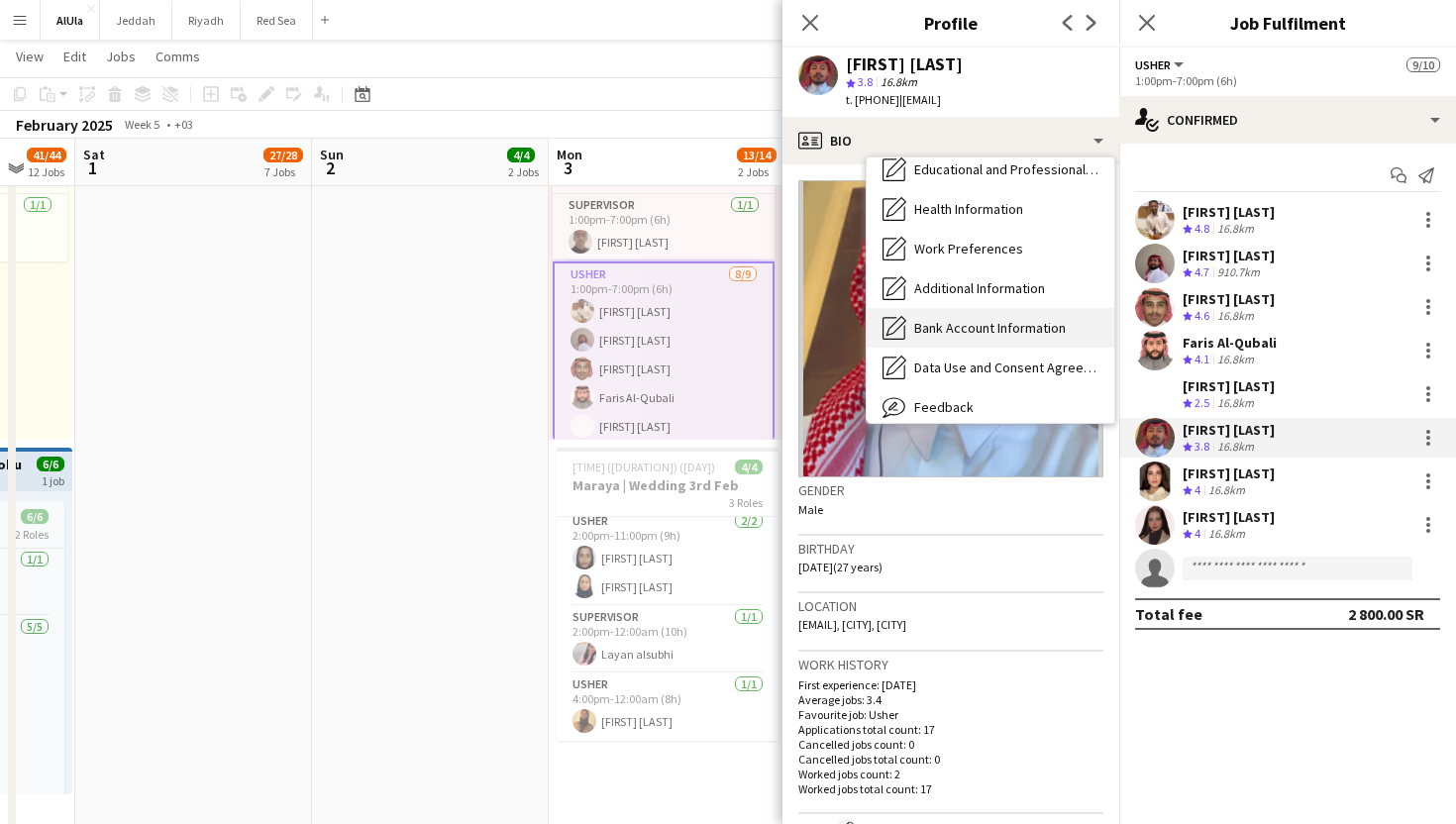 click on "Bank Account Information" at bounding box center [989, 328] 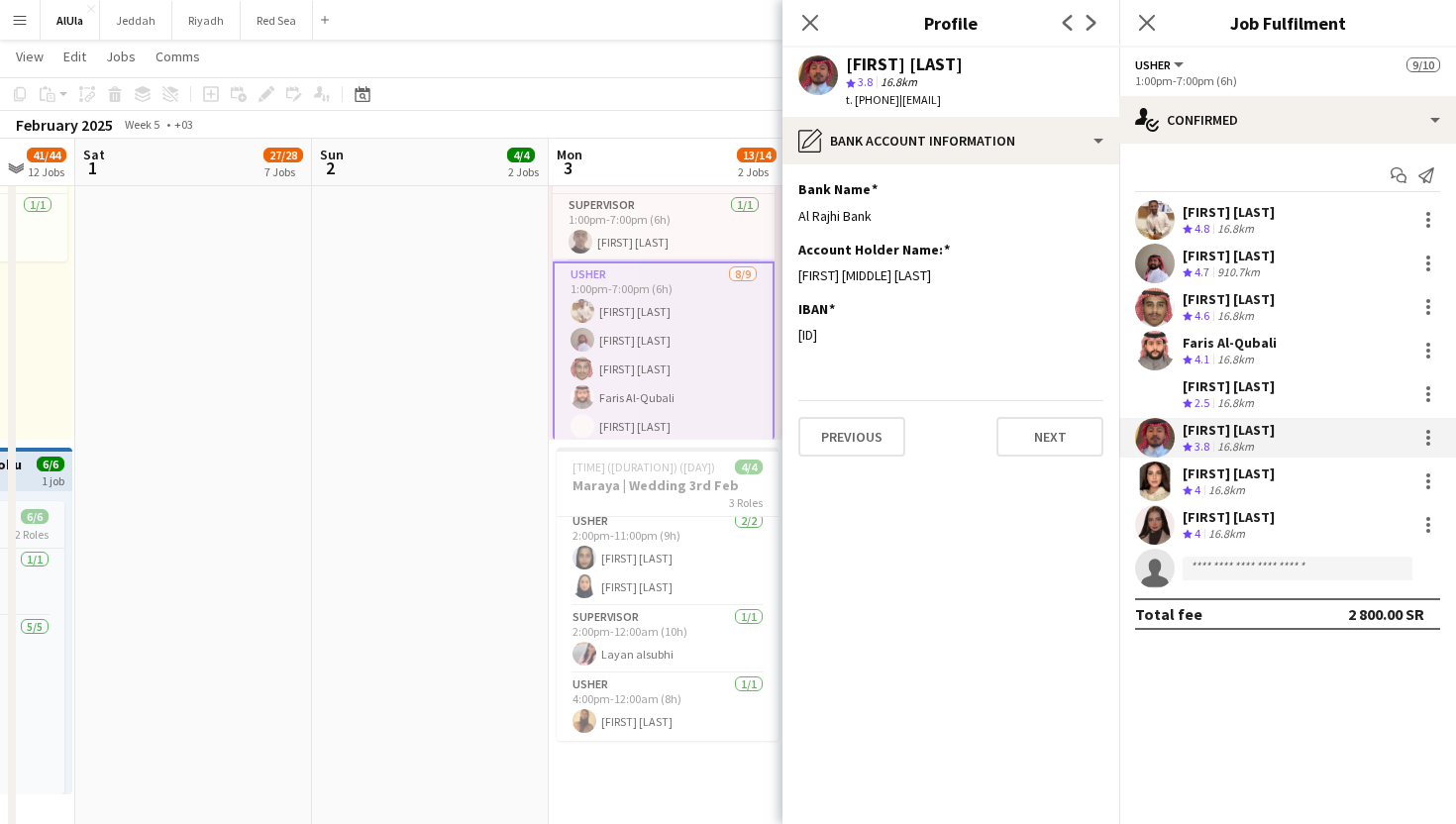 click on "[FIRST] [LAST]" at bounding box center [1228, 473] 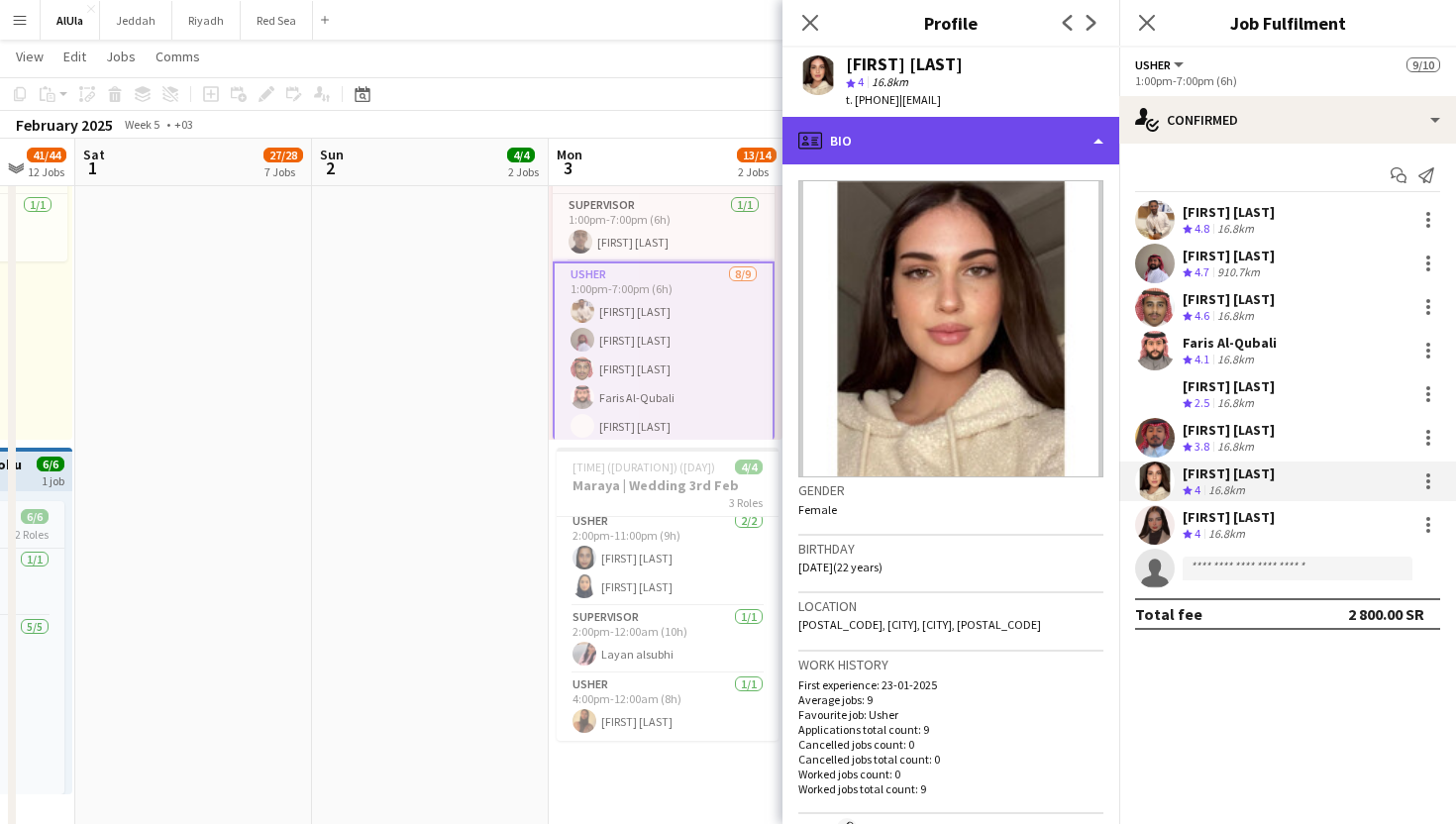 click on "profile
Bio" 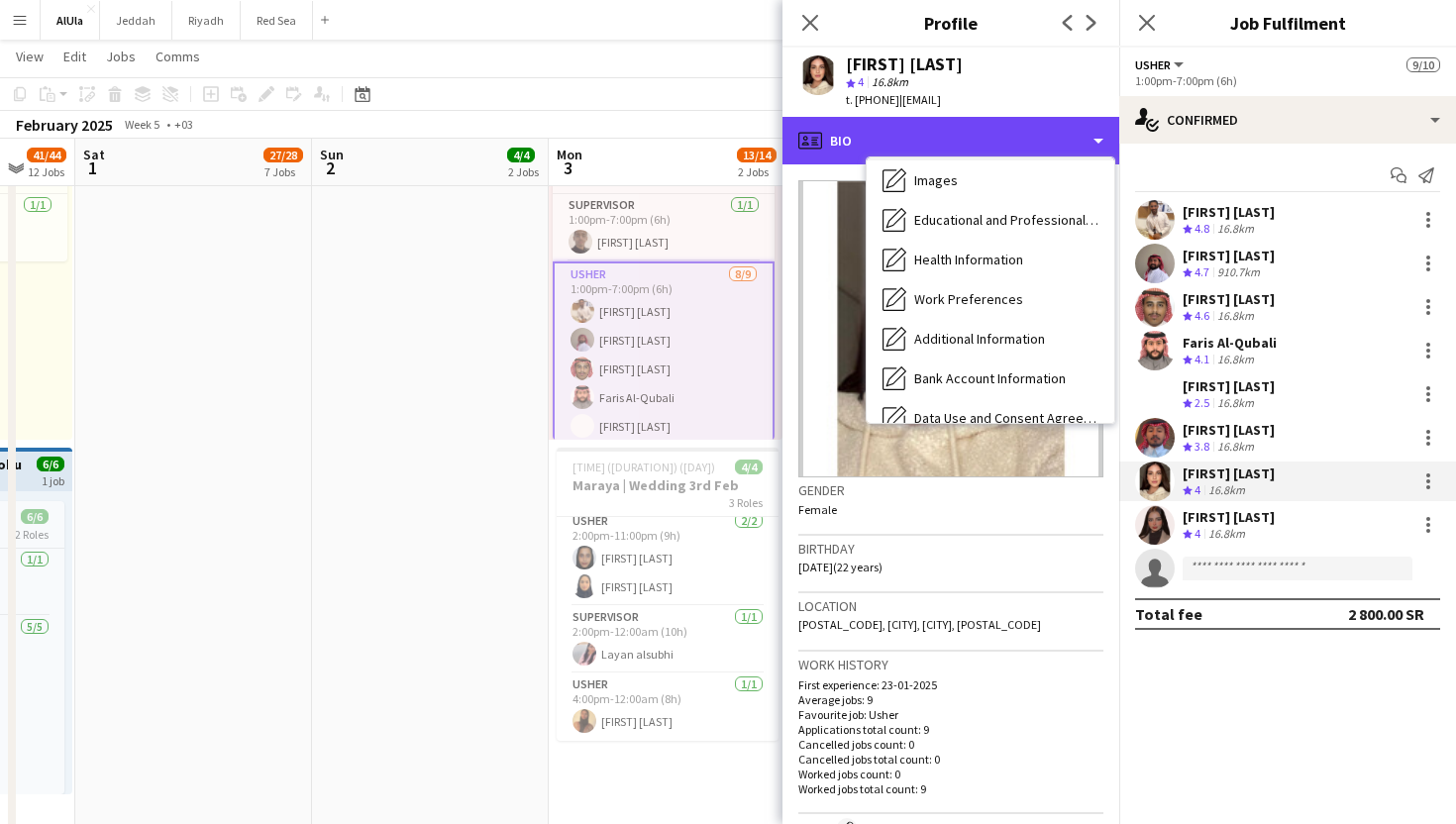 scroll, scrollTop: 226, scrollLeft: 0, axis: vertical 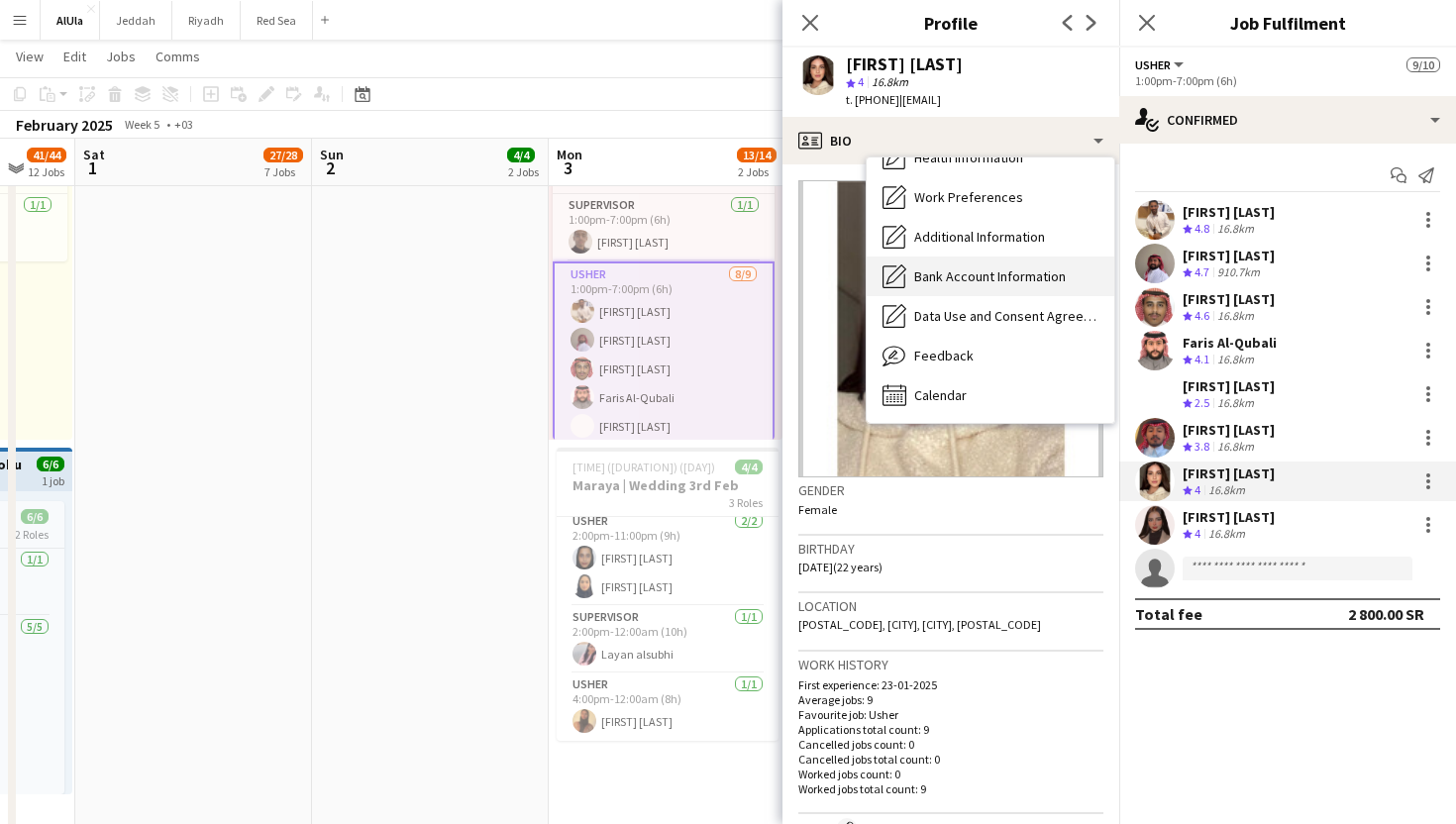 click on "Bank Account Information" at bounding box center [989, 276] 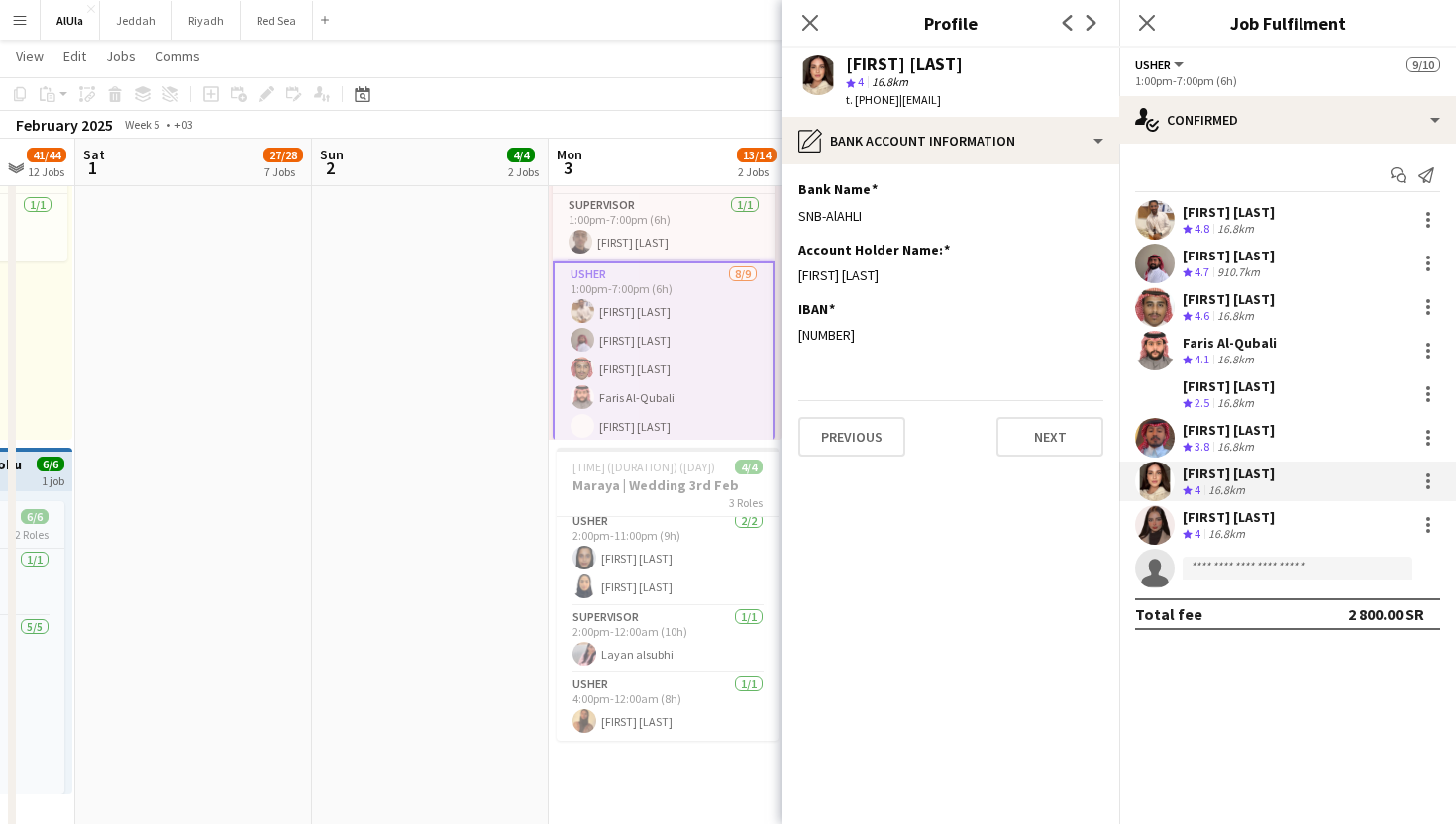 click on "[FIRST] [LAST]" at bounding box center (1228, 517) 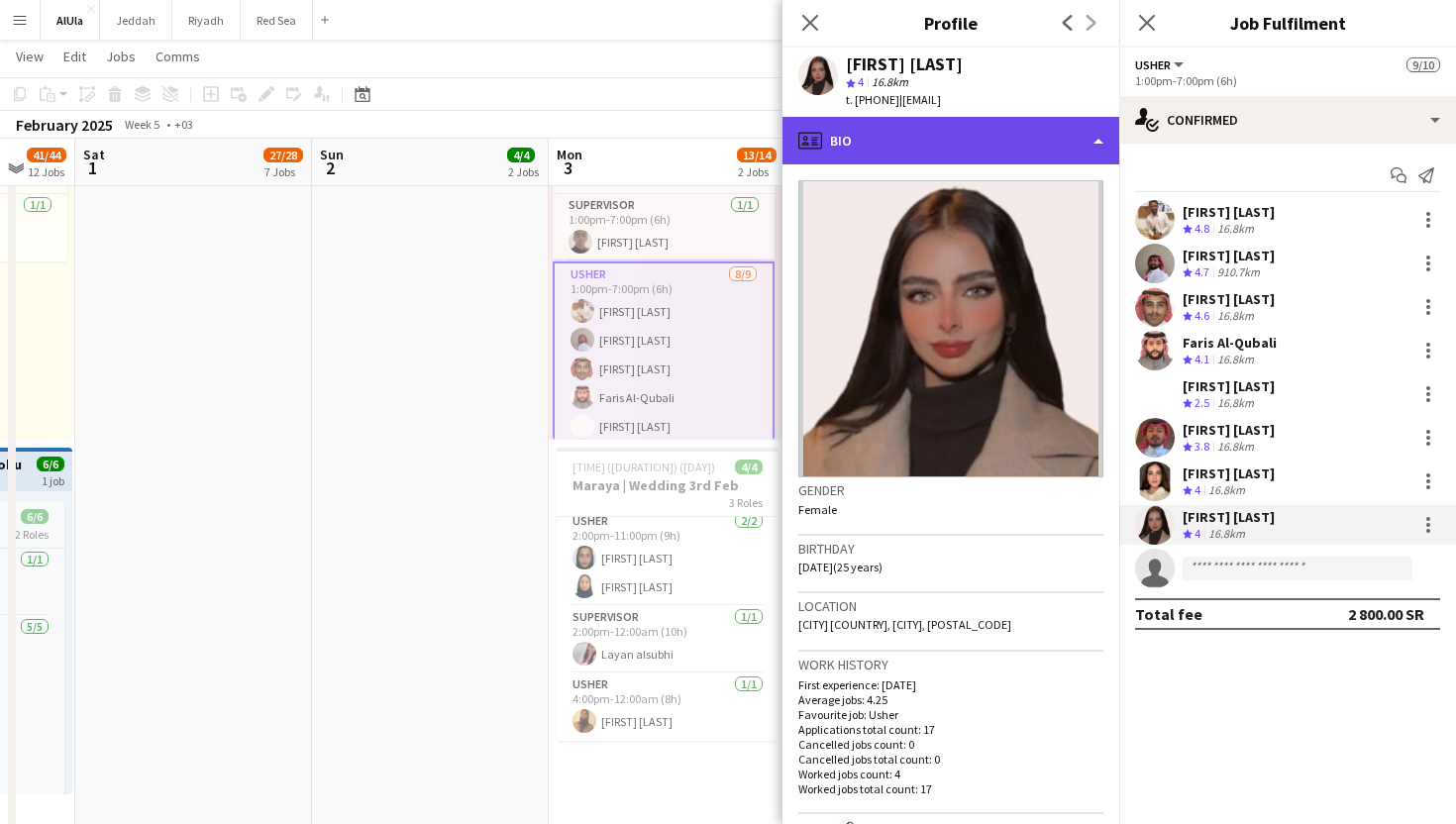 click on "profile
Bio" 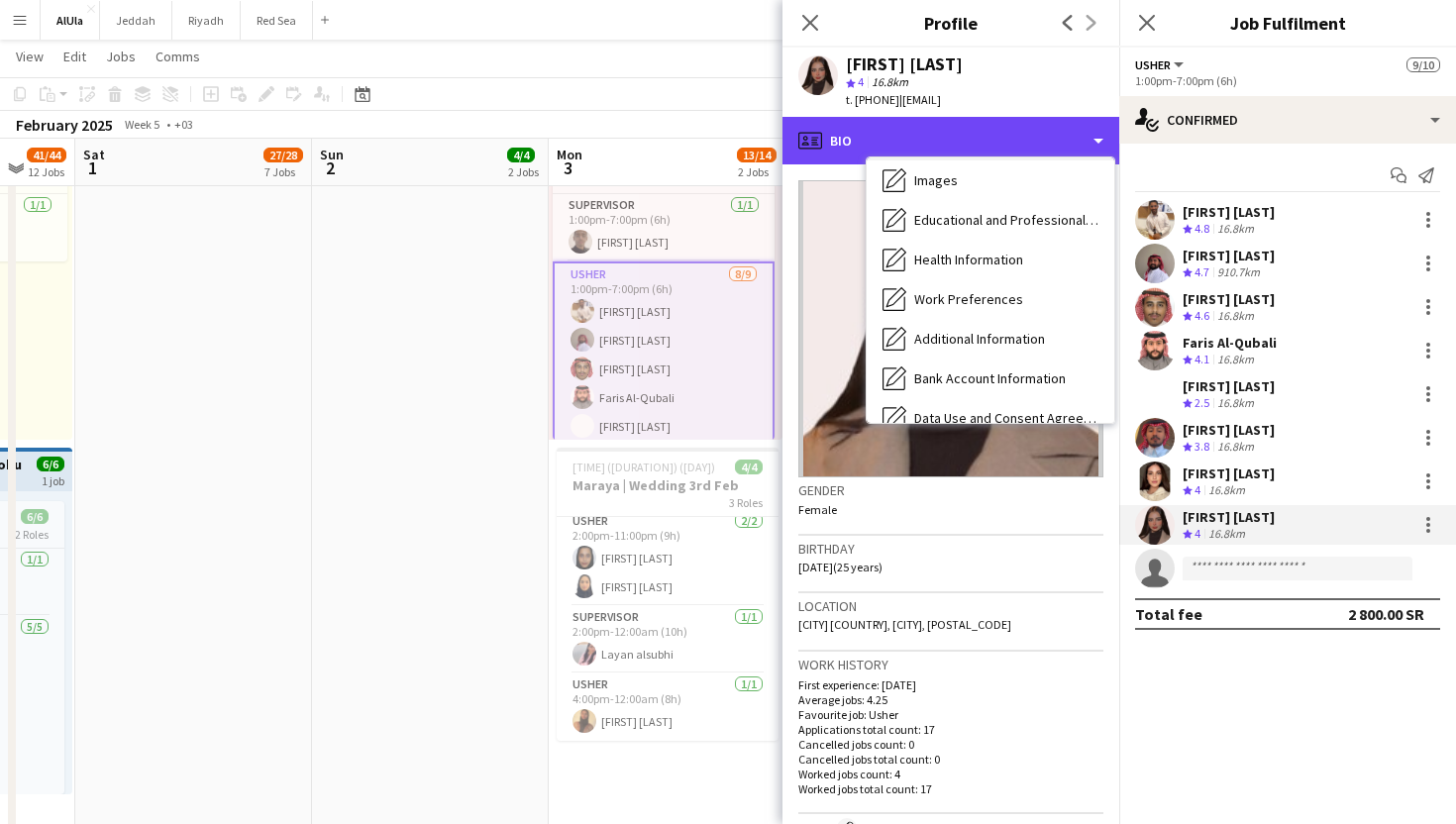 scroll, scrollTop: 201, scrollLeft: 0, axis: vertical 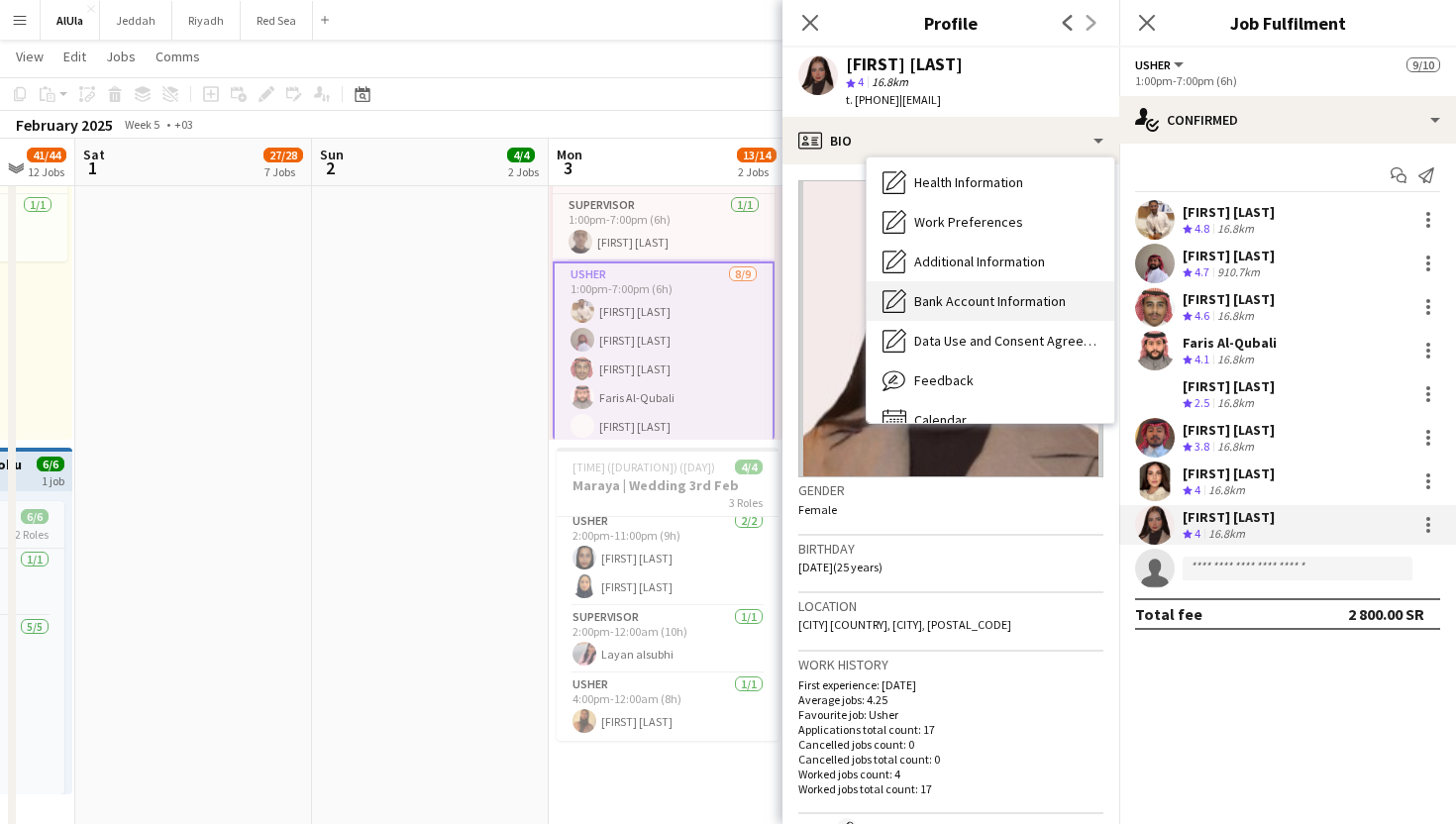 click on "Bank Account Information" at bounding box center [989, 301] 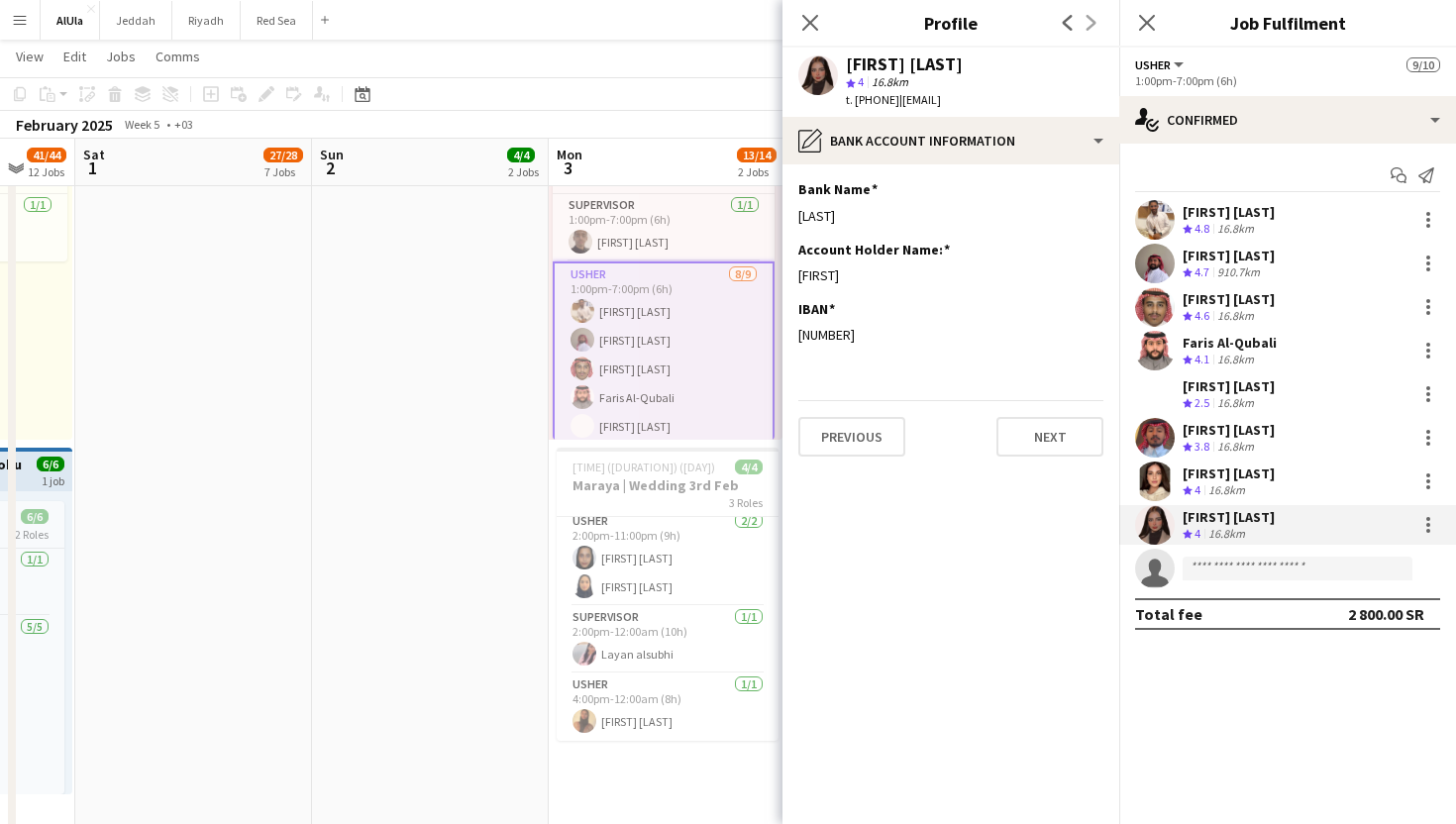 click at bounding box center [1155, 220] 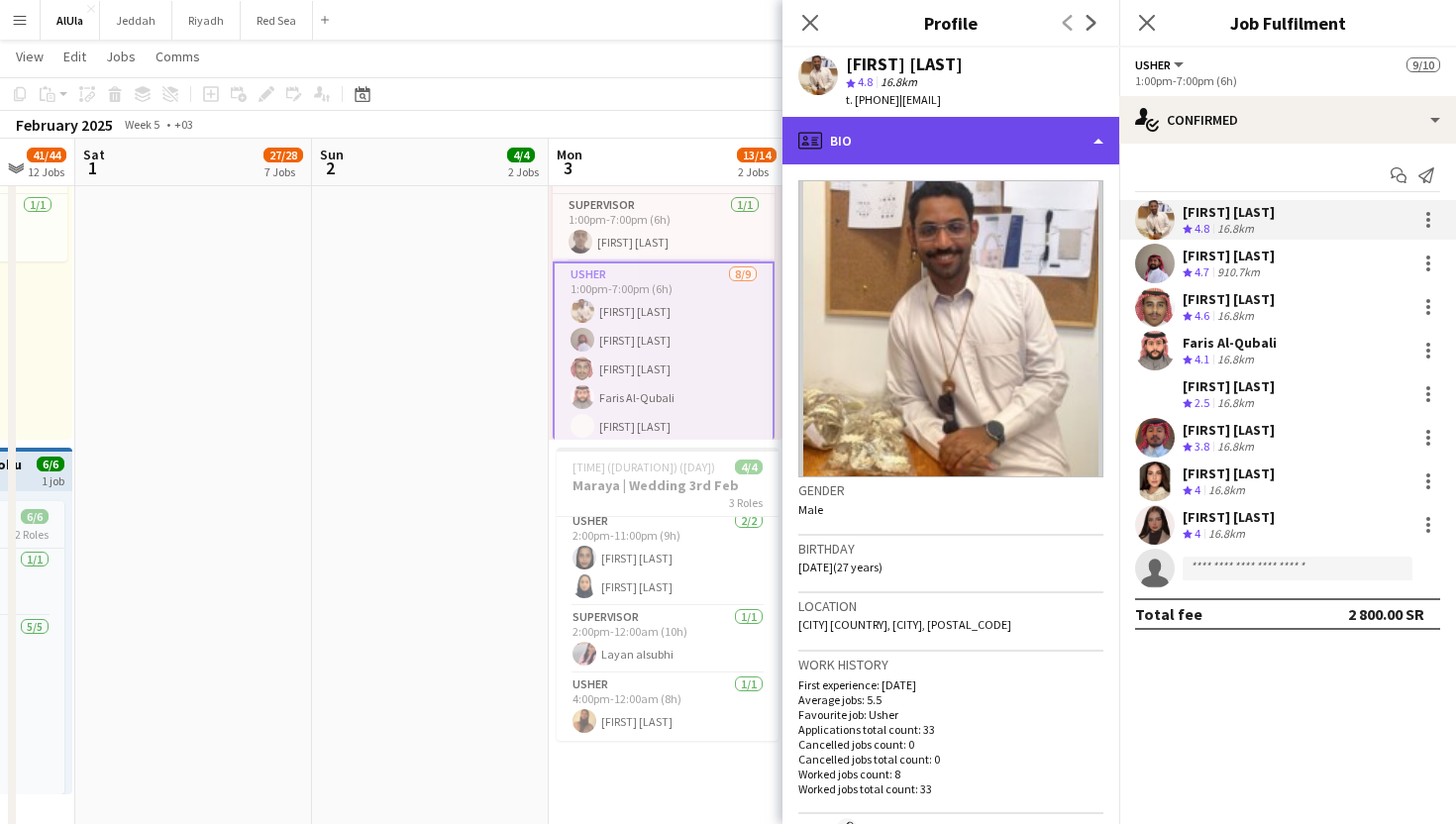 click on "profile
Bio" 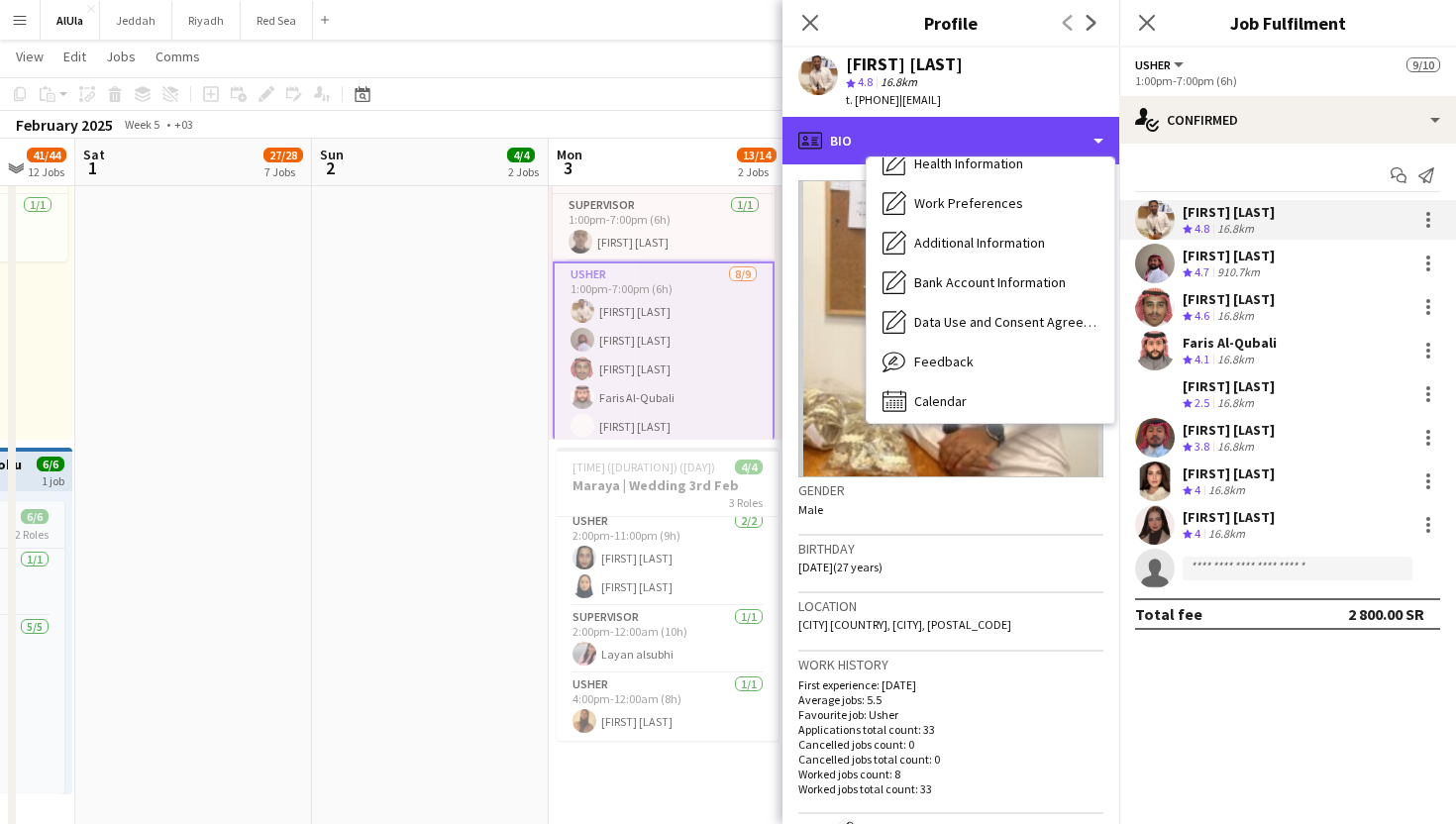 scroll, scrollTop: 226, scrollLeft: 0, axis: vertical 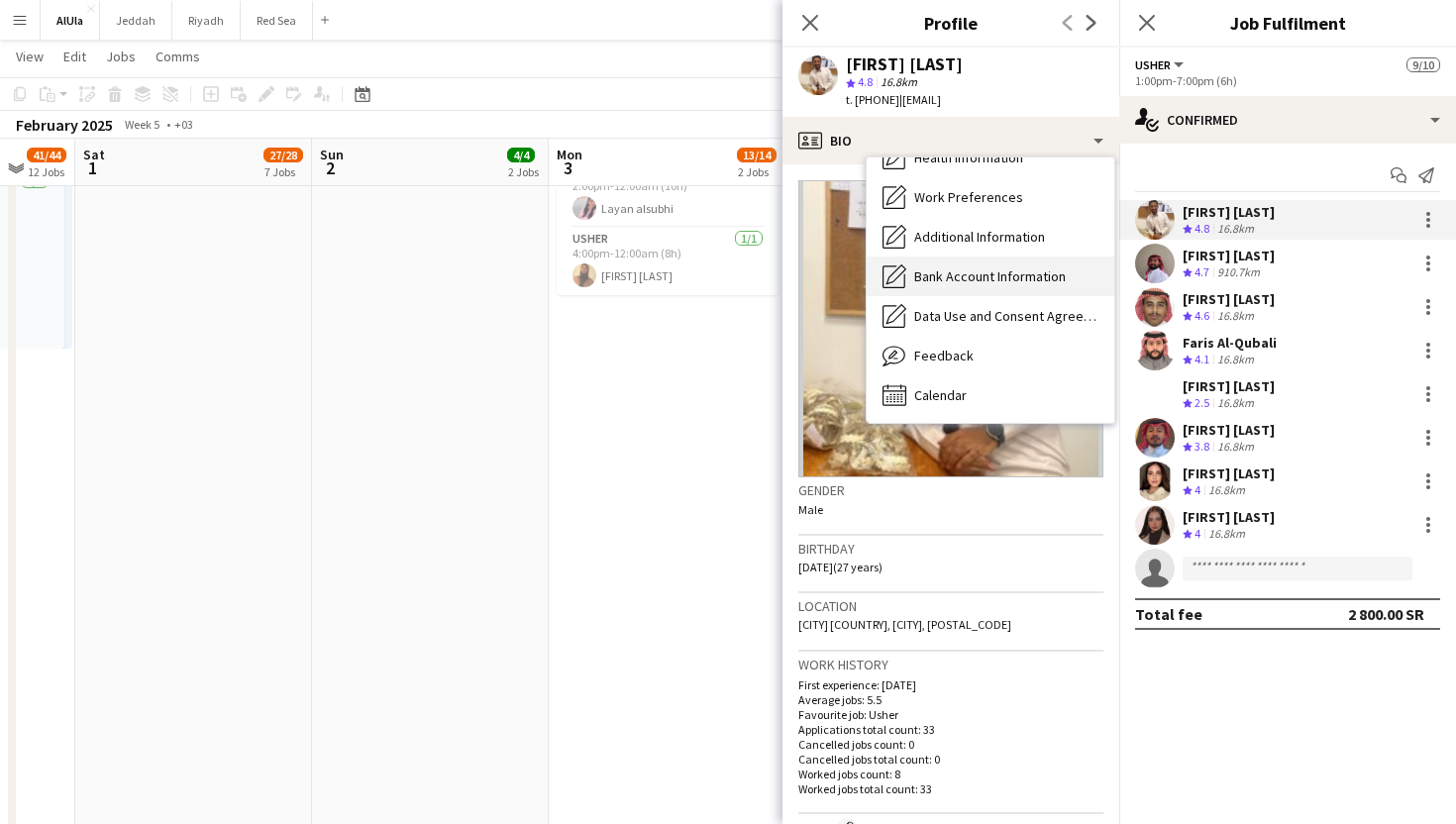 click on "Bank Account Information" at bounding box center [989, 276] 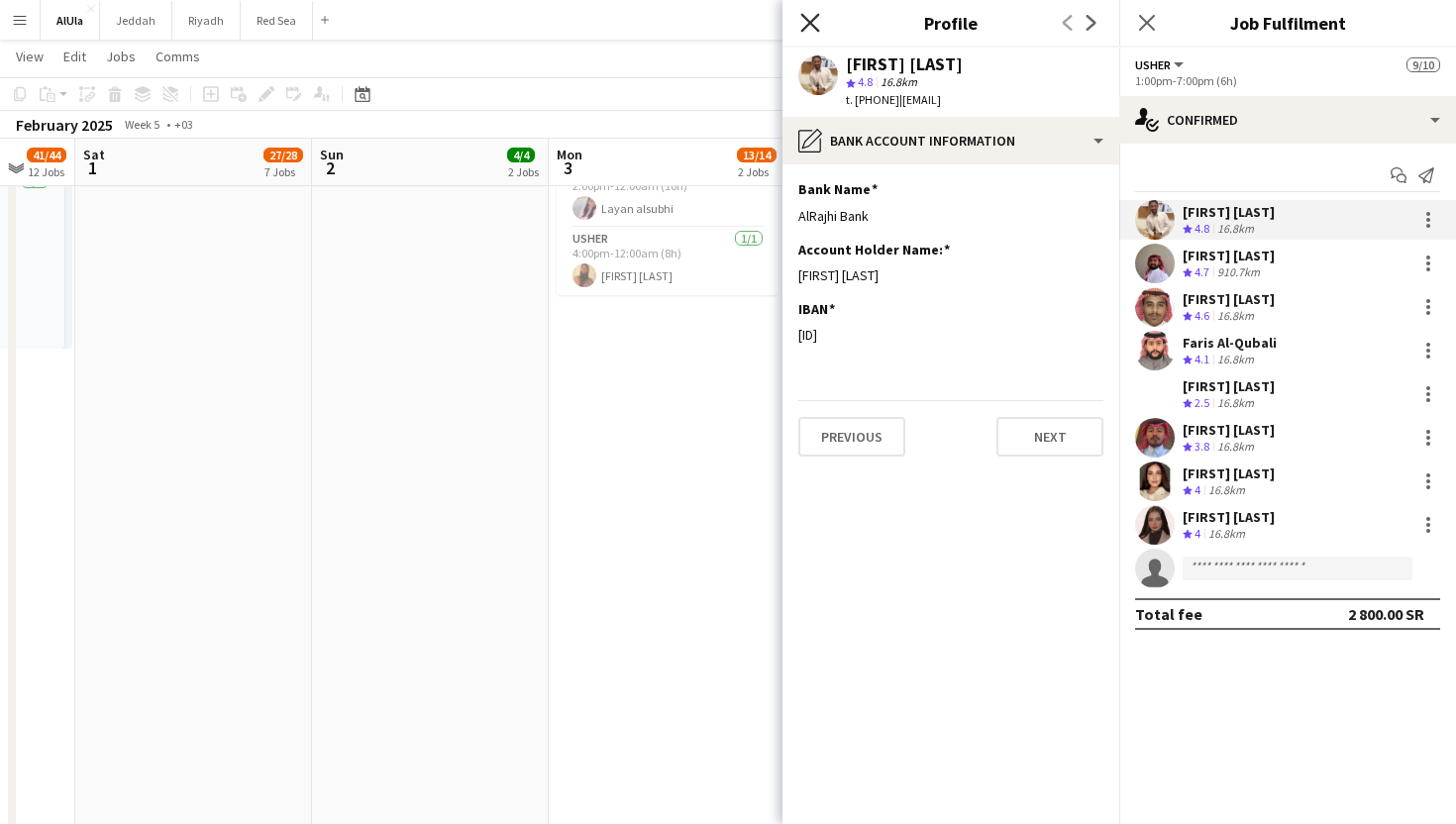 click on "Close pop-in" 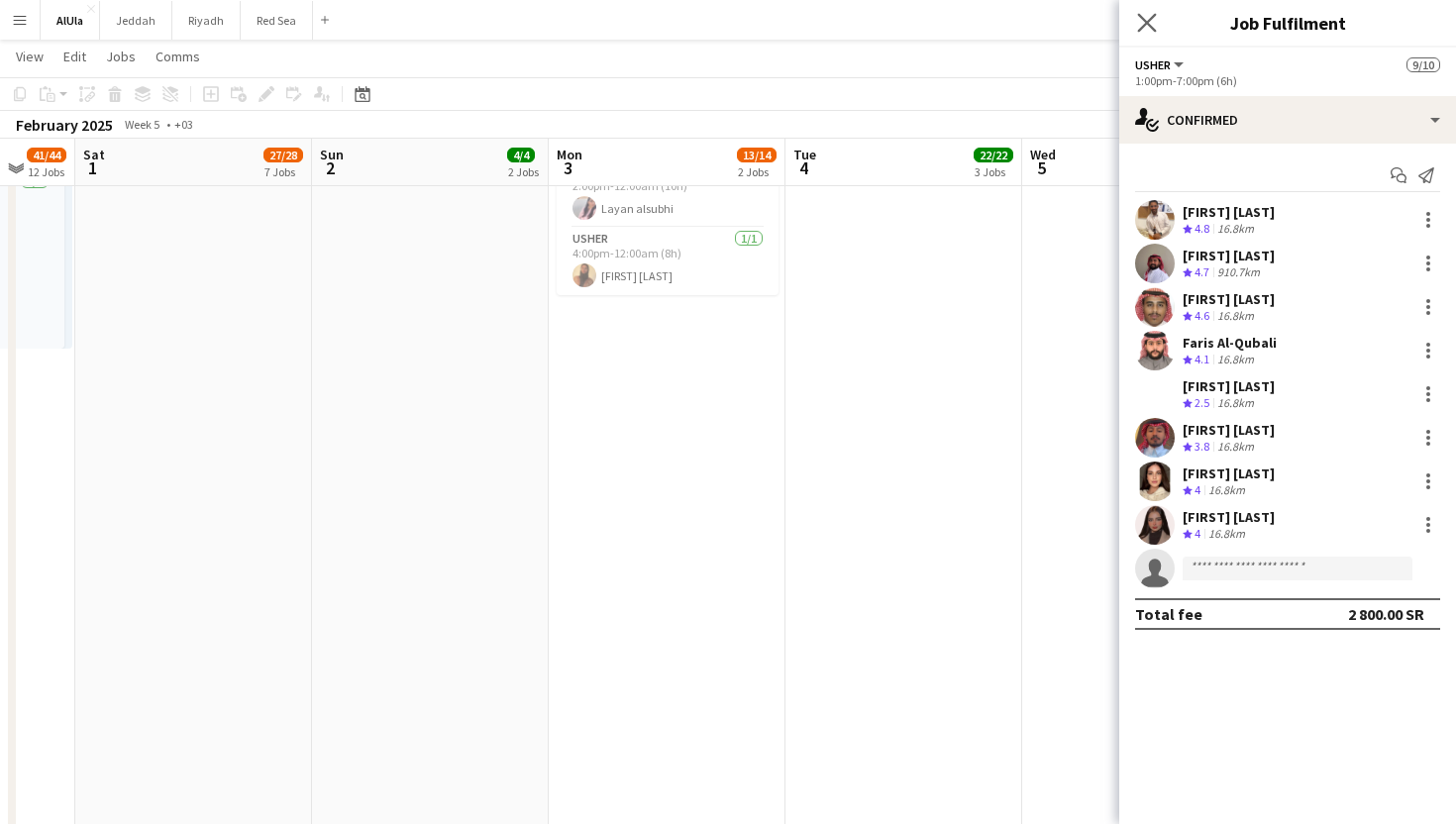 click on "Close pop-in" 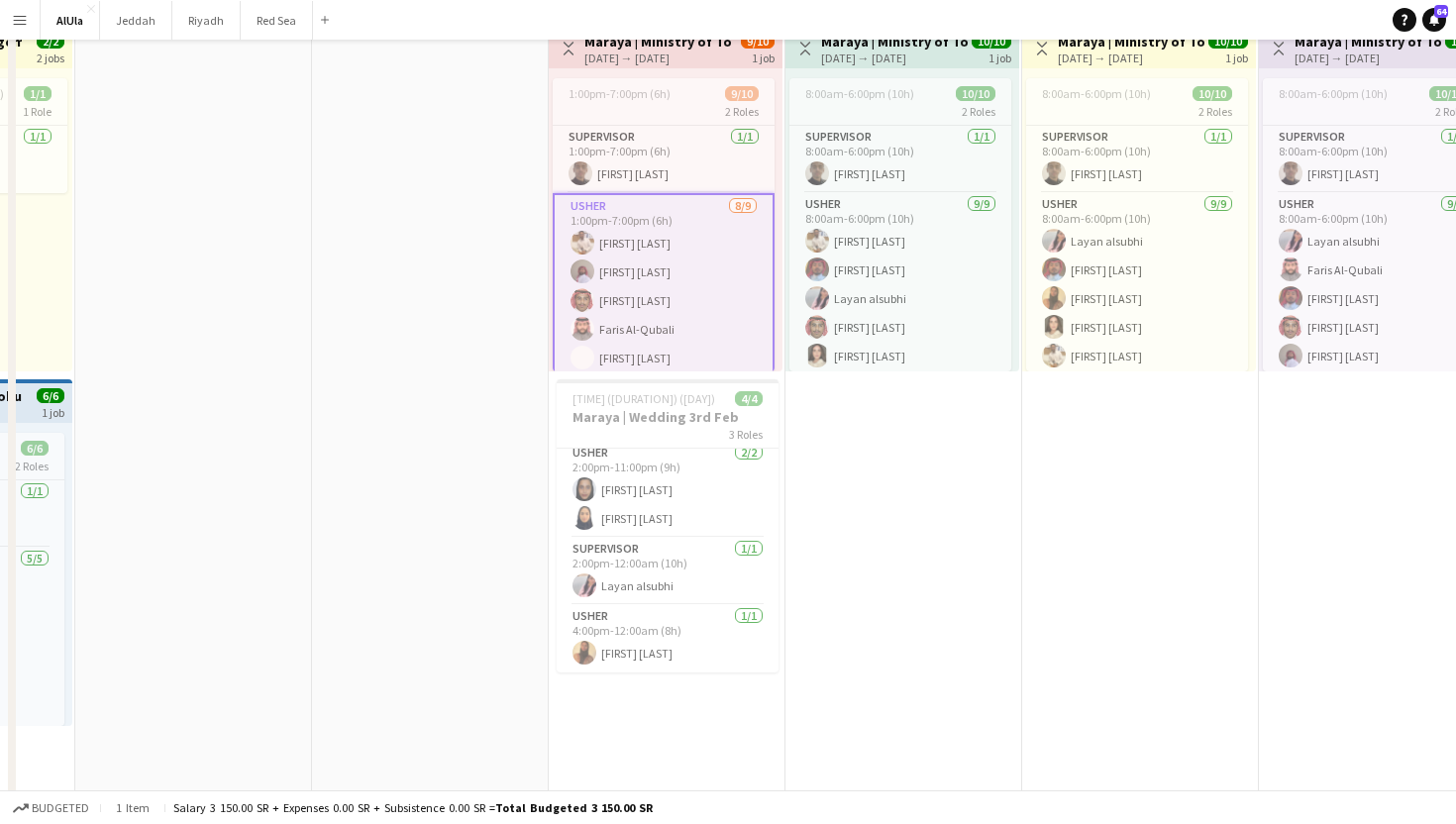 scroll, scrollTop: 0, scrollLeft: 0, axis: both 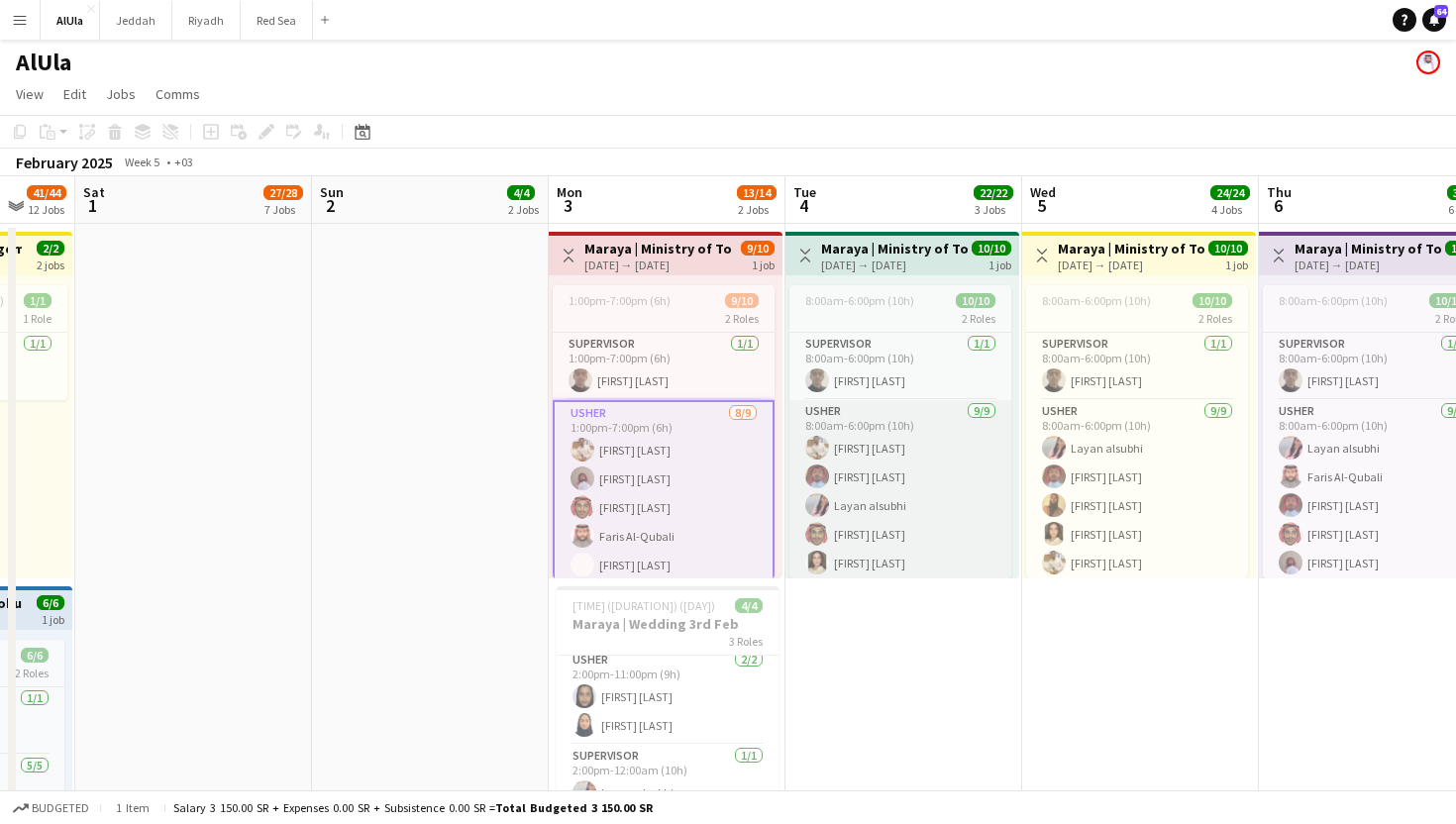 click on "Usher   [RATING]   [TIME] ([DURATION])
[FIRST] [LAST] [FIRST] [LAST] [FIRST] [LAST] [FIRST] [LAST] [FIRST] [LAST] [FIRST] [LAST] [FIRST] [LAST] [FIRST] [LAST] [FIRST] [LAST]" at bounding box center (900, 549) 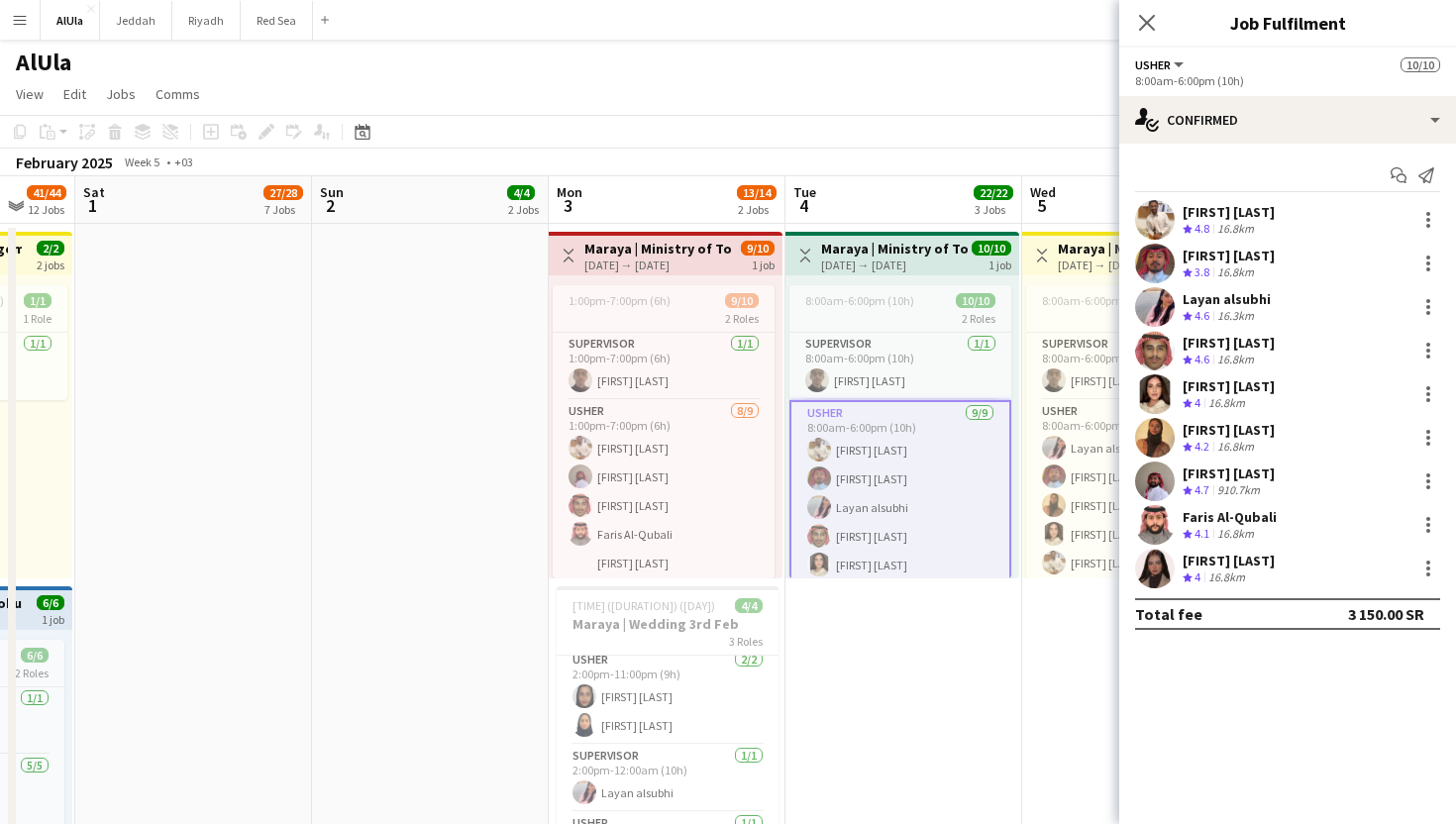 click at bounding box center (1155, 481) 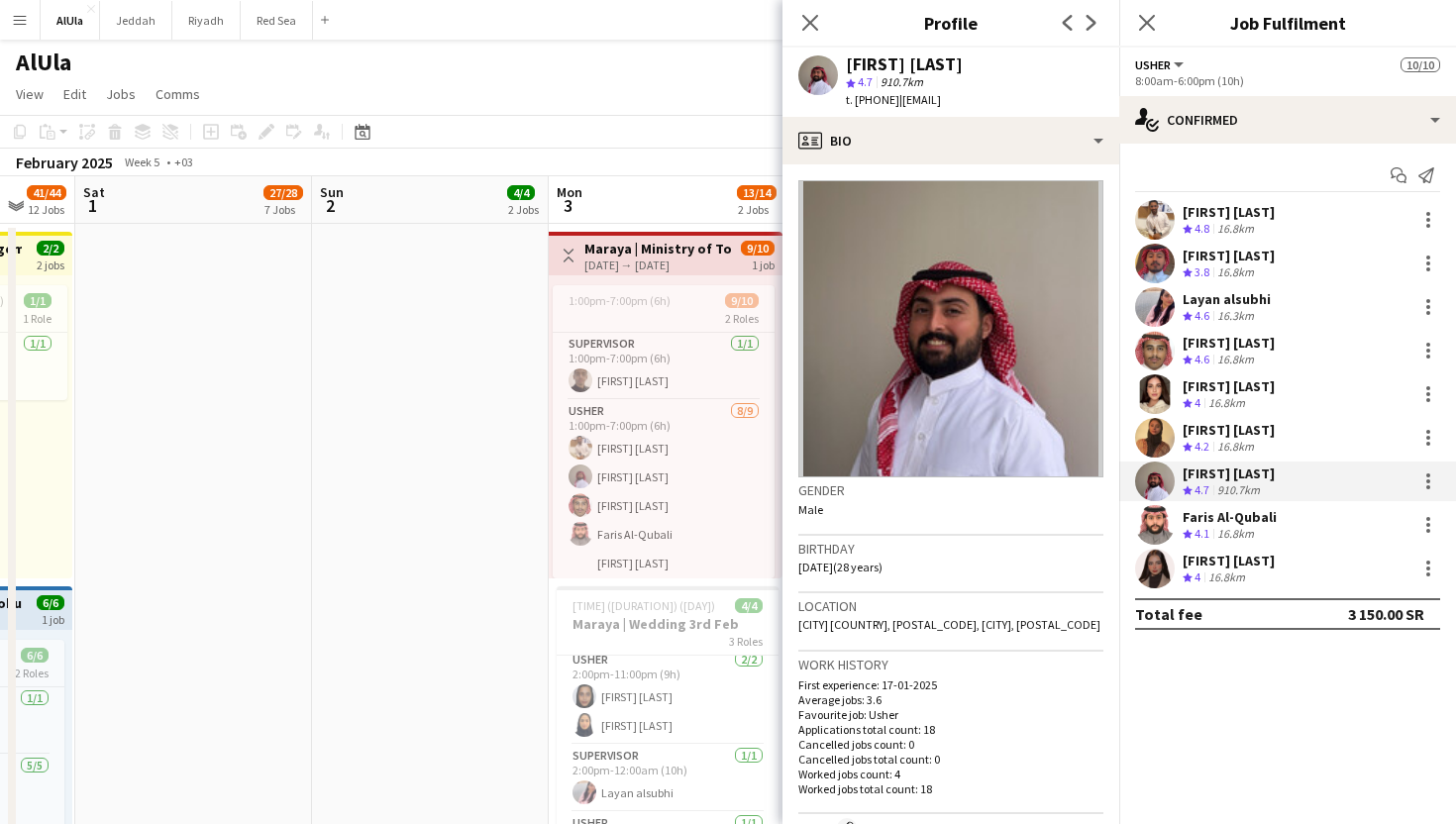 click at bounding box center [1155, 307] 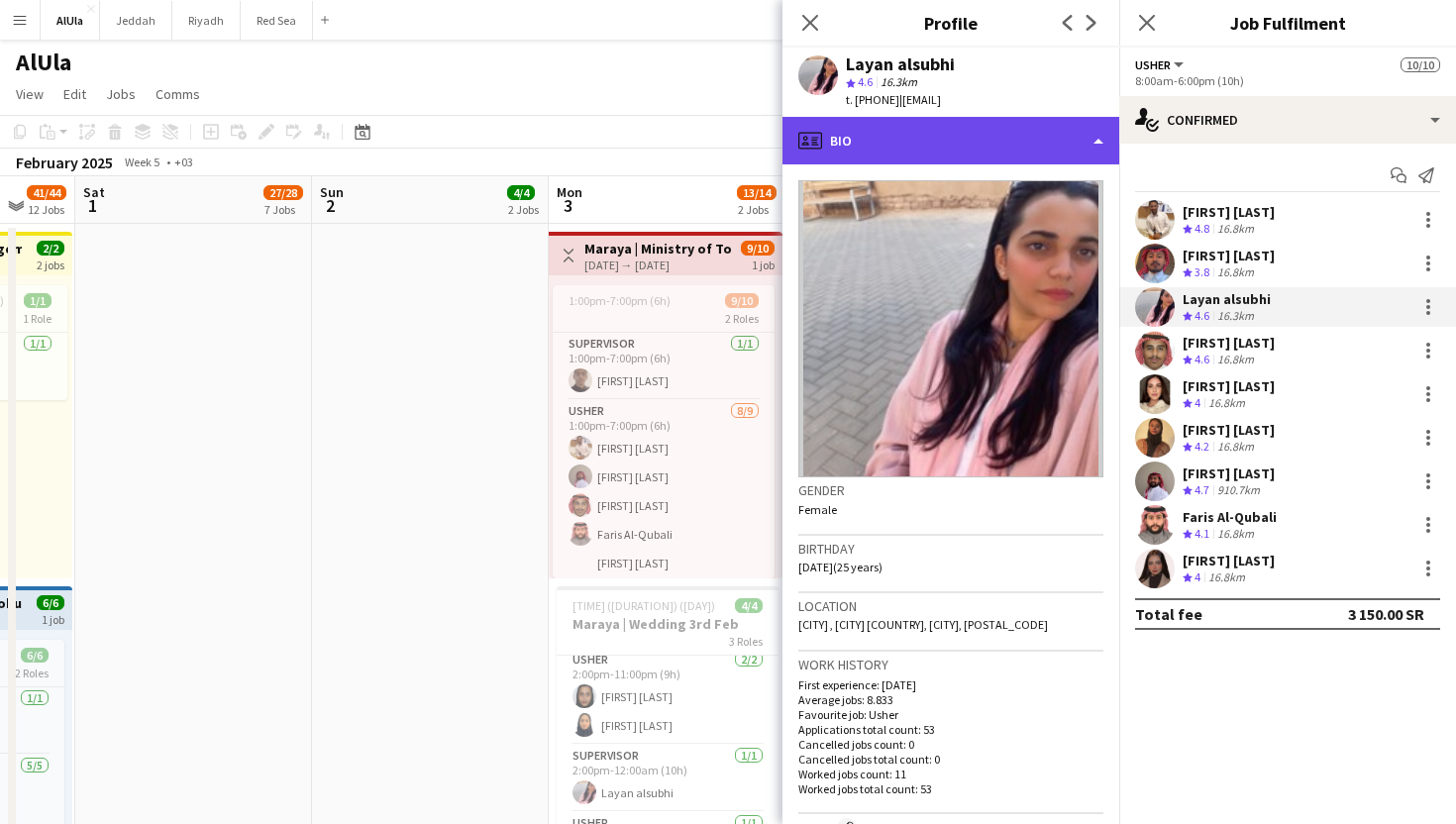click on "profile
Bio" 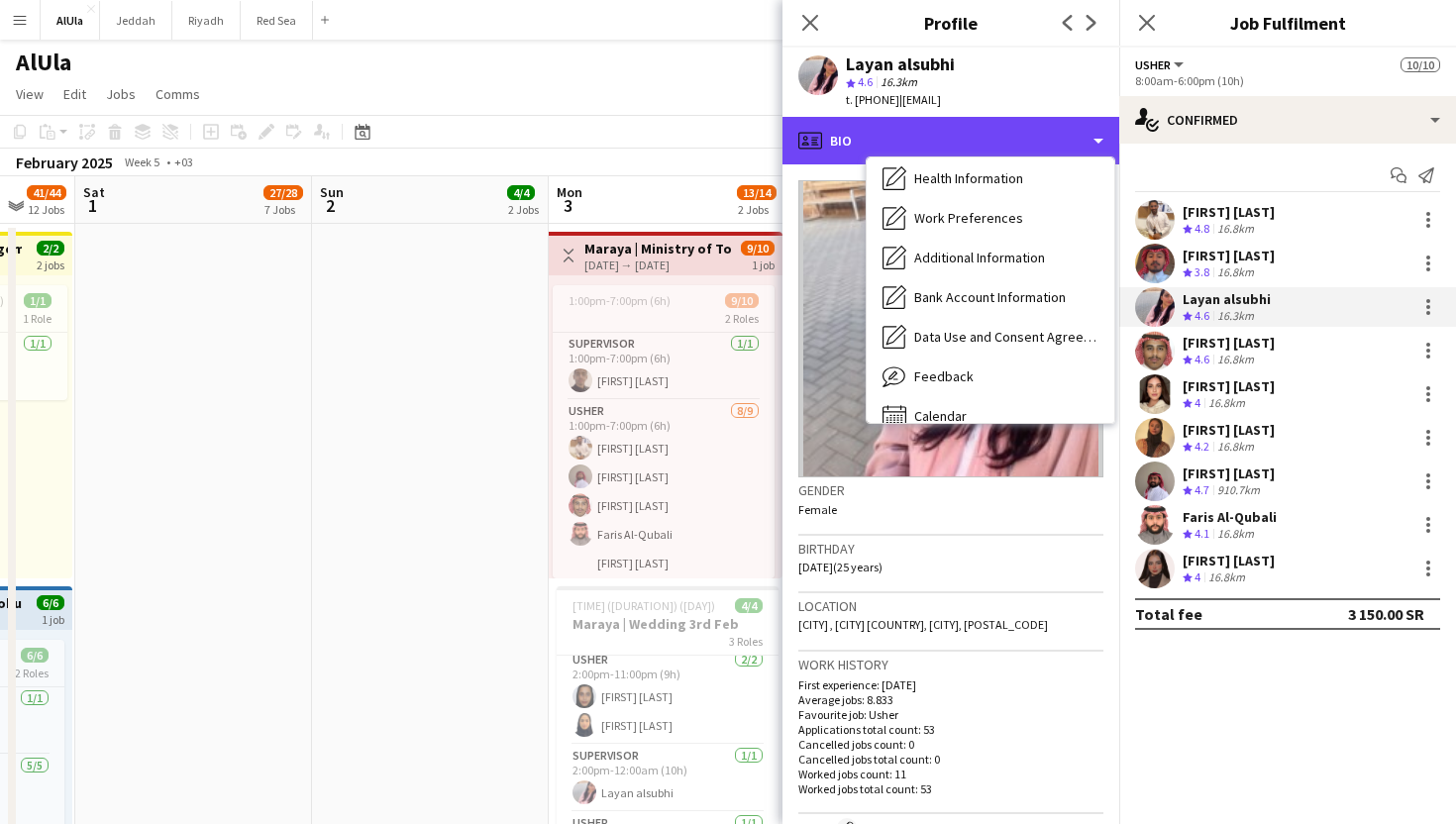 scroll, scrollTop: 226, scrollLeft: 0, axis: vertical 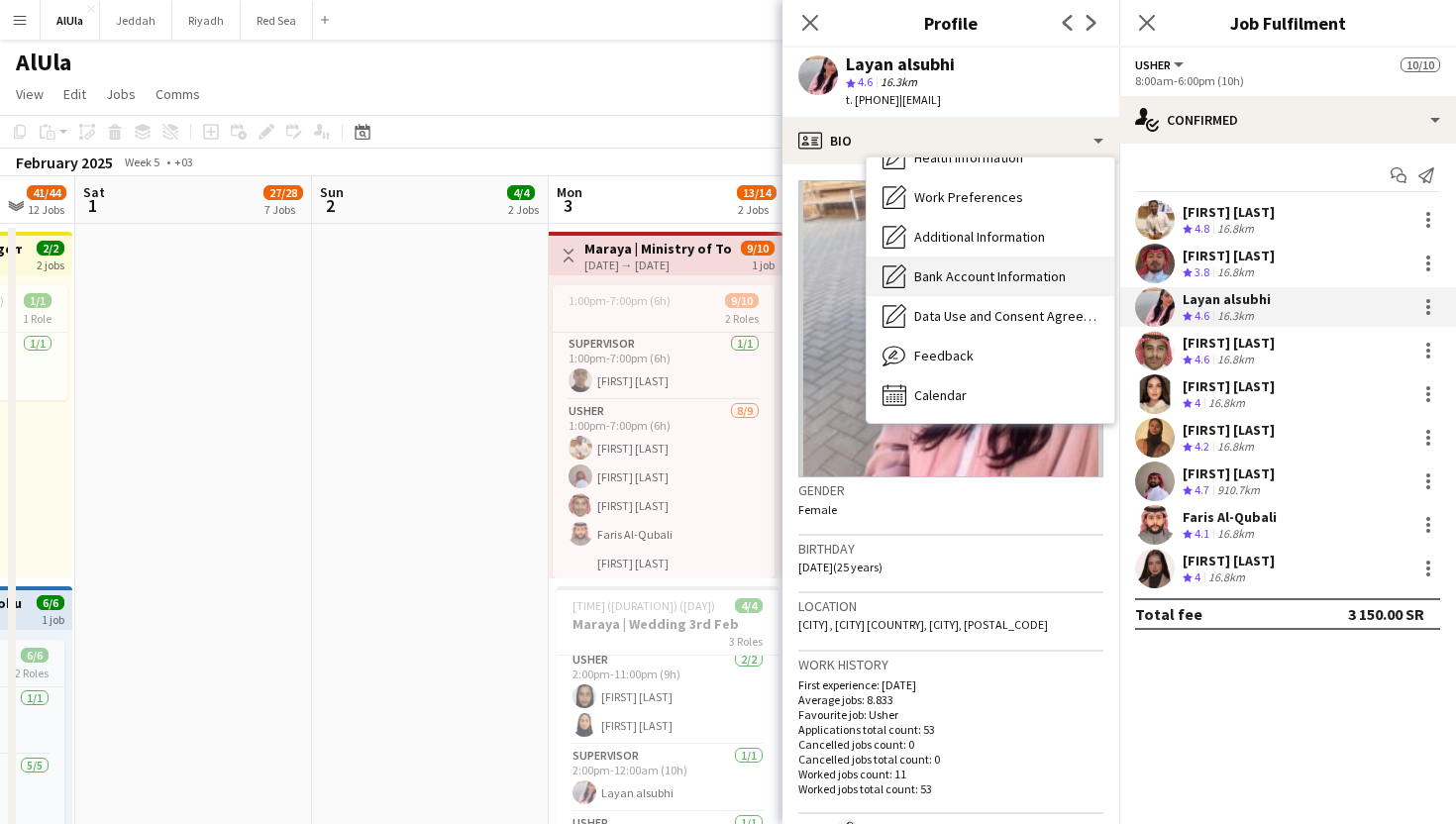 click on "Bank Account Information" at bounding box center (989, 276) 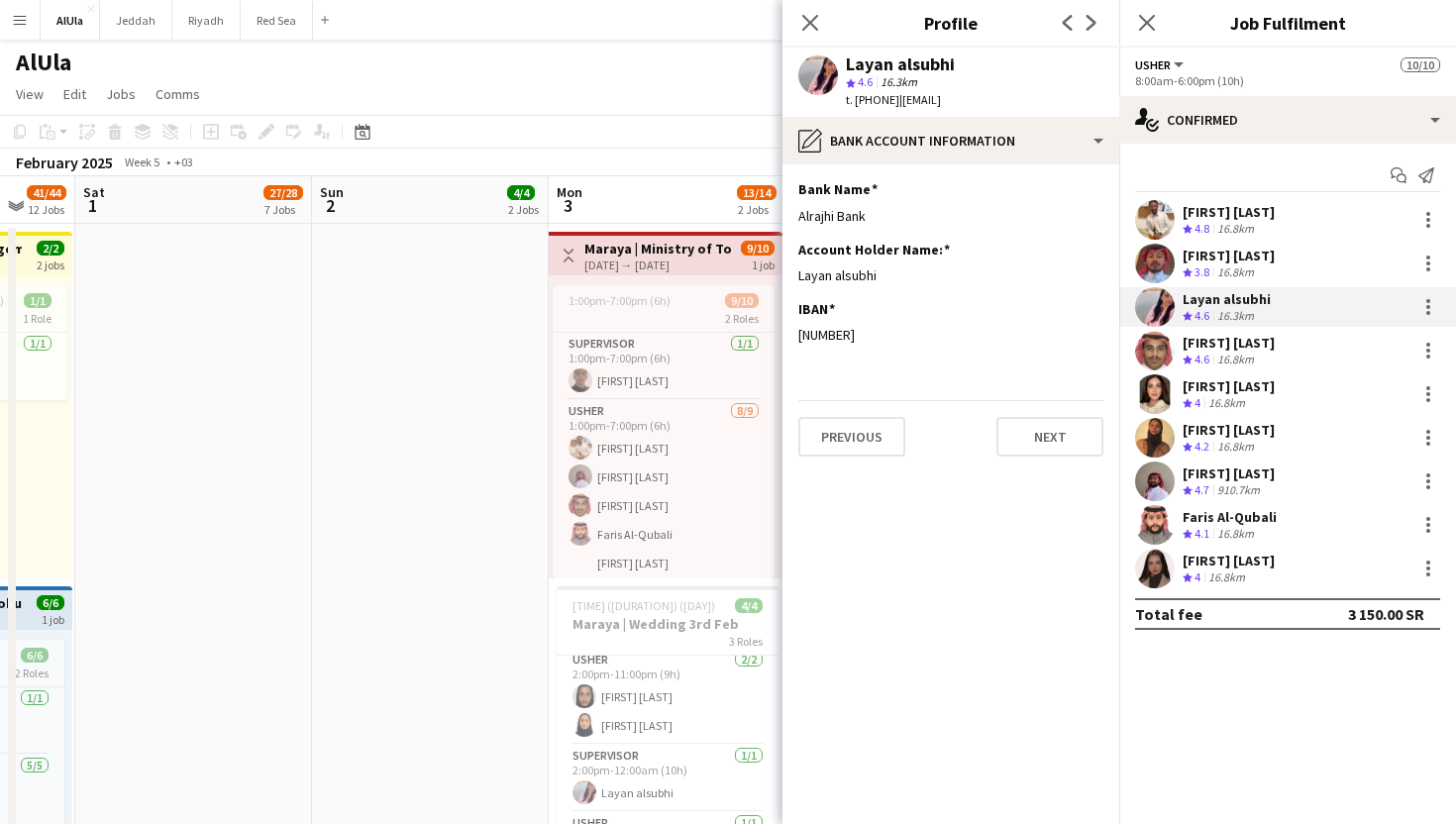 click at bounding box center [1155, 263] 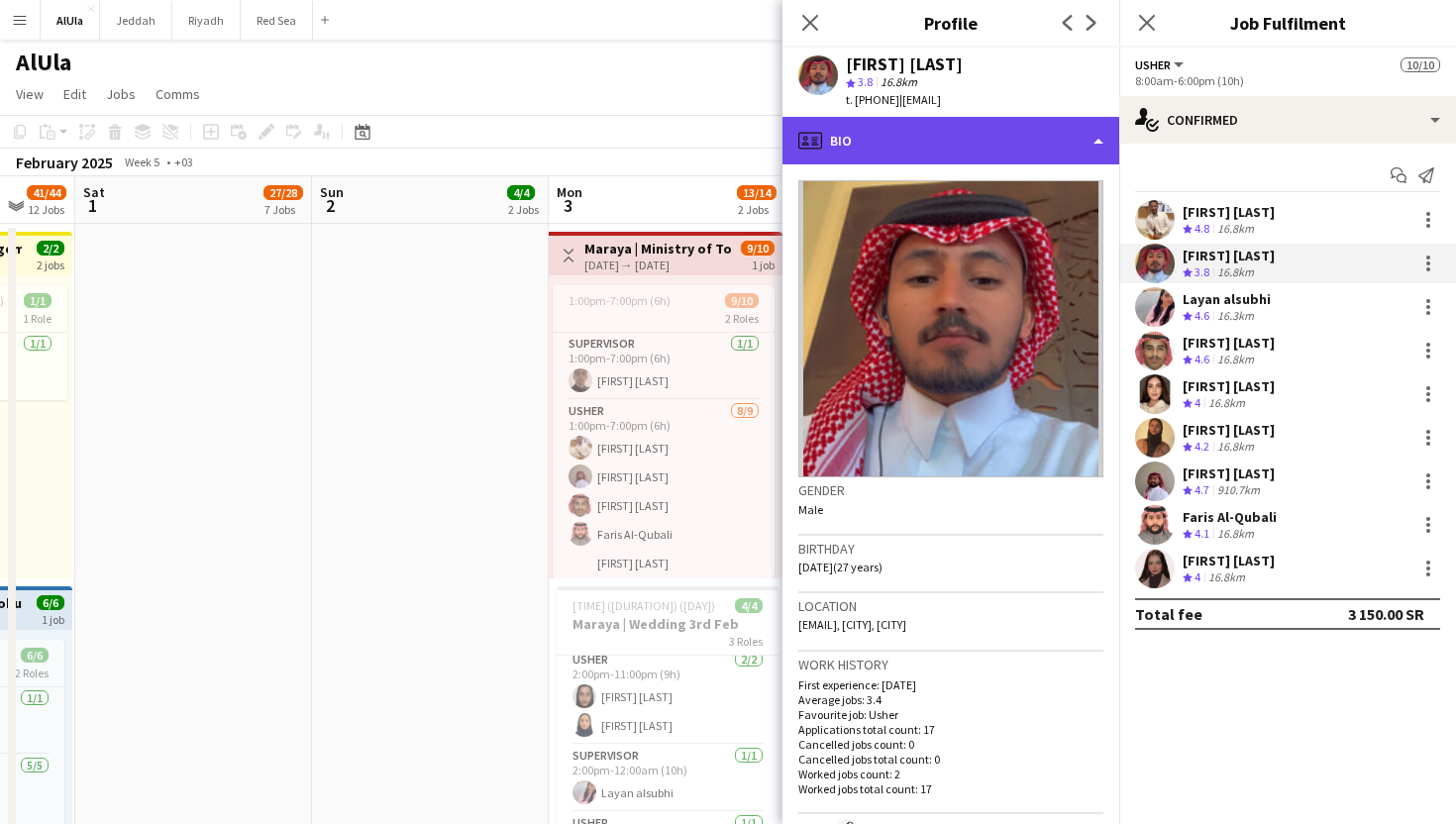click on "profile
Bio" 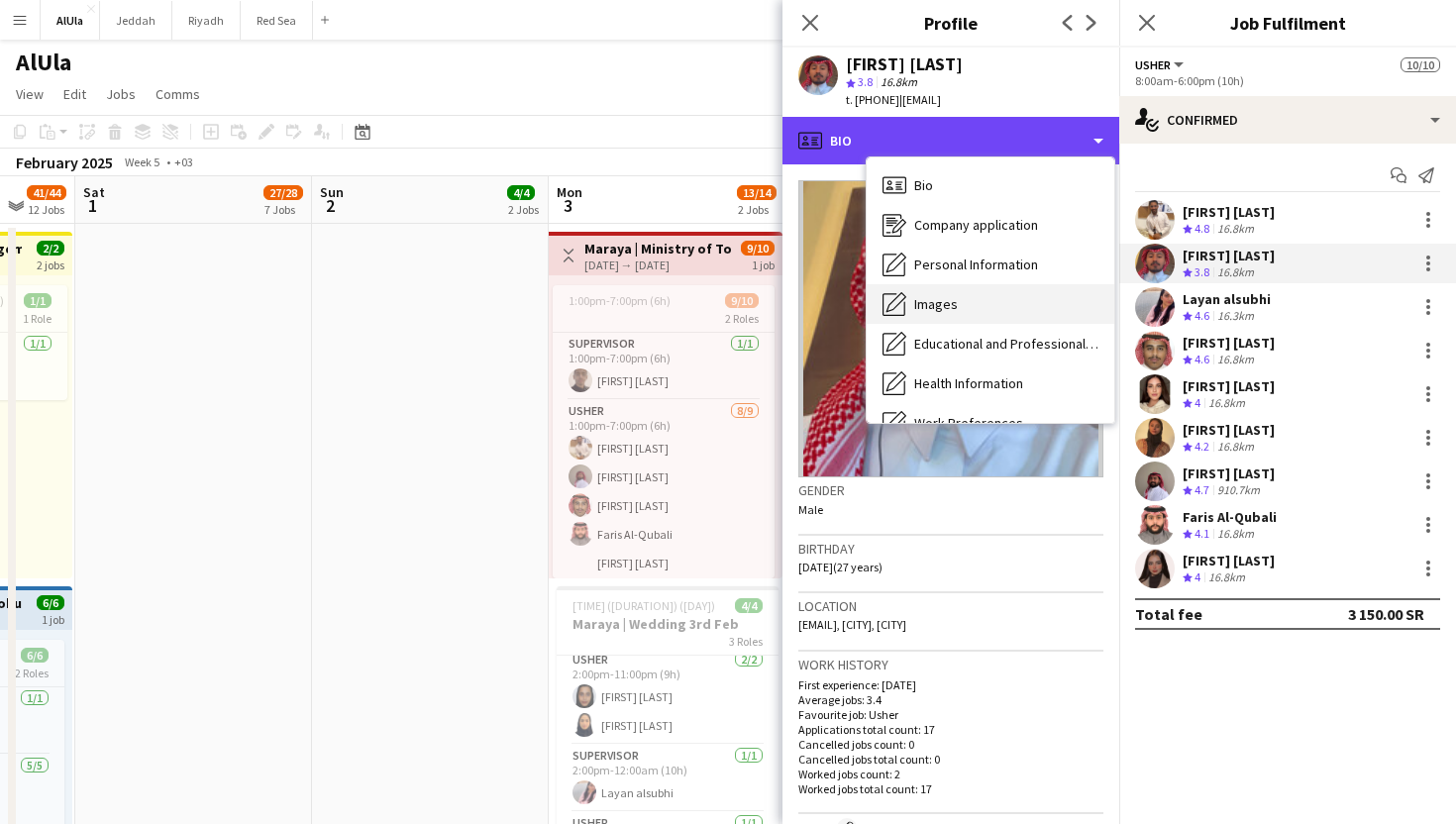 scroll, scrollTop: 226, scrollLeft: 0, axis: vertical 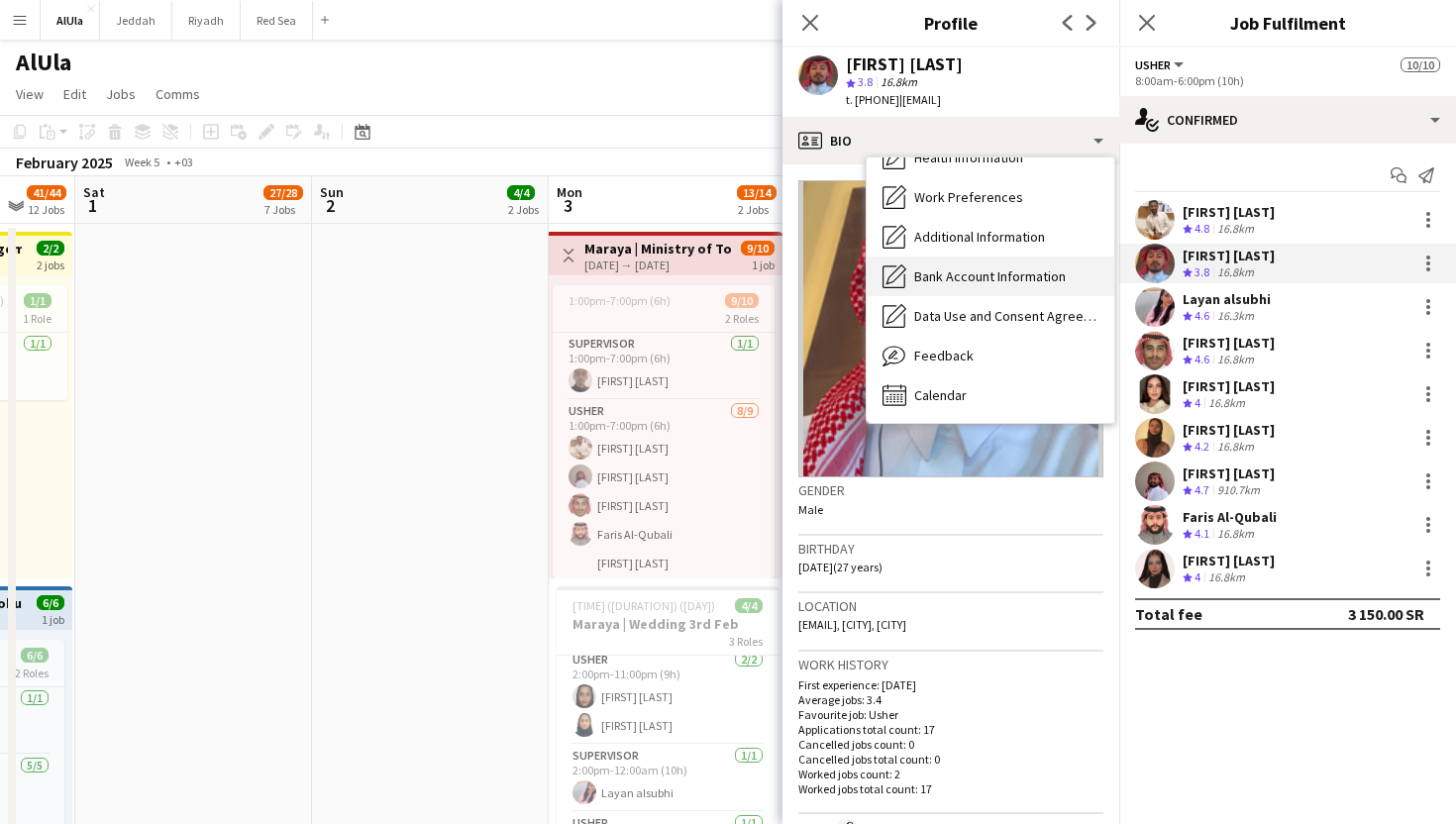 click on "Bank Account Information
Bank Account Information" at bounding box center [990, 276] 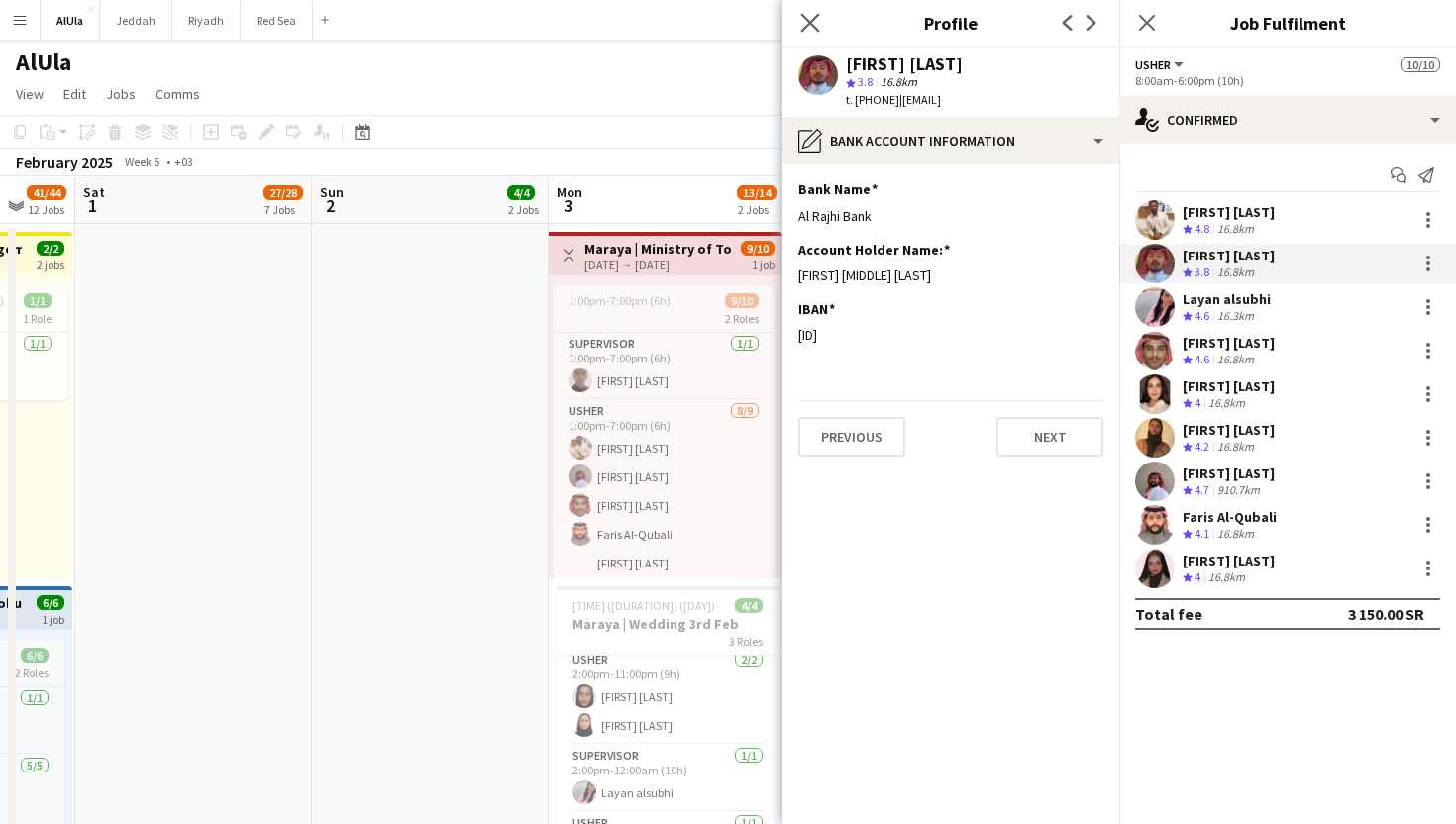 click on "Close pop-in" 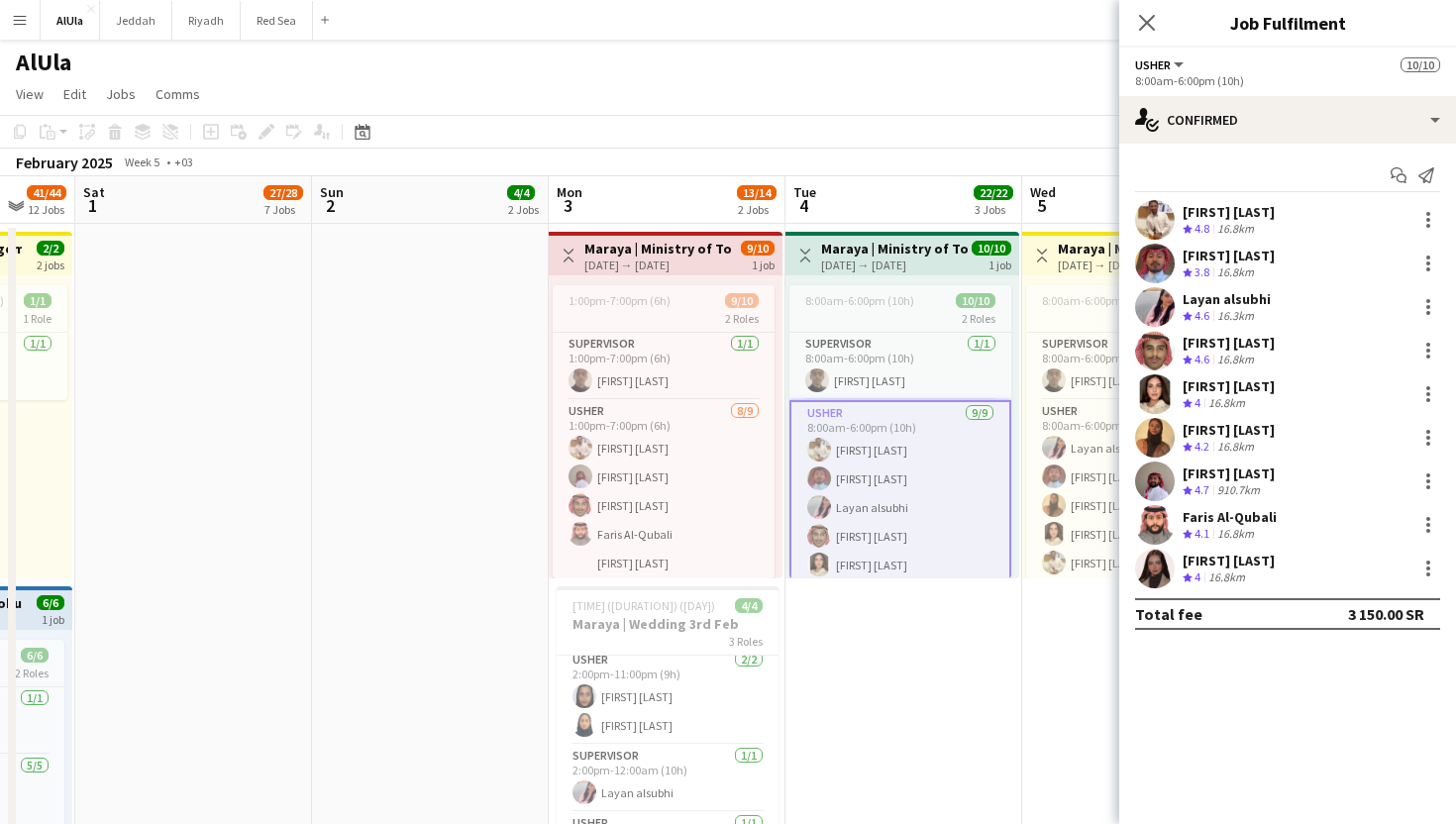 click on "Close pop-in" 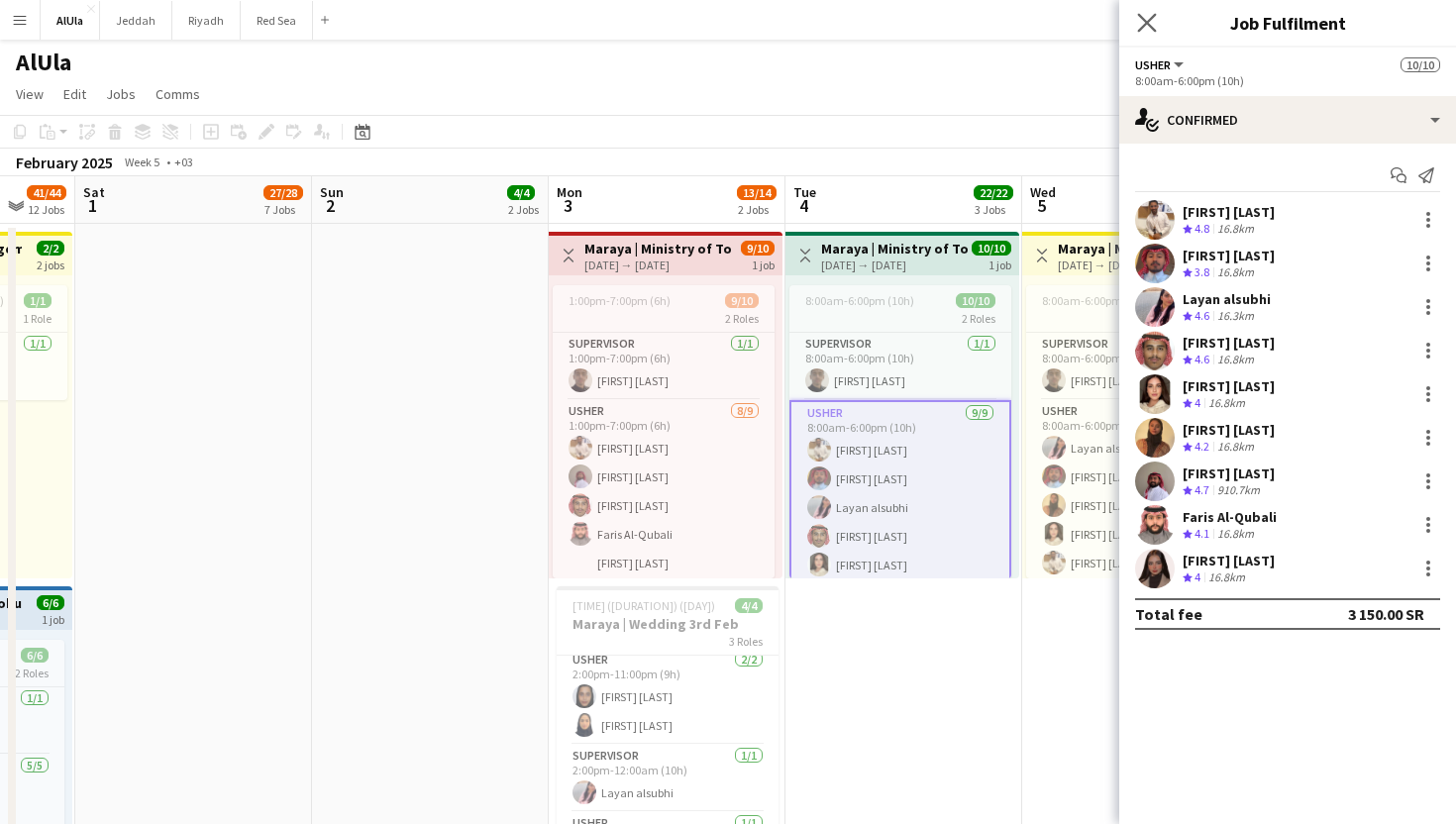 click on "Close pop-in" 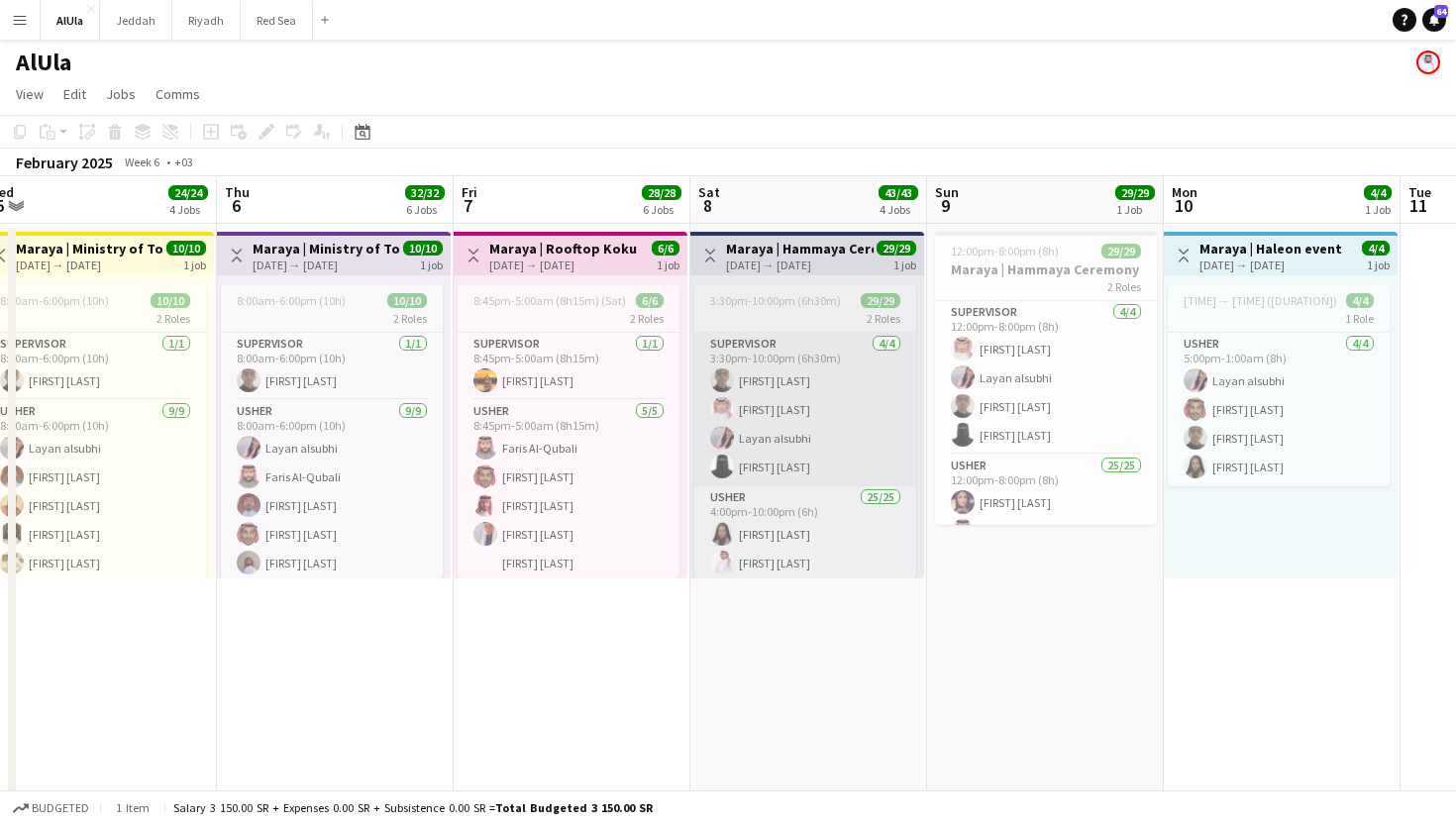 scroll, scrollTop: 0, scrollLeft: 979, axis: horizontal 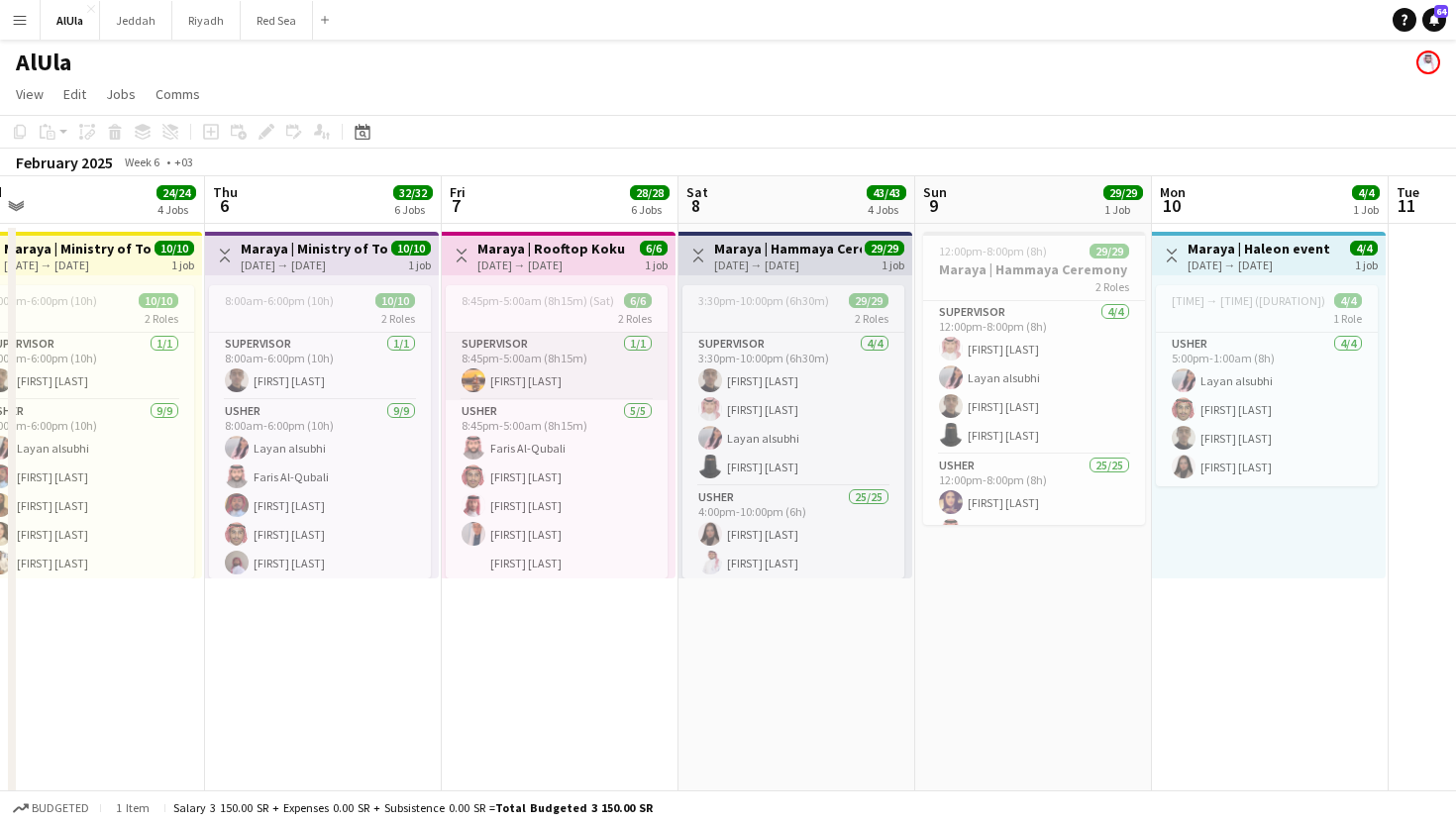 click on "Supervisor   [NUMBER]/[NUMBER]   [TIME] ([DURATION])
[FIRST] [LAST]" at bounding box center (557, 366) 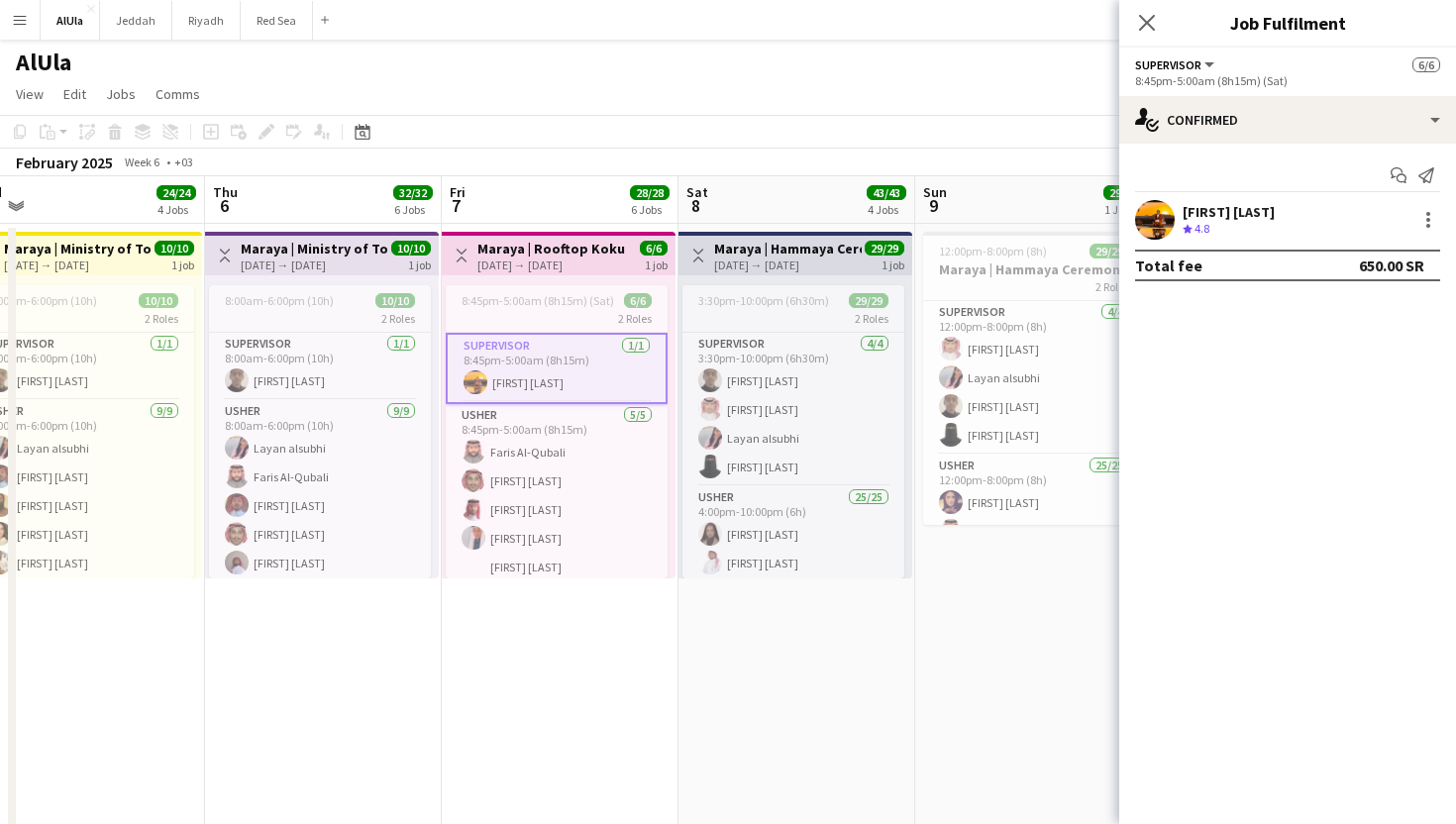 click on "[FIRST] [LAST]" at bounding box center [1228, 212] 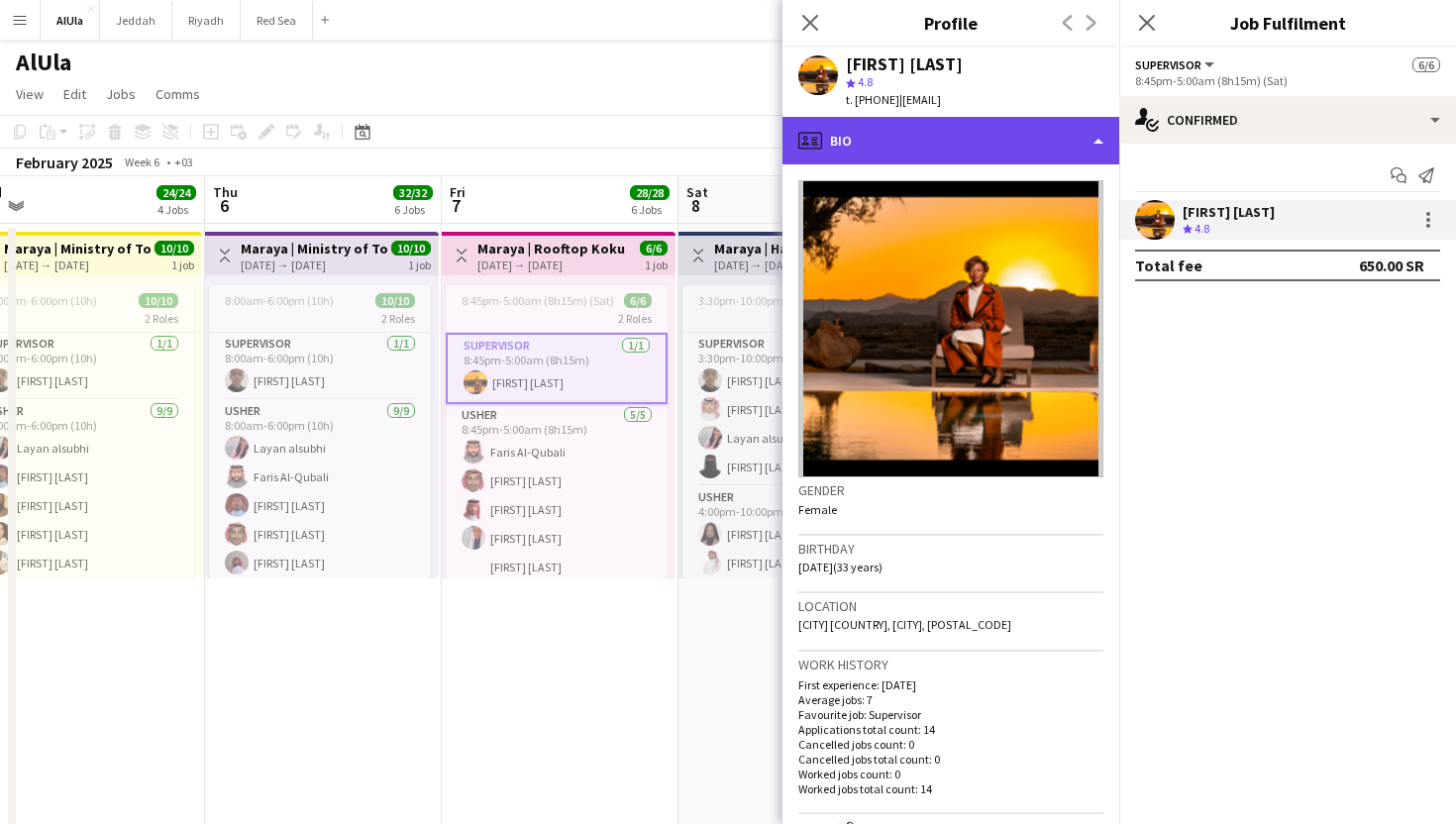 click on "profile
Bio" 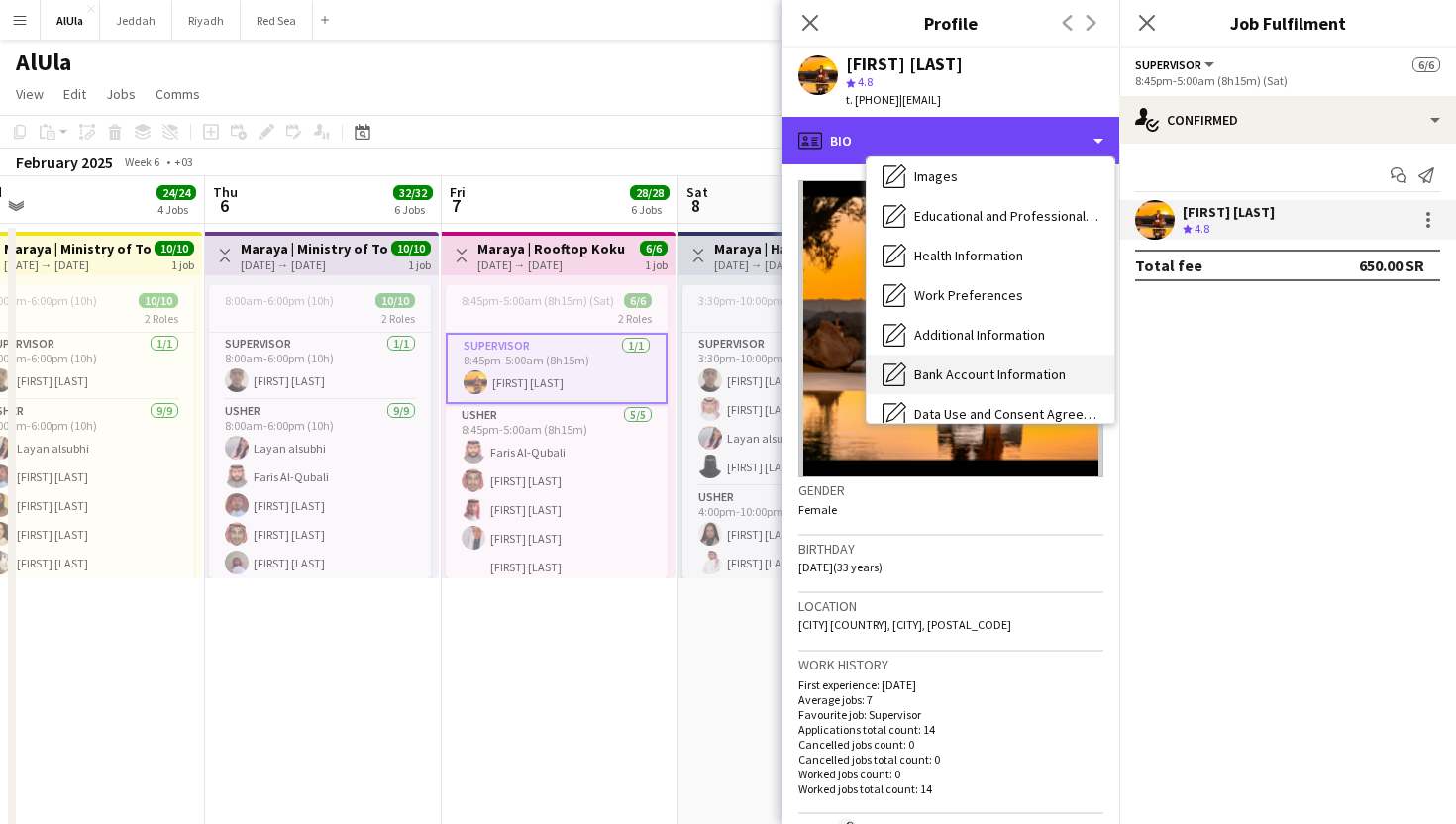 scroll, scrollTop: 140, scrollLeft: 0, axis: vertical 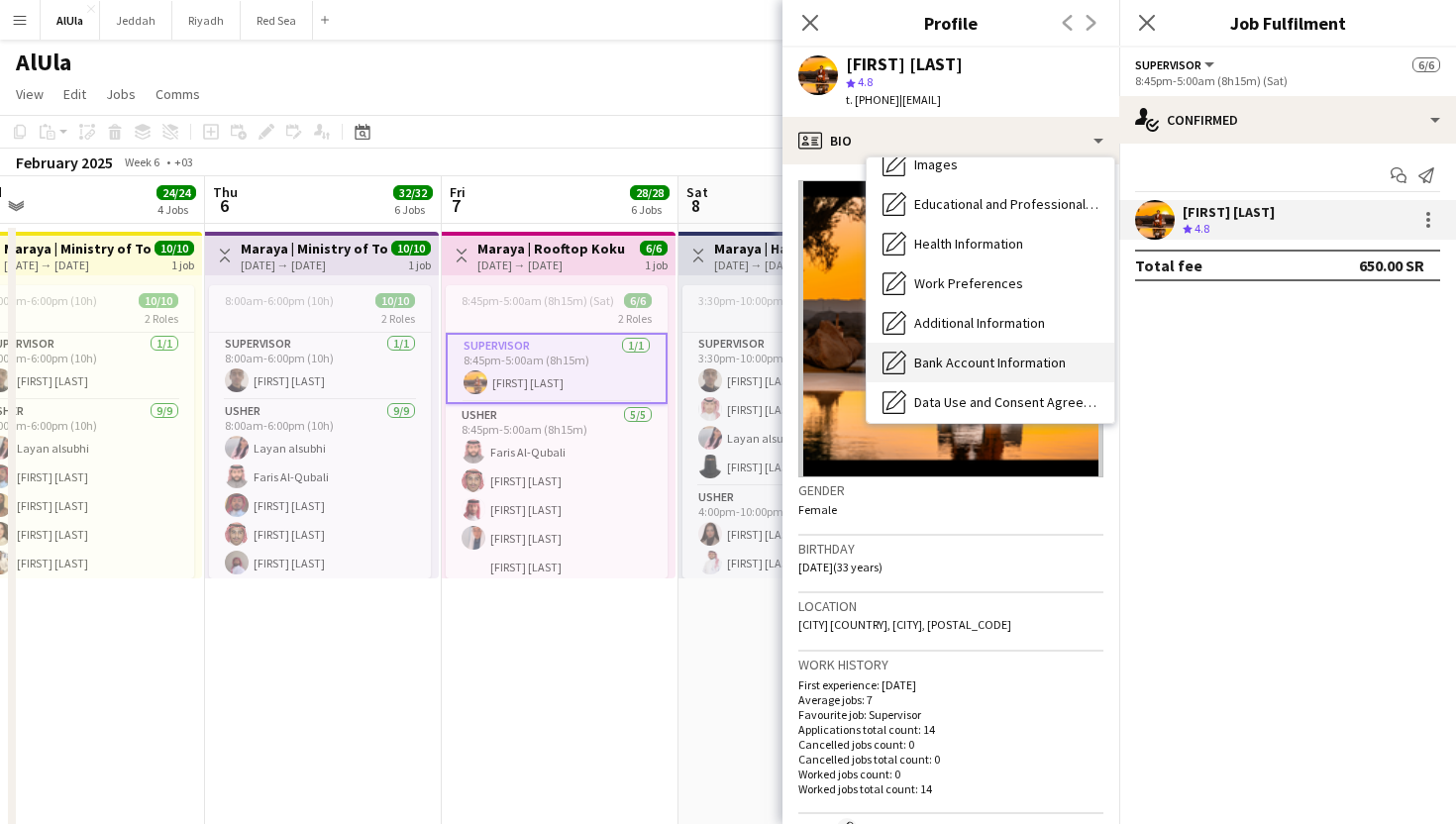 click on "Bank Account Information" at bounding box center (989, 362) 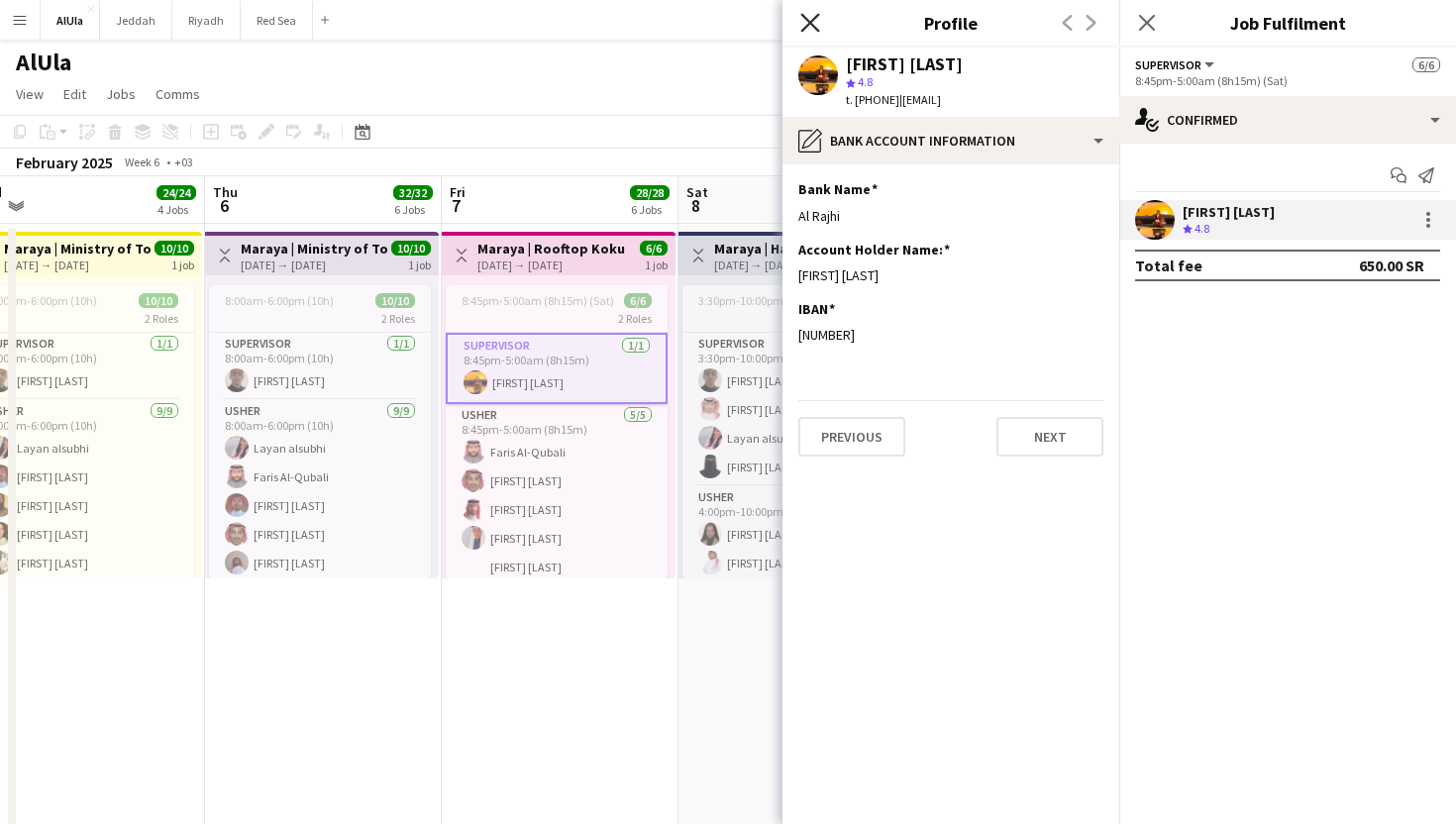 click on "Close pop-in" 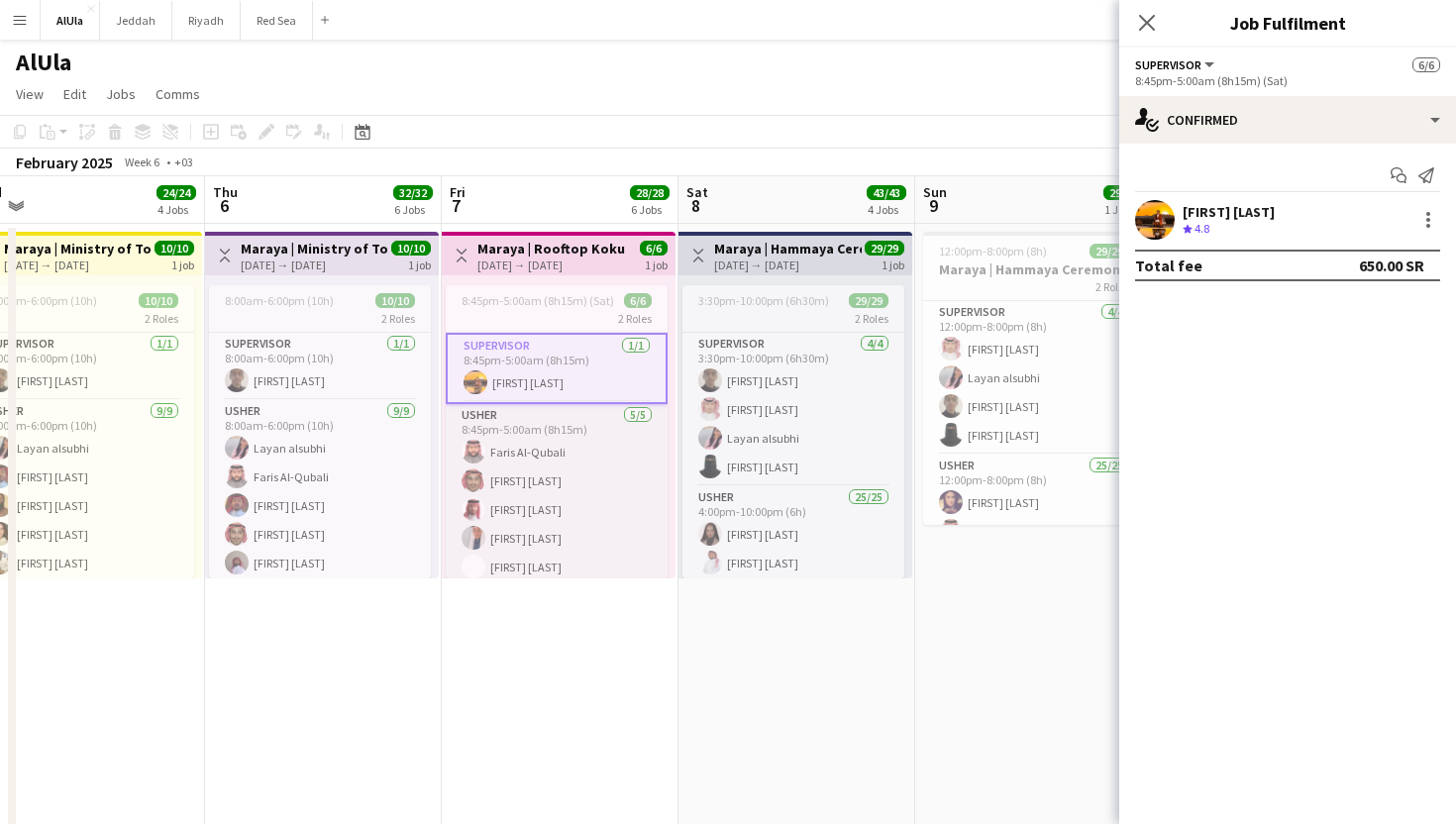 click on "Usher   [NUMBER]/[NUMBER]   [TIME] ([DURATION])
[FIRST] [LAST] [FIRST] [LAST] [FIRST] [LAST] [FIRST] [LAST]" at bounding box center [557, 495] 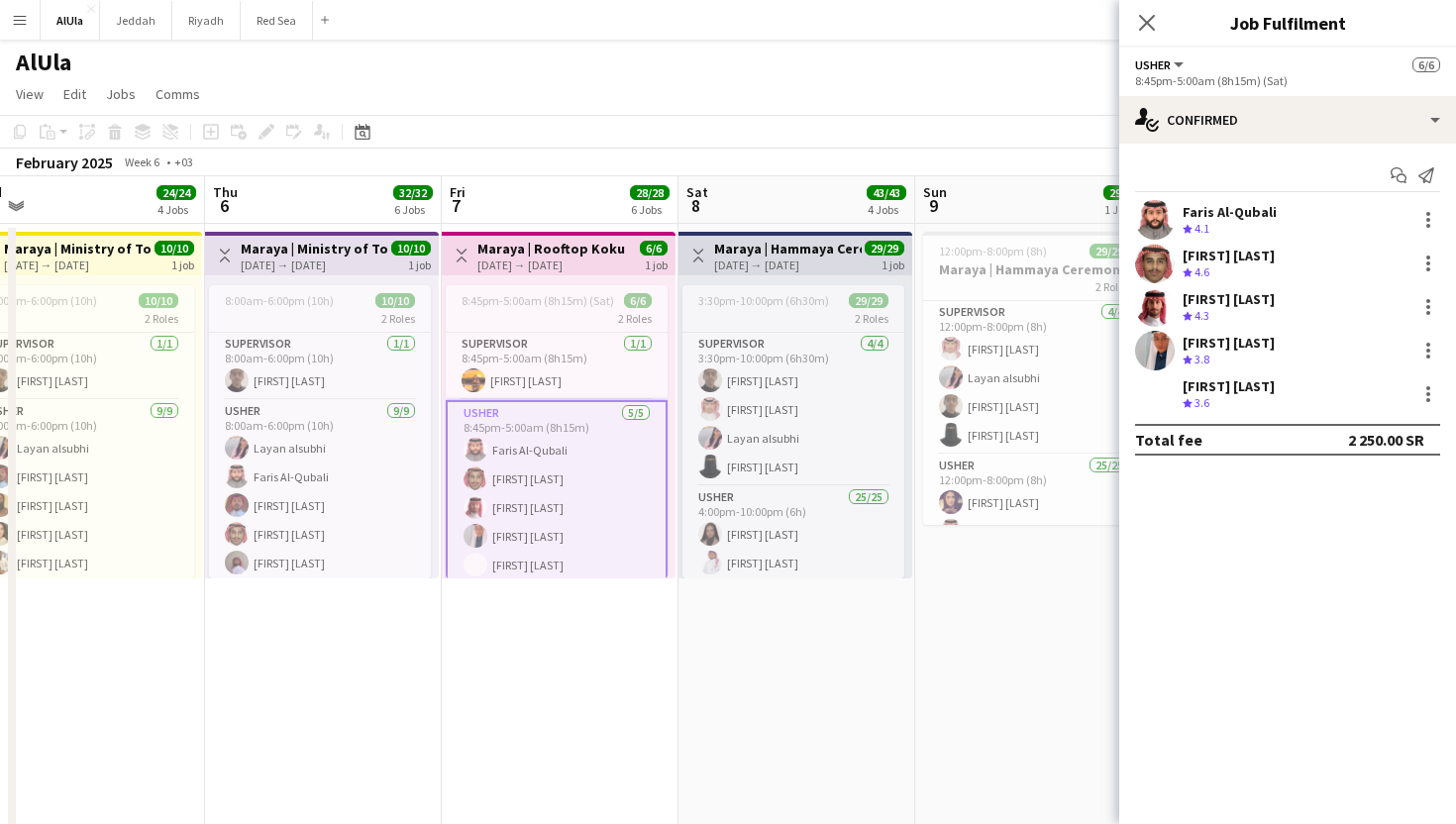 click at bounding box center [1155, 220] 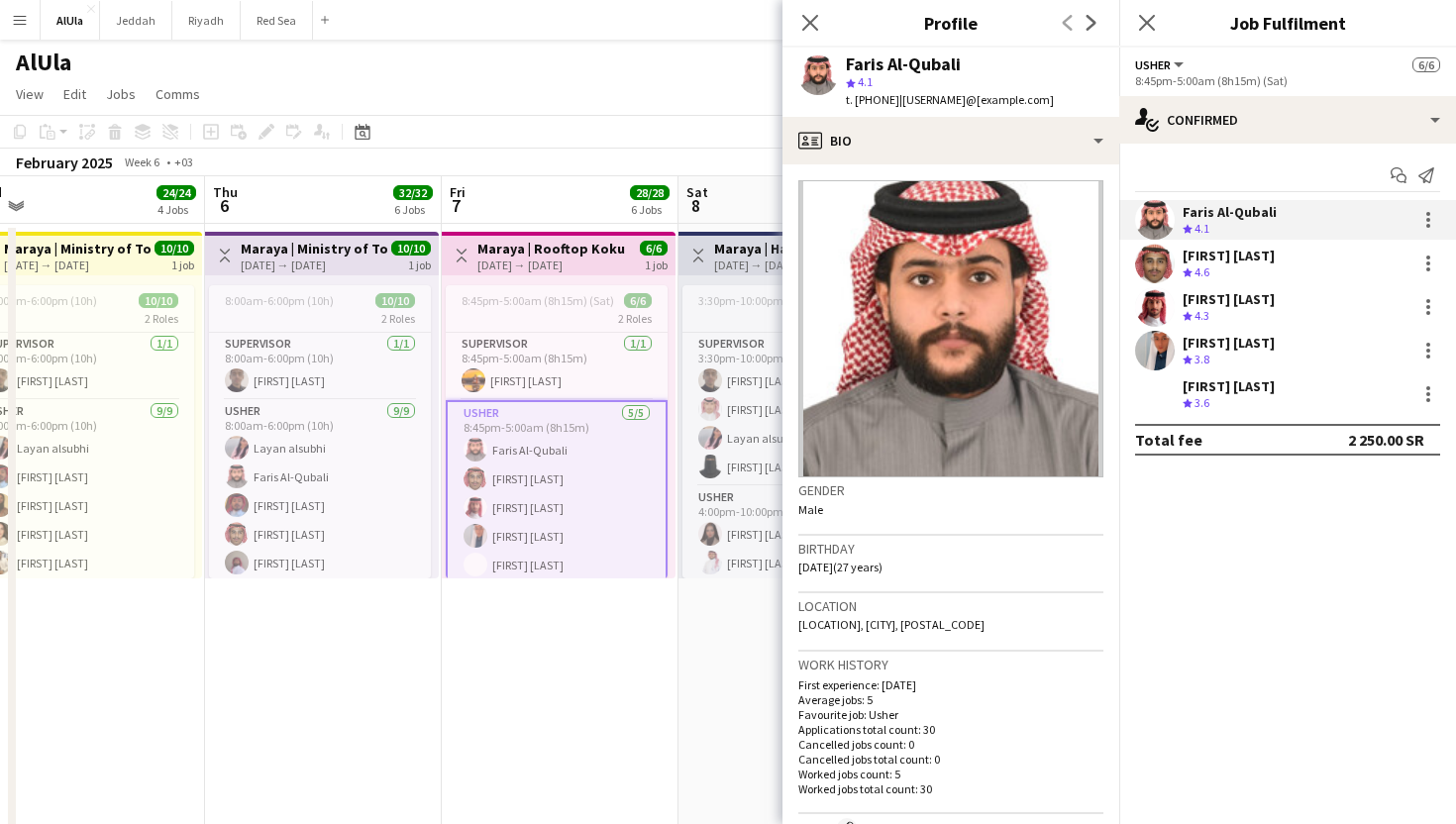 click on "Gender   [GENDER]   Birthday   [DATE]   ([AGE] years)   Location   [LOCATION], [CITY], [POSTAL_CODE]   Work history   First experience: [DATE]   Average jobs: [NUMBER]   Favourite job: Usher   Applications total count: [NUMBER]   Cancelled jobs count: [NUMBER]   Cancelled jobs total count: [NUMBER]   Worked jobs count: [NUMBER]   Worked jobs total count: [NUMBER]   Roles
Edit crew company roles
Incomplete   Tags
Edit crew company tags
(English) [NUMBER] Basic   (Experience) [NUMBER] Newbies   (PPSS) [NUMBER] IP   (Role) [NUMBER] Premium Usher   Profile   Employed Crew   Unique ID   [NUMBER]
Edit crew unique ID
Default fees   Default Hourly Fee [NUMBER]
Edit this field
--   Default Hourly Fee [NUMBER]
Edit this field
--   Default Fixed Fee [NUMBER]
Edit this field
--   Default Fixed Fee [NUMBER]
Edit this field
--   Next" 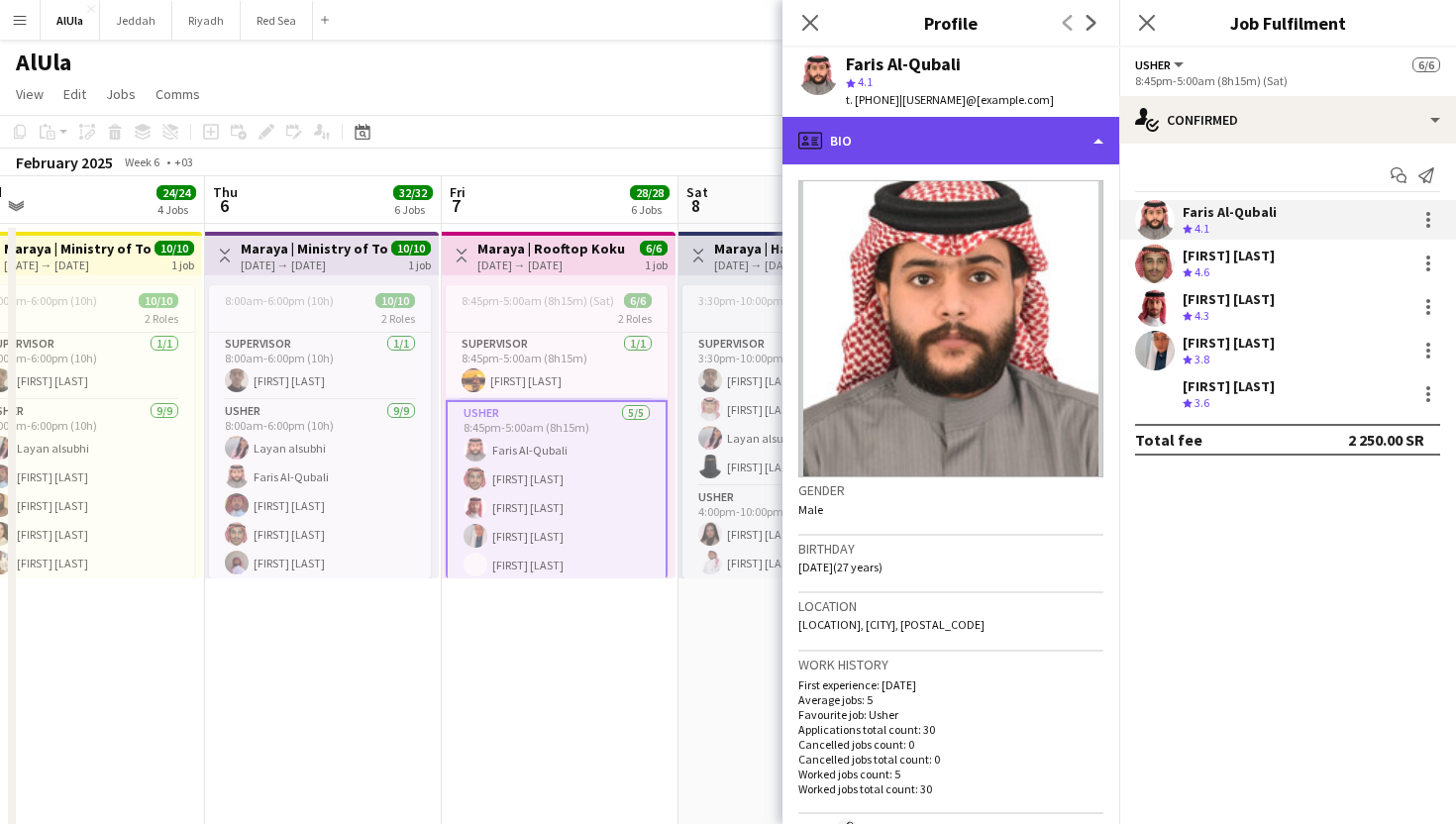 click on "profile
Bio" 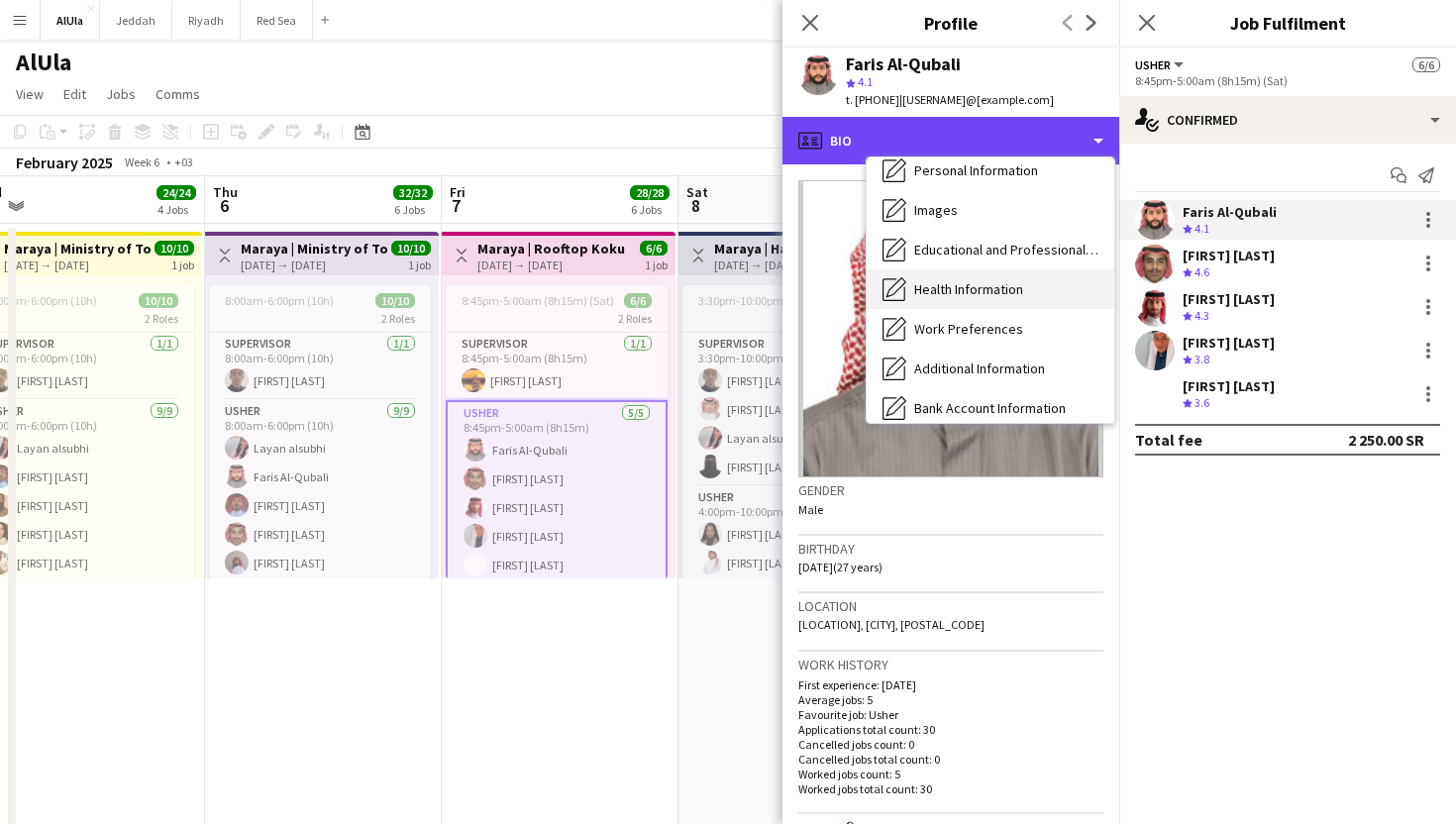 scroll, scrollTop: 118, scrollLeft: 0, axis: vertical 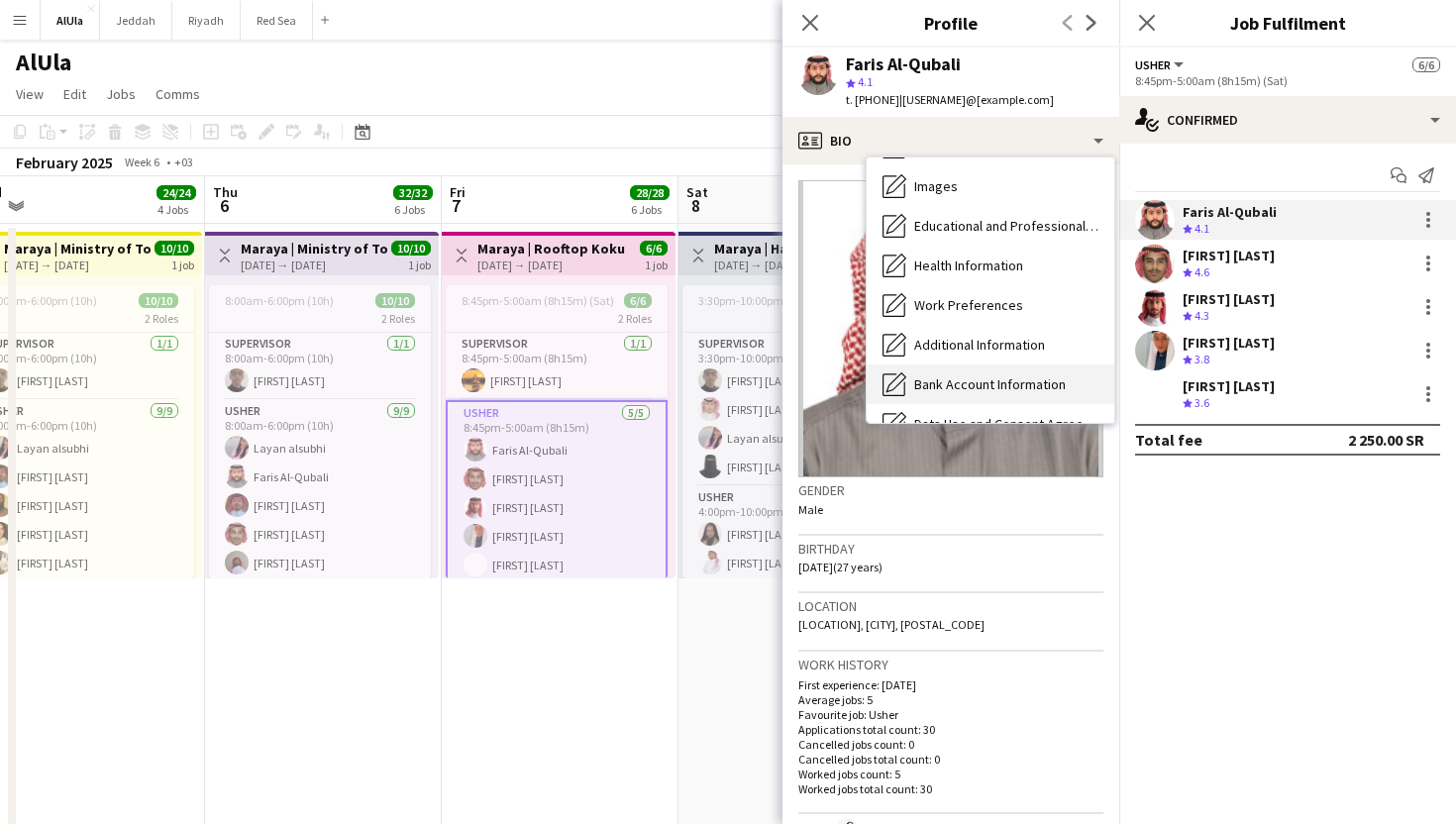click on "Bank Account Information" at bounding box center (989, 384) 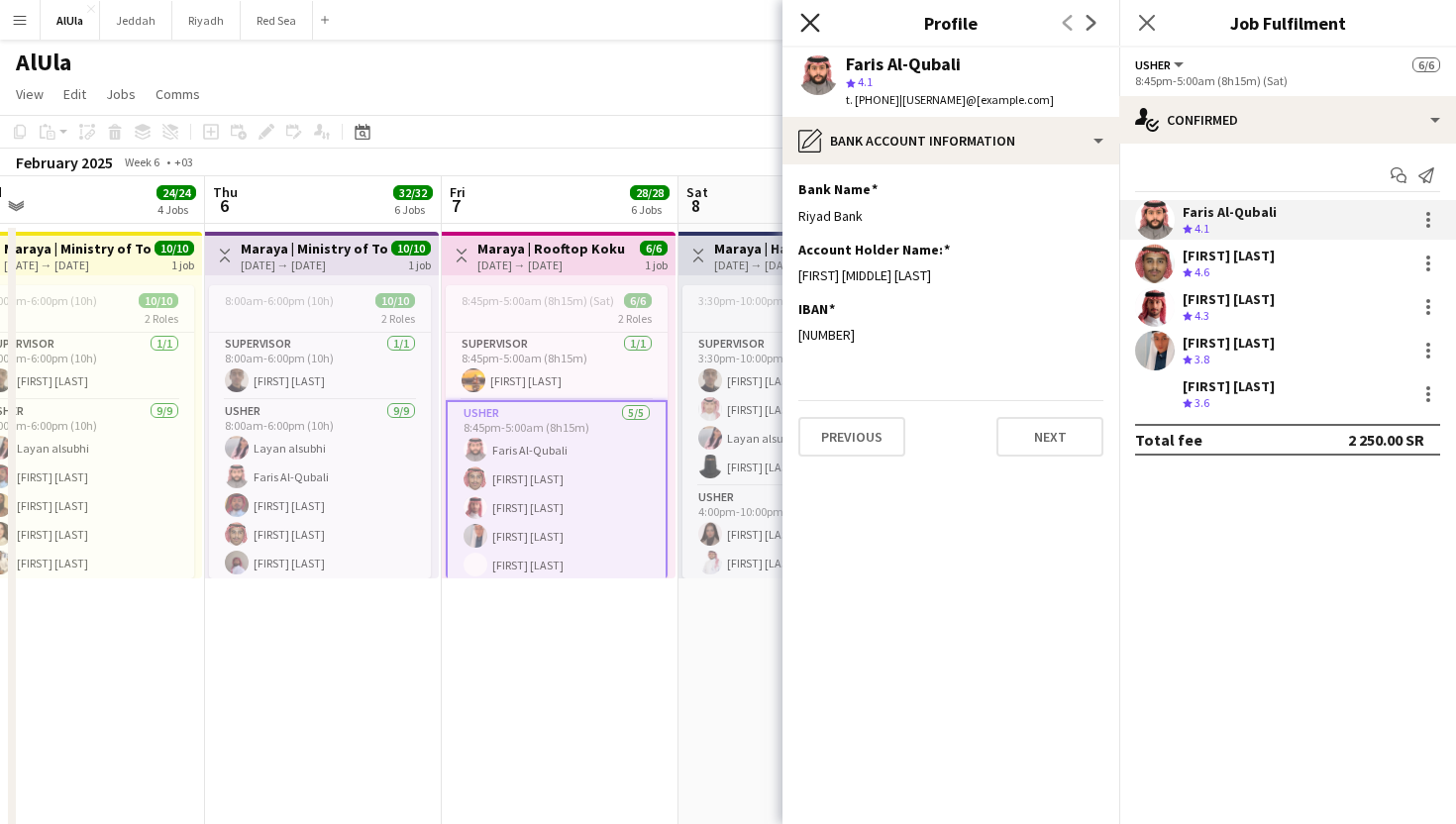 click on "Close pop-in" 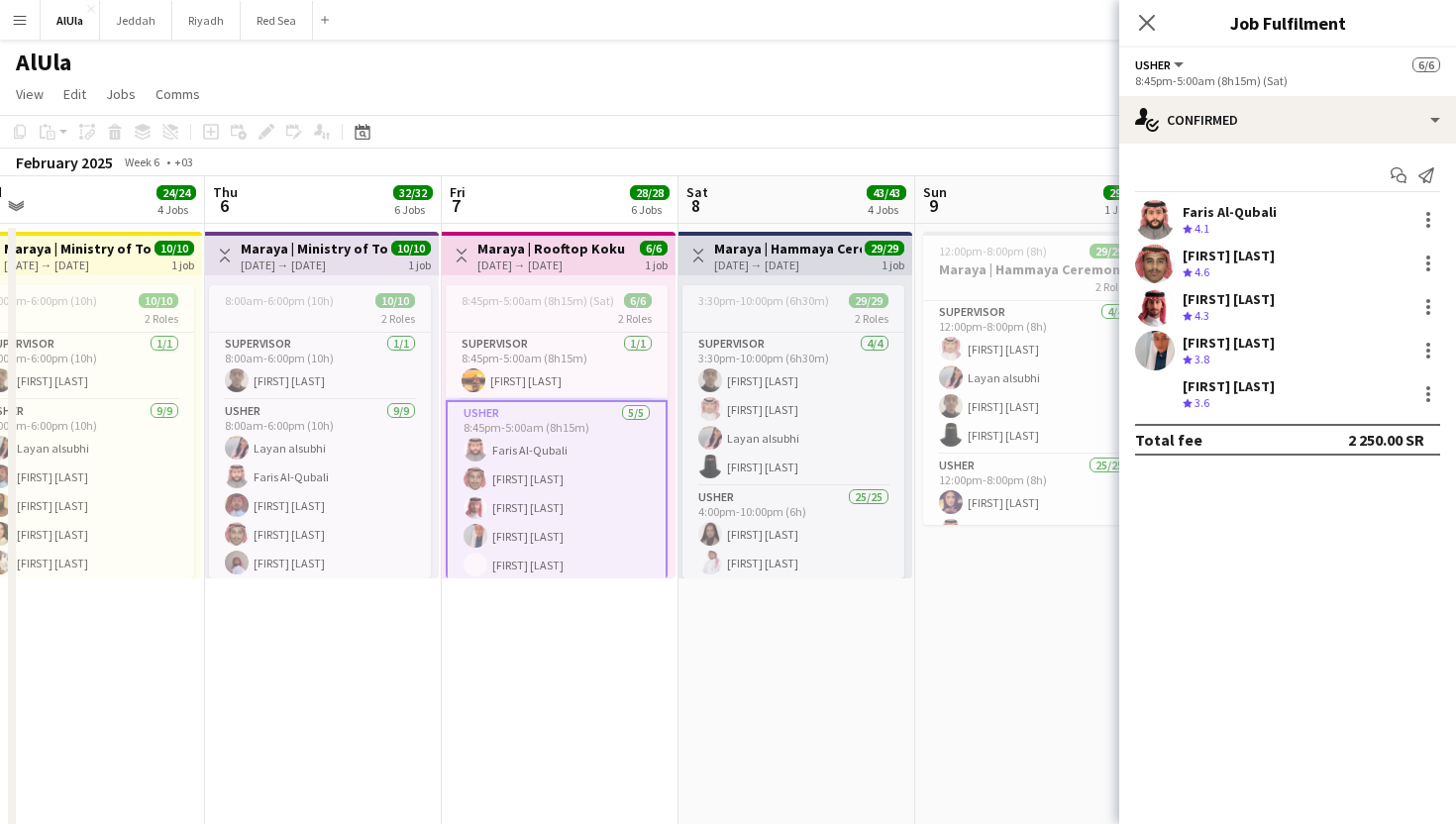 click at bounding box center [1155, 263] 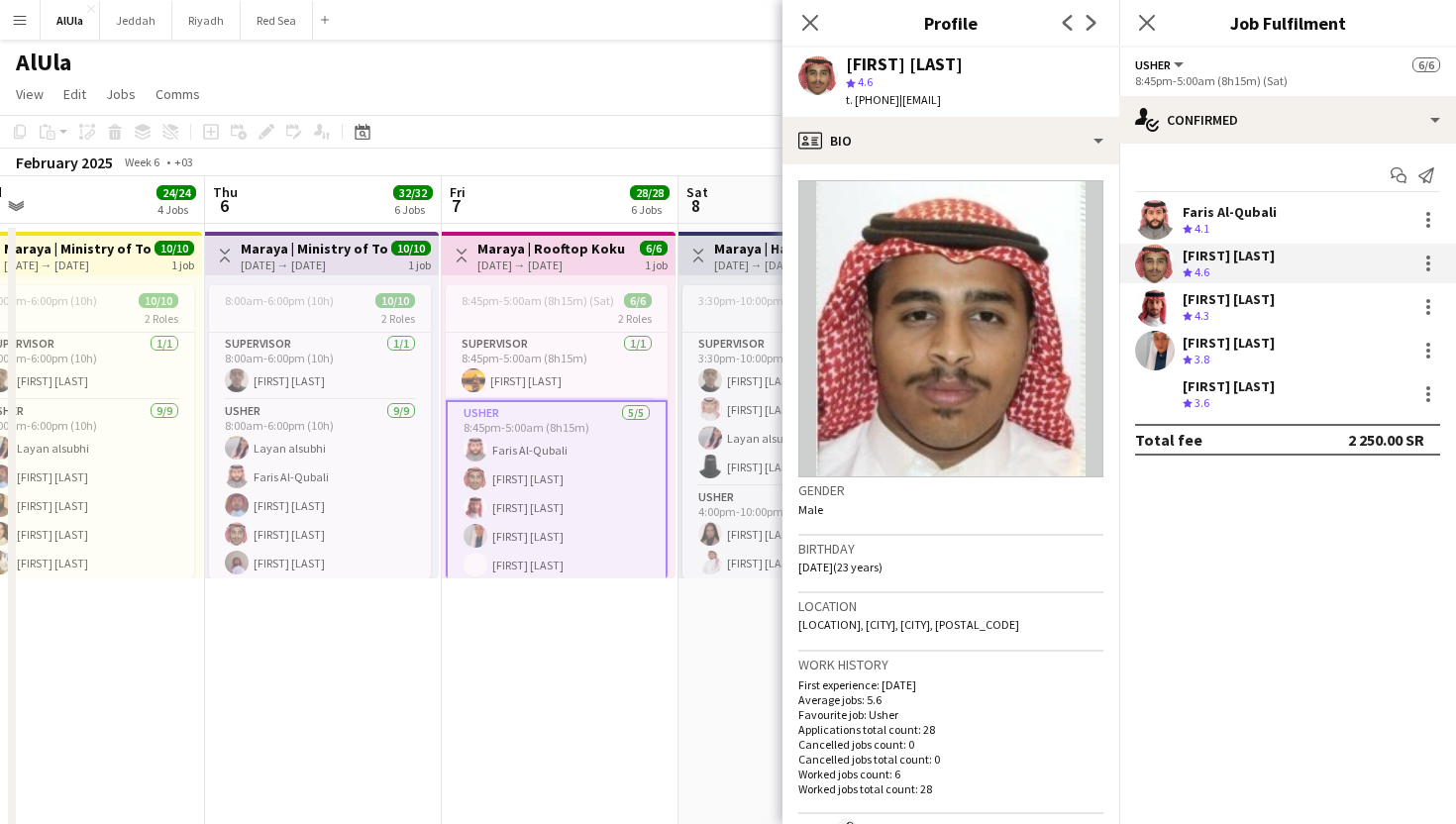 click on "[FIRST] [LAST]
Crew rating
[RATING]   [DISTANCE]   t. [PHONE]   |   [EMAIL]" 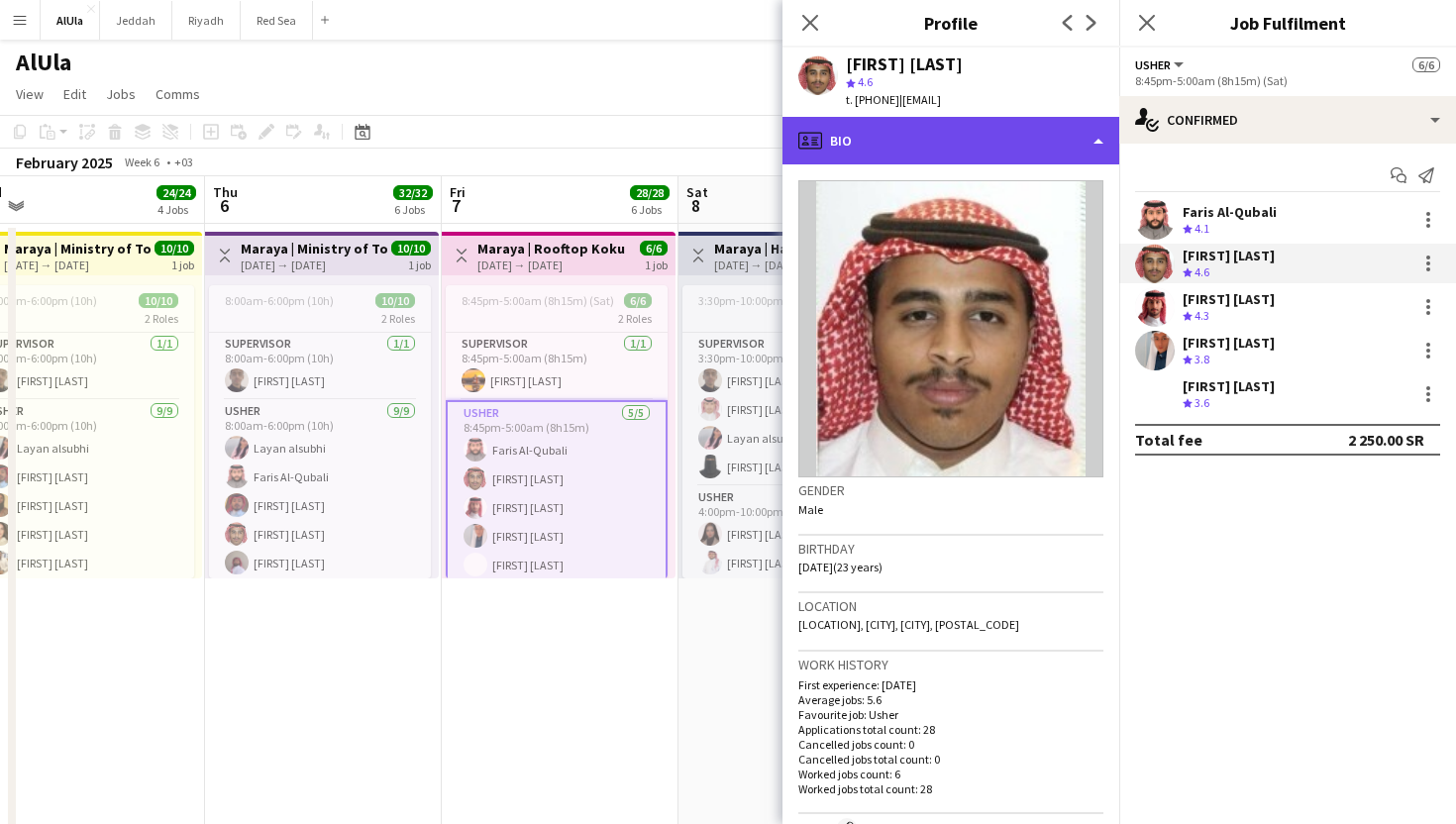 click on "profile
Bio" 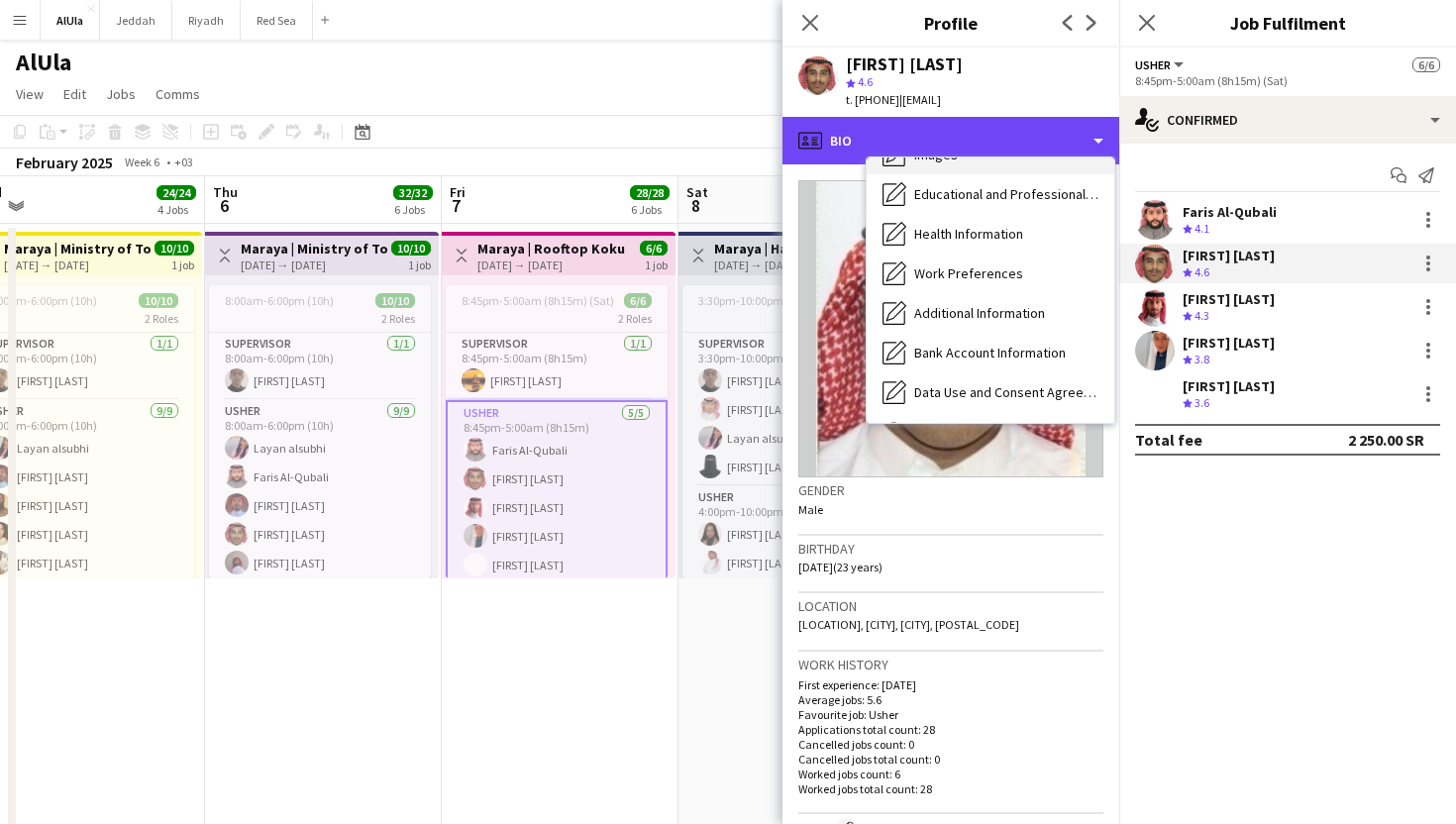 scroll, scrollTop: 226, scrollLeft: 0, axis: vertical 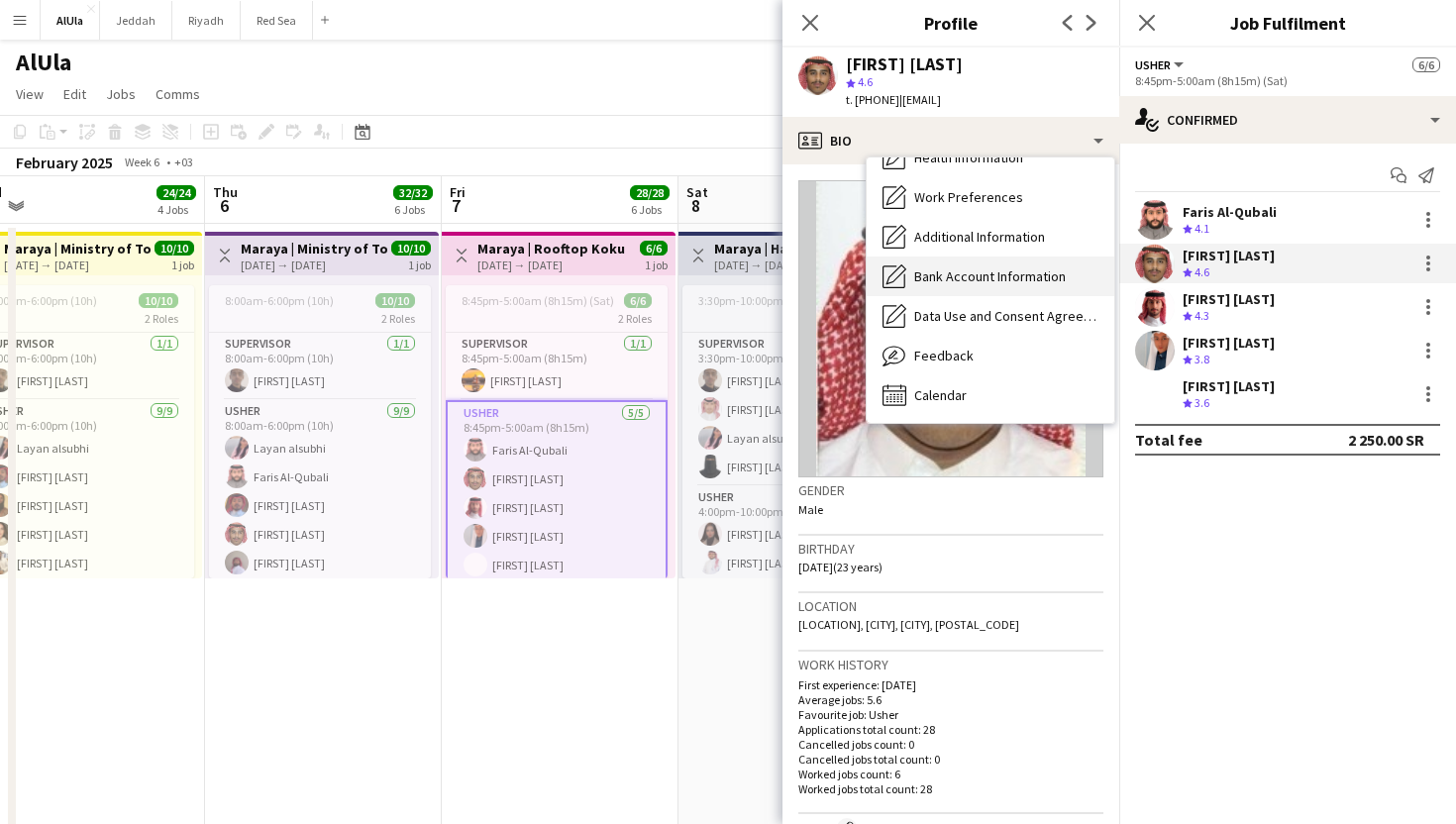 click on "Bank Account Information" at bounding box center (989, 276) 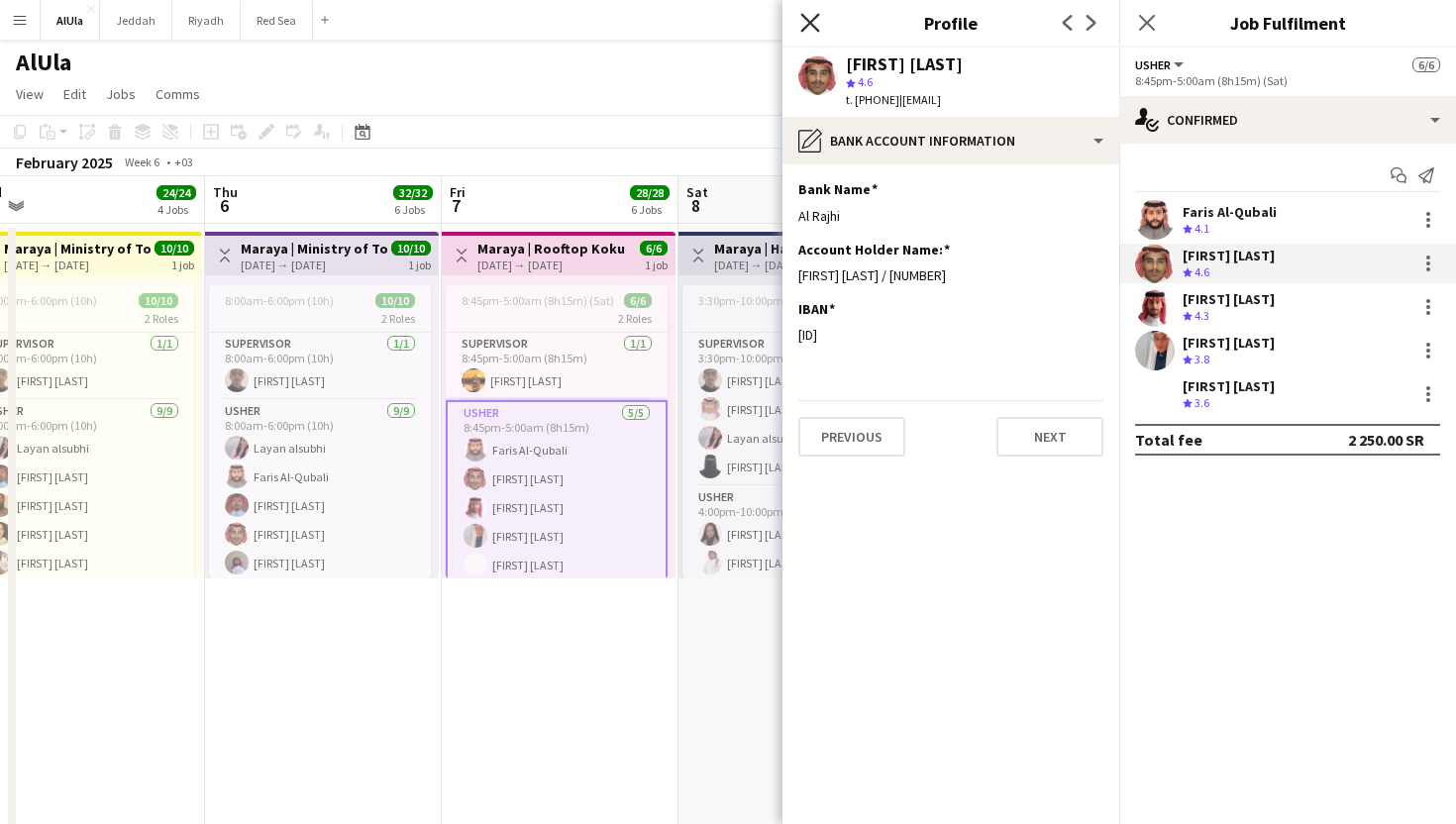 click 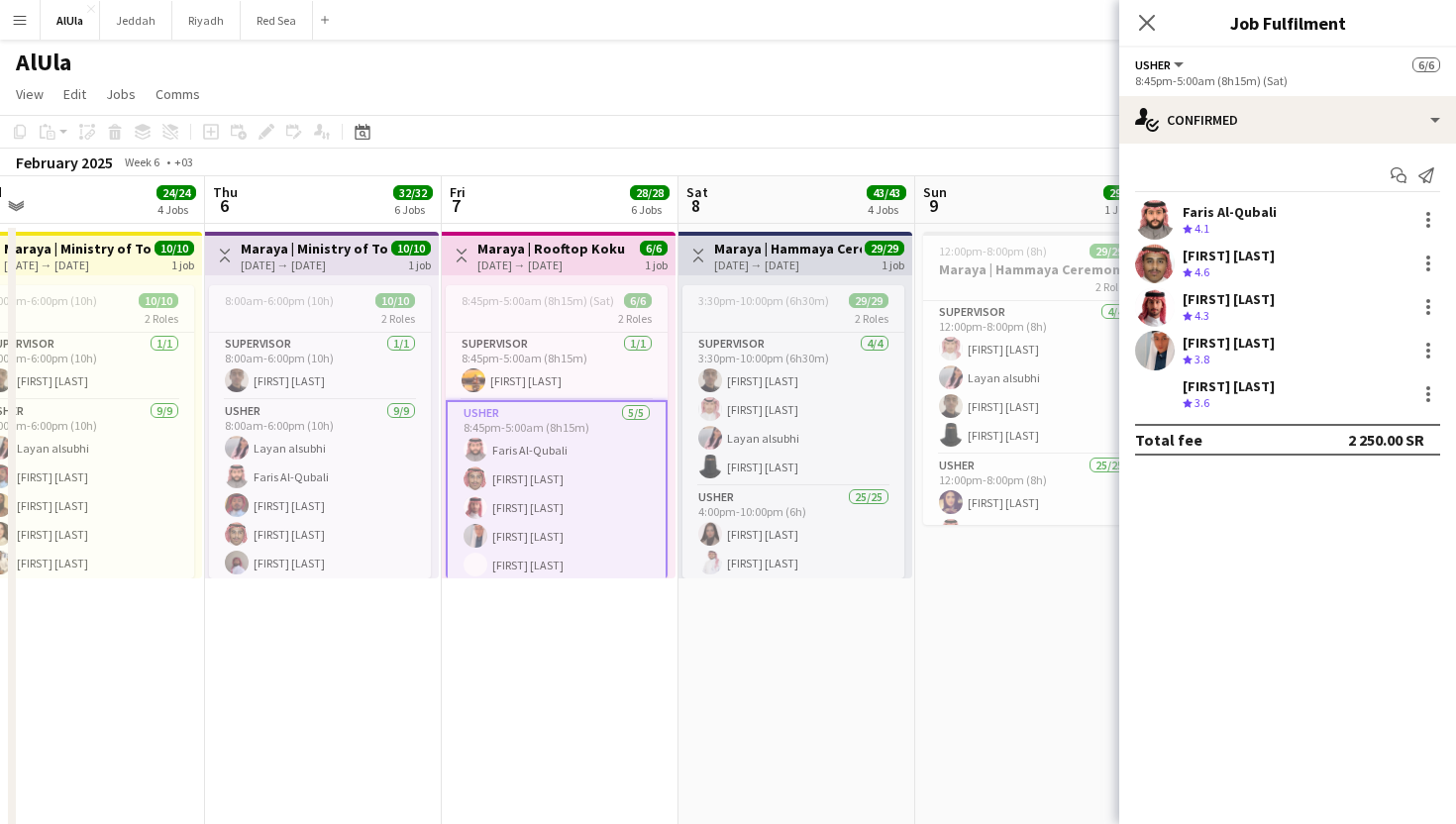 click on "[FIRST] [LAST]" at bounding box center [1228, 299] 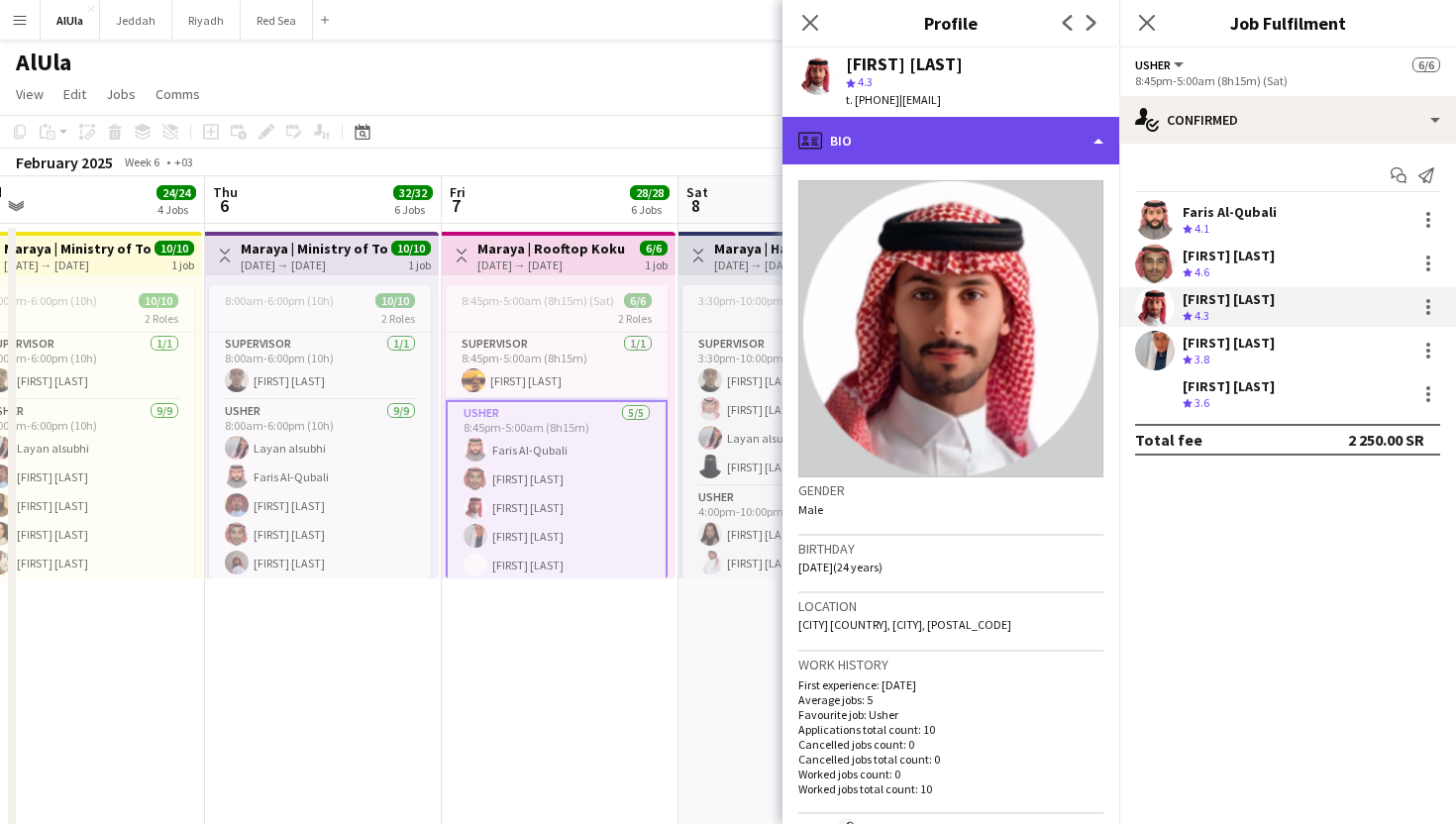 click on "profile
Bio" 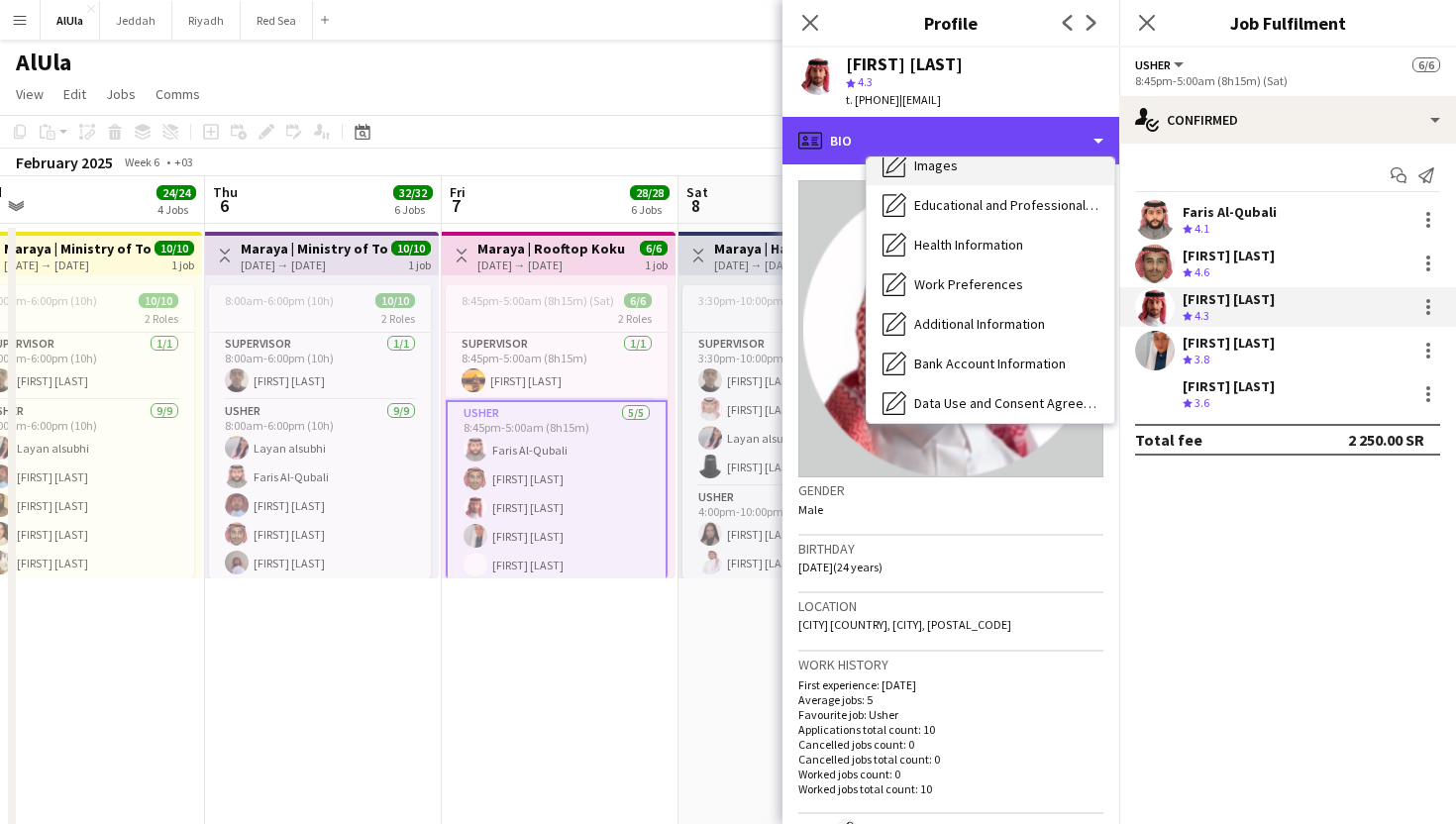 scroll, scrollTop: 226, scrollLeft: 0, axis: vertical 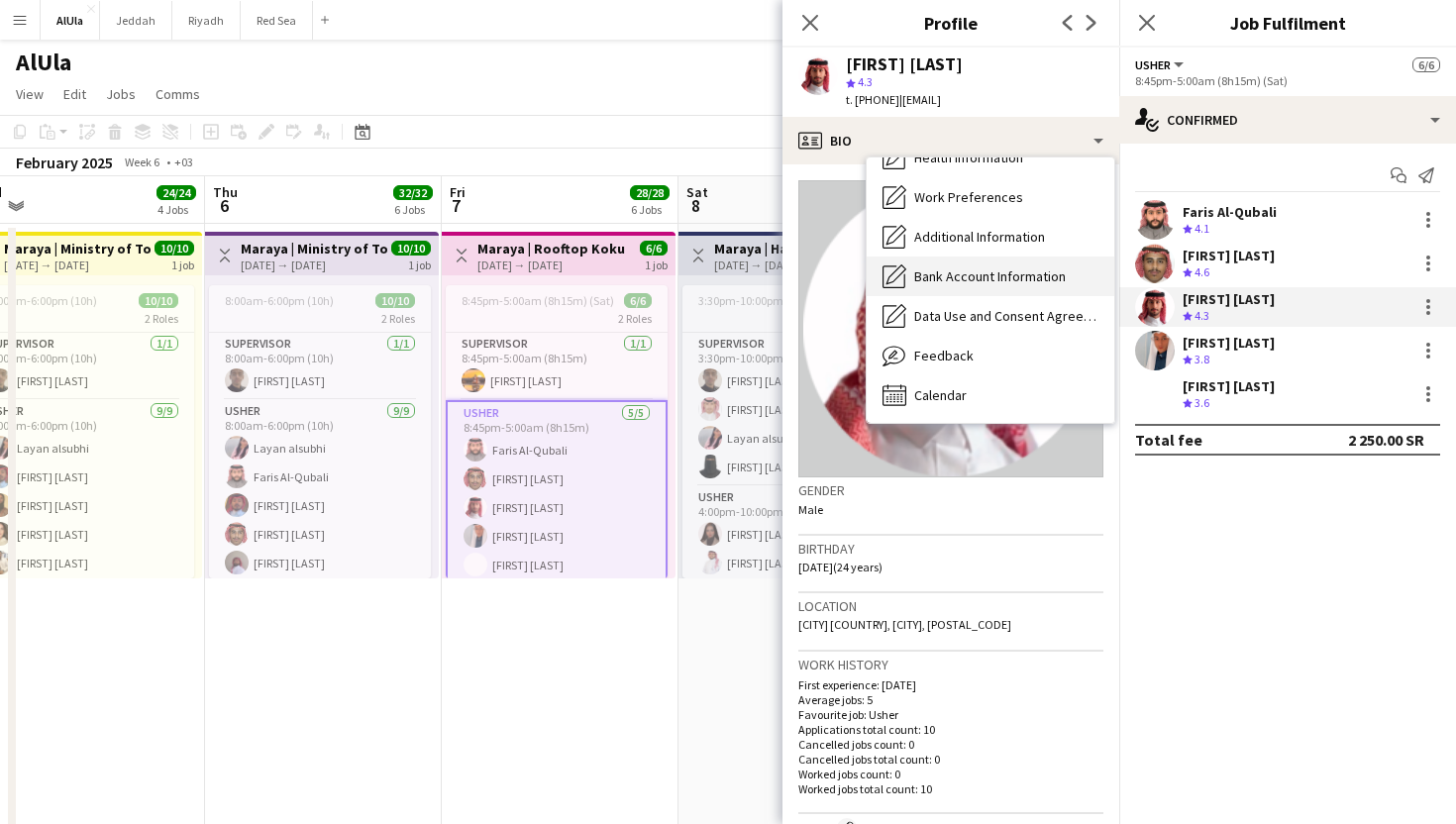 click on "Bank Account Information" at bounding box center (989, 276) 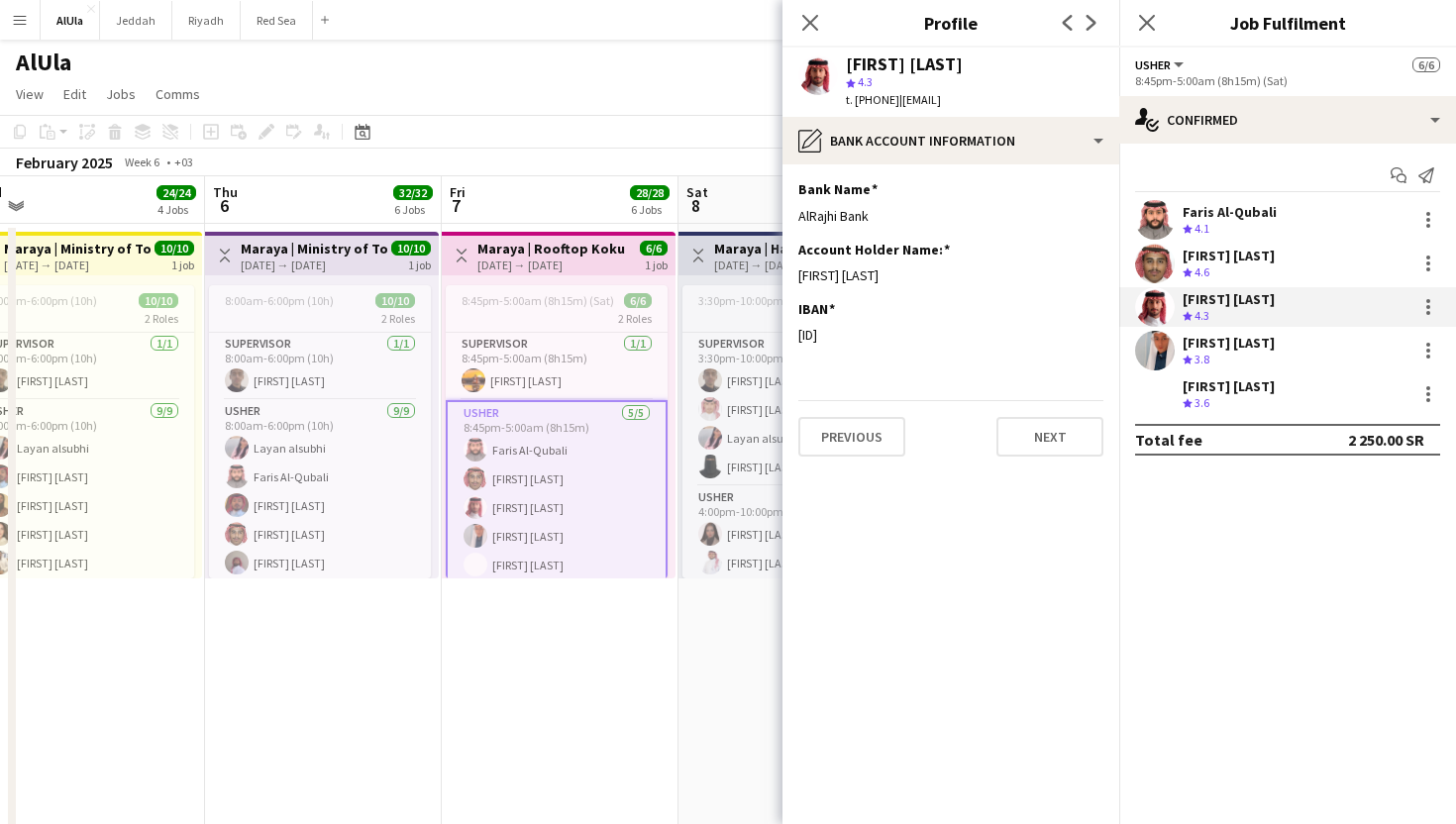 click on "[FIRST] [LAST]
Crew rating
[RATING]" at bounding box center (1288, 351) 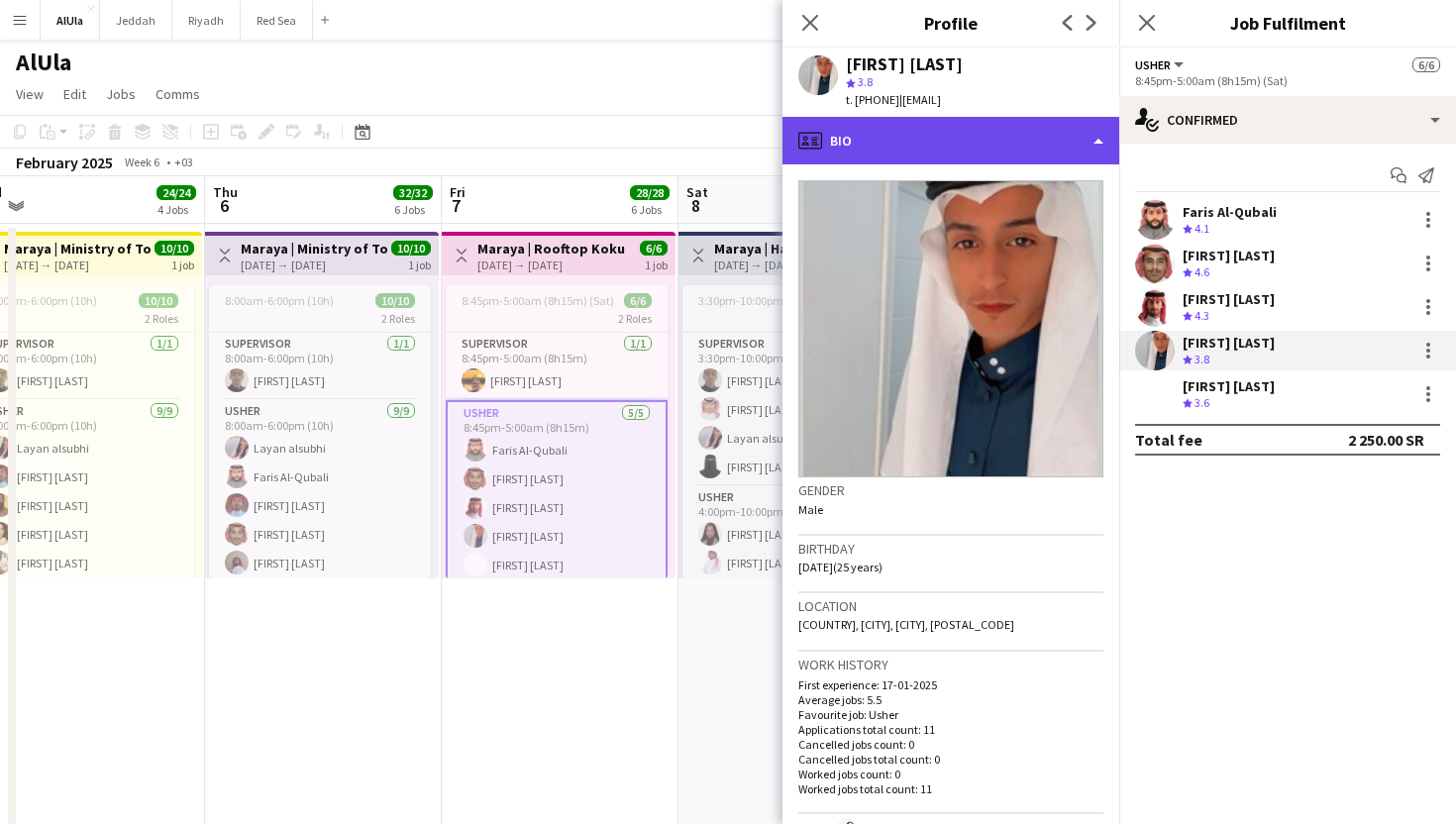 click on "profile
Bio" 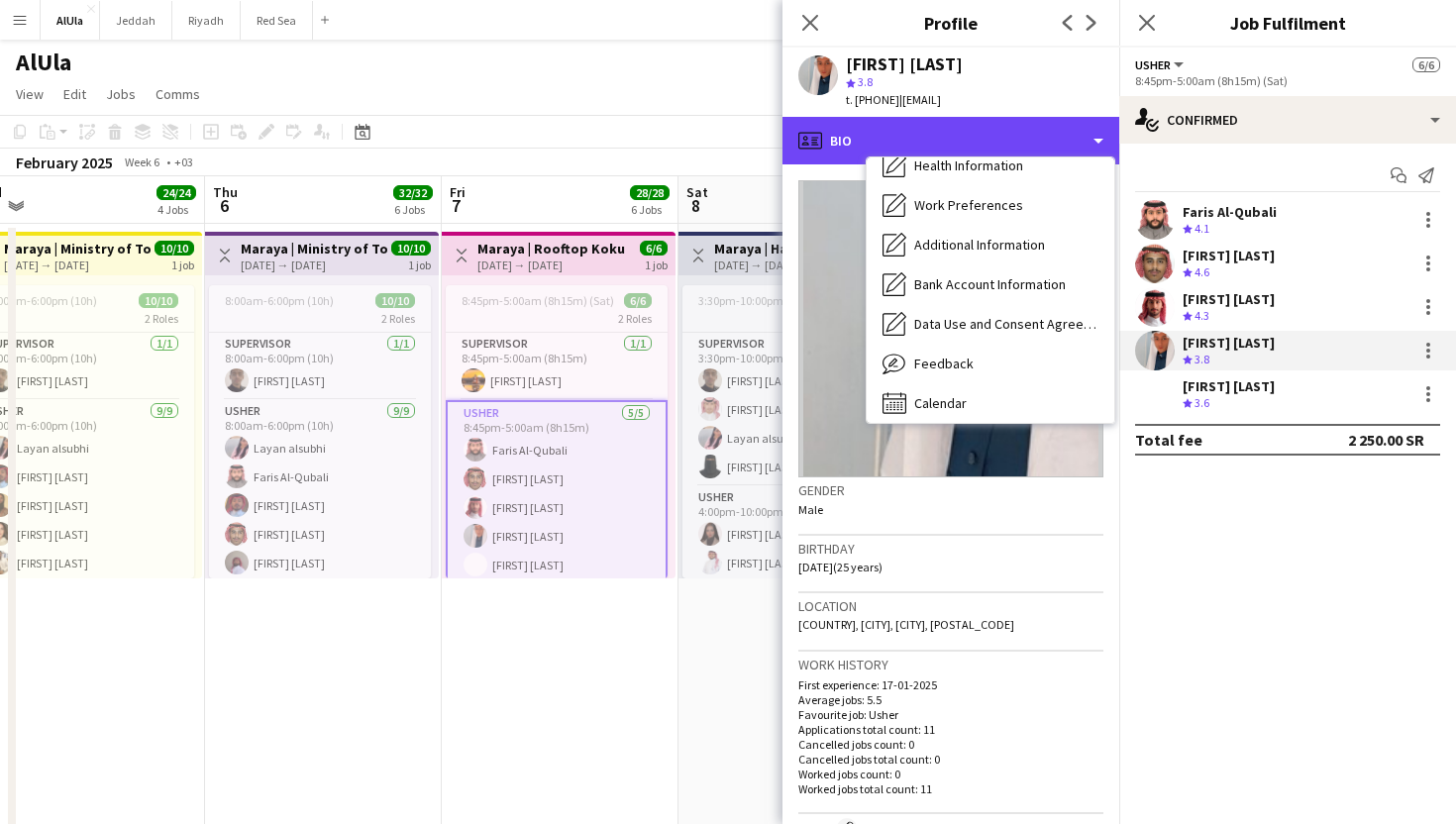 scroll, scrollTop: 226, scrollLeft: 0, axis: vertical 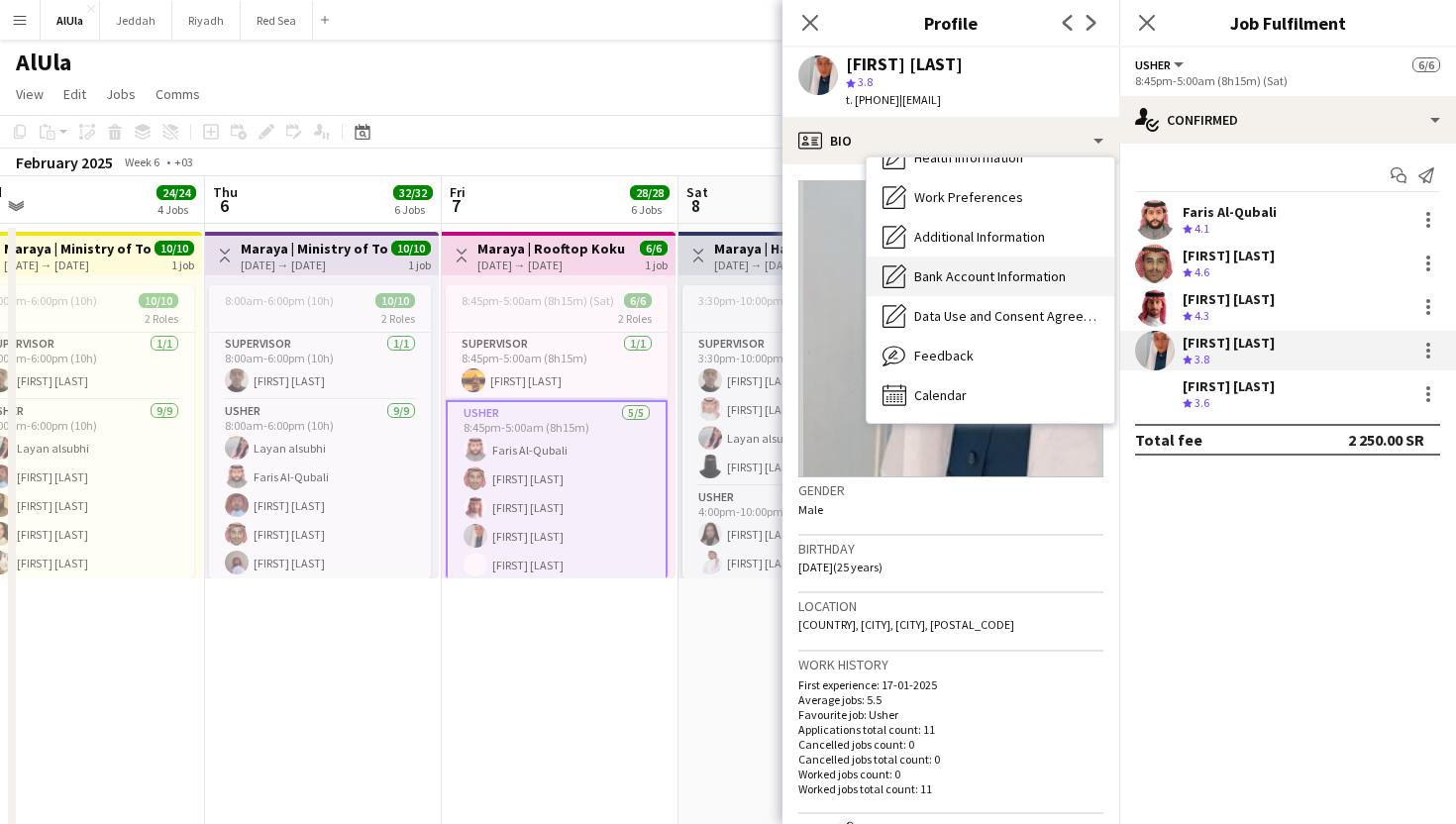 click on "Bank Account Information" at bounding box center [989, 276] 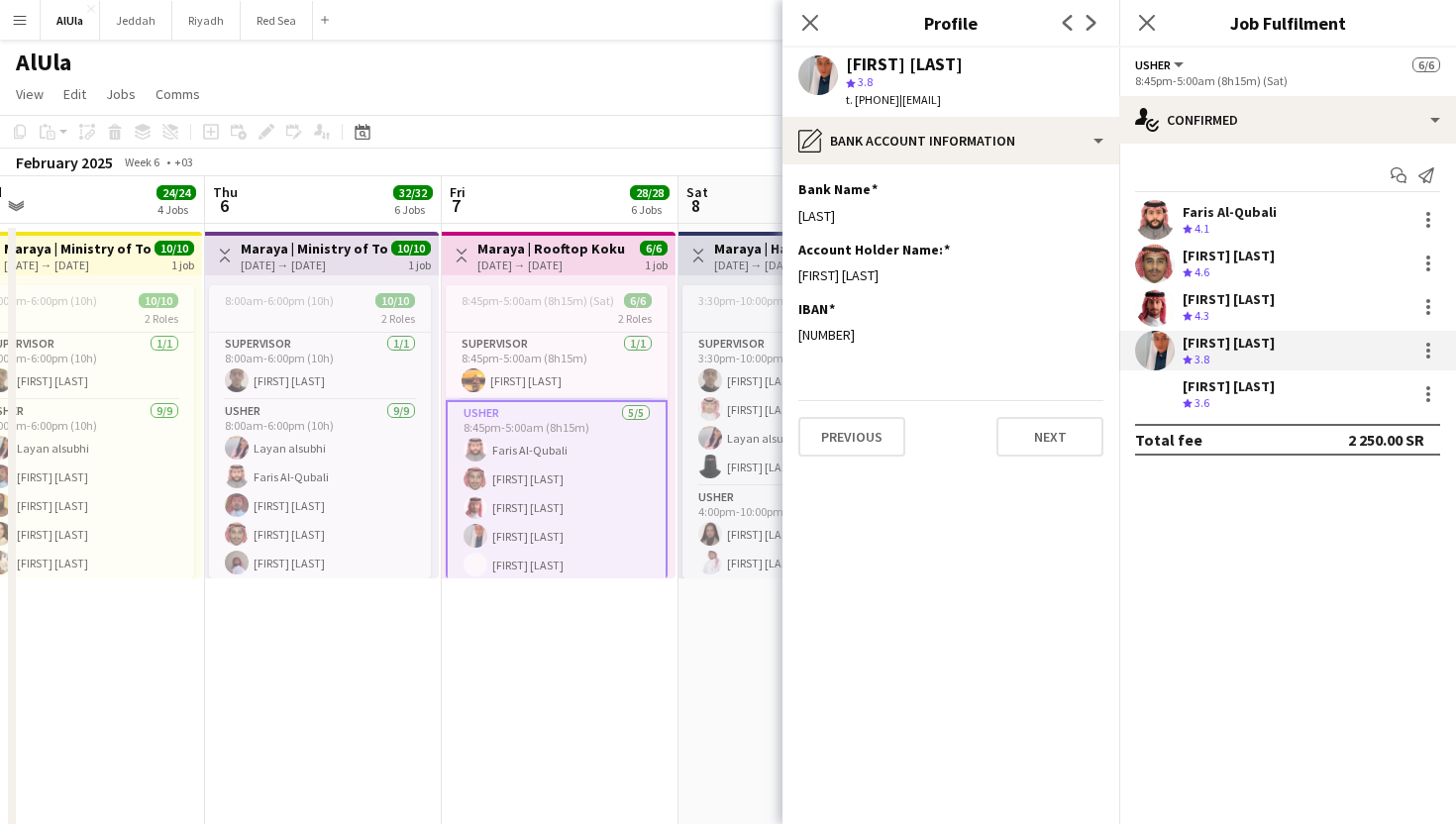 click at bounding box center (1155, 394) 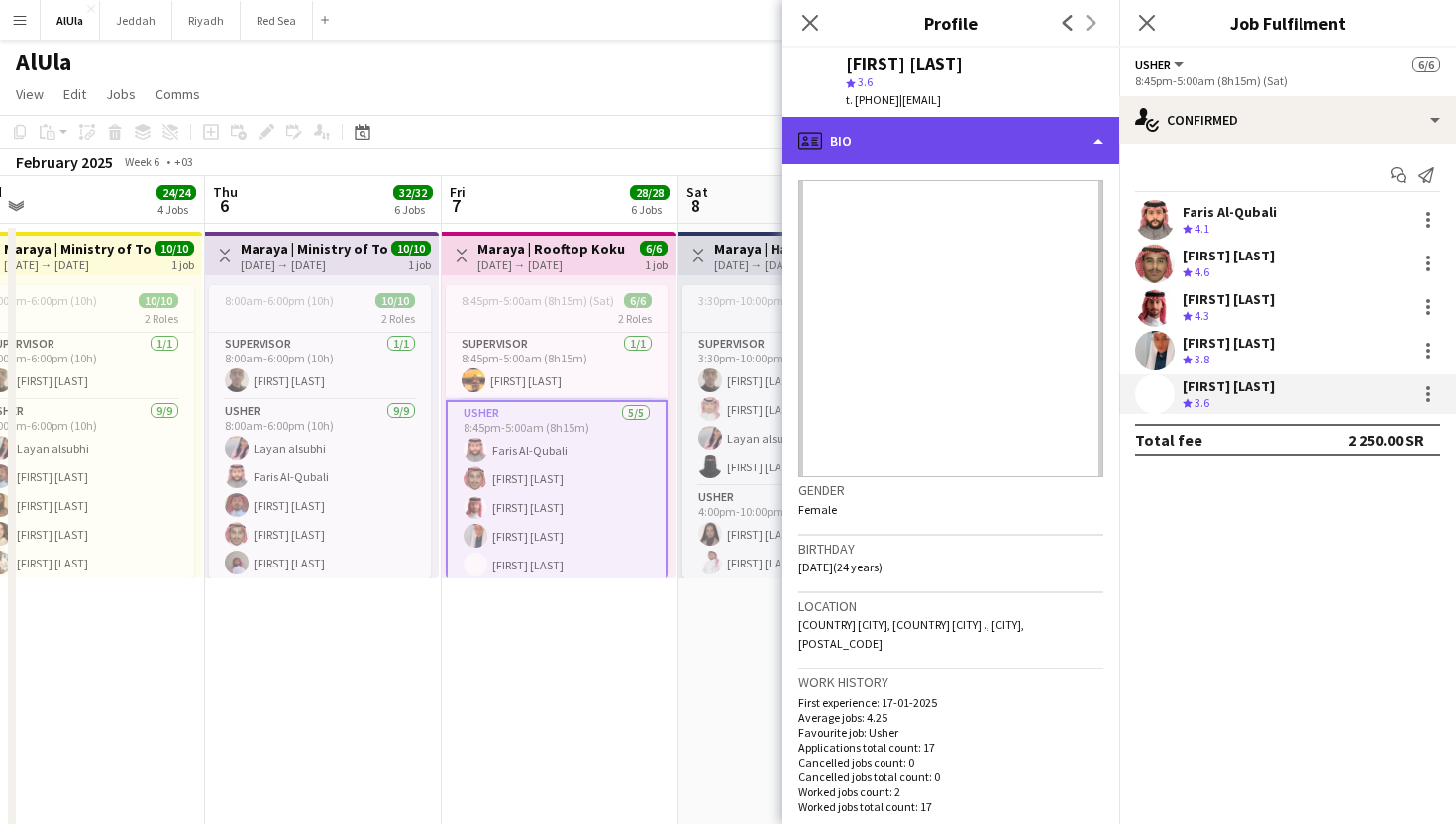 click on "profile
Bio" 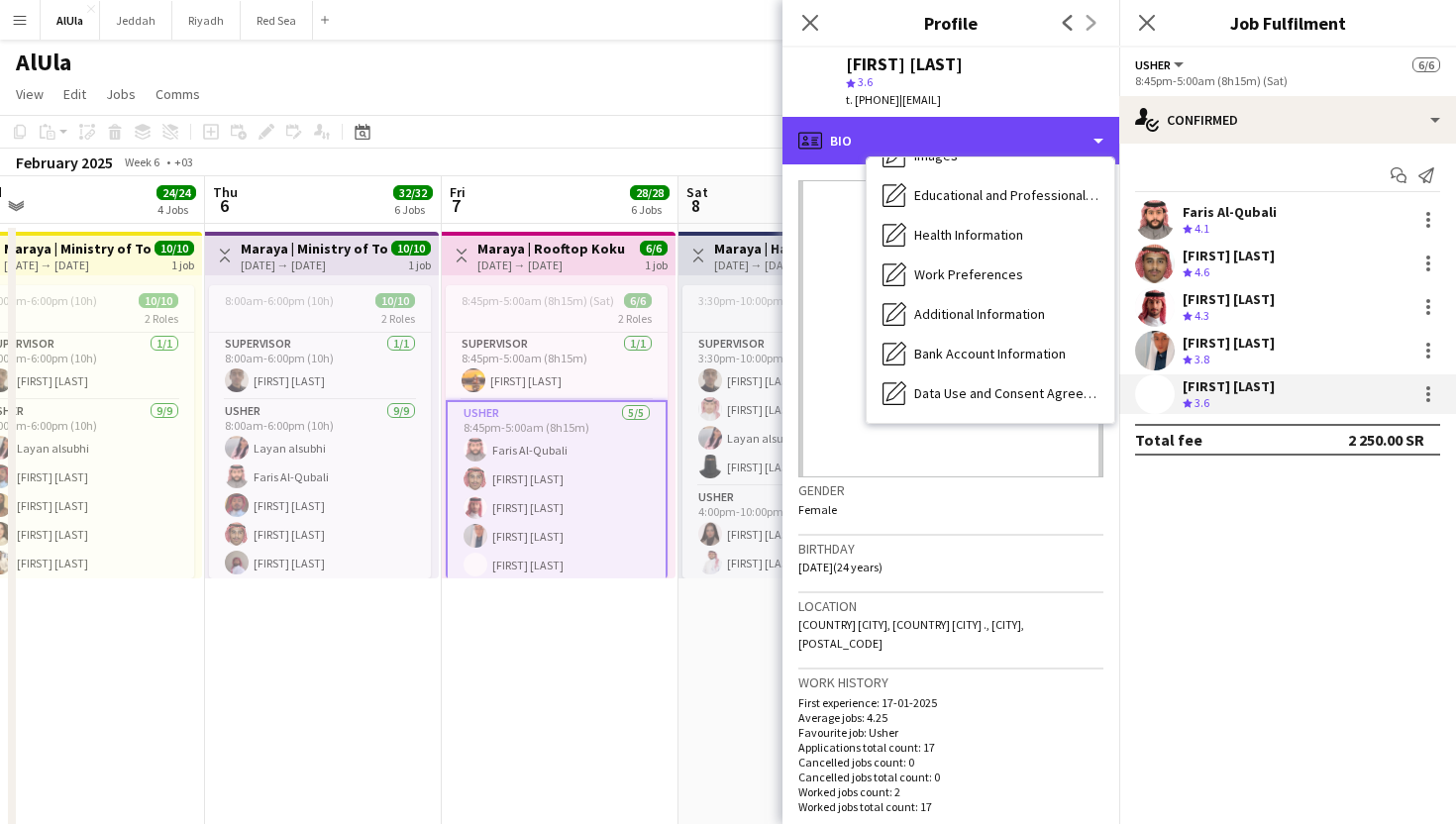 scroll, scrollTop: 226, scrollLeft: 0, axis: vertical 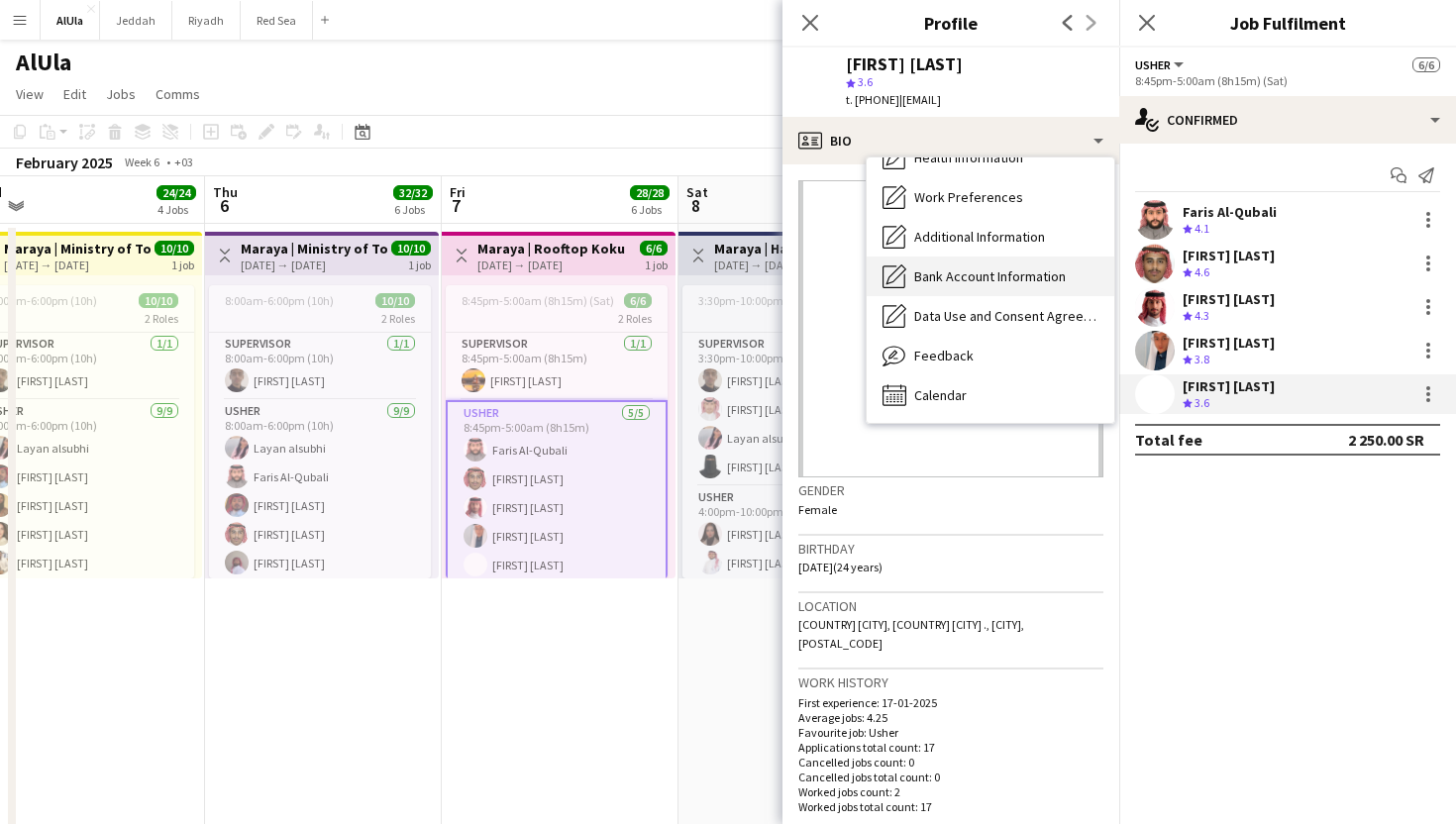 click on "Bank Account Information
Bank Account Information" at bounding box center (990, 276) 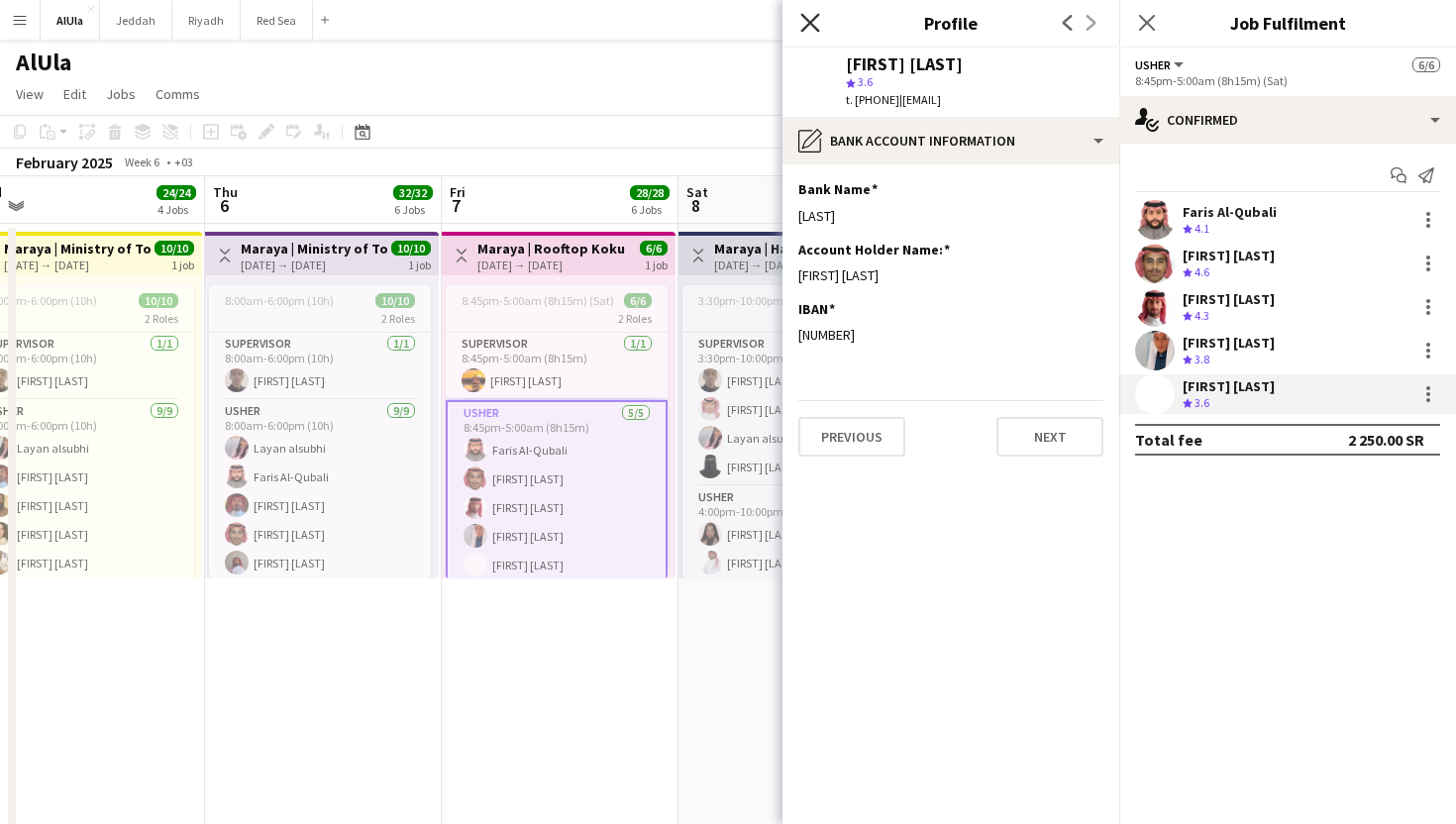 click on "Close pop-in" 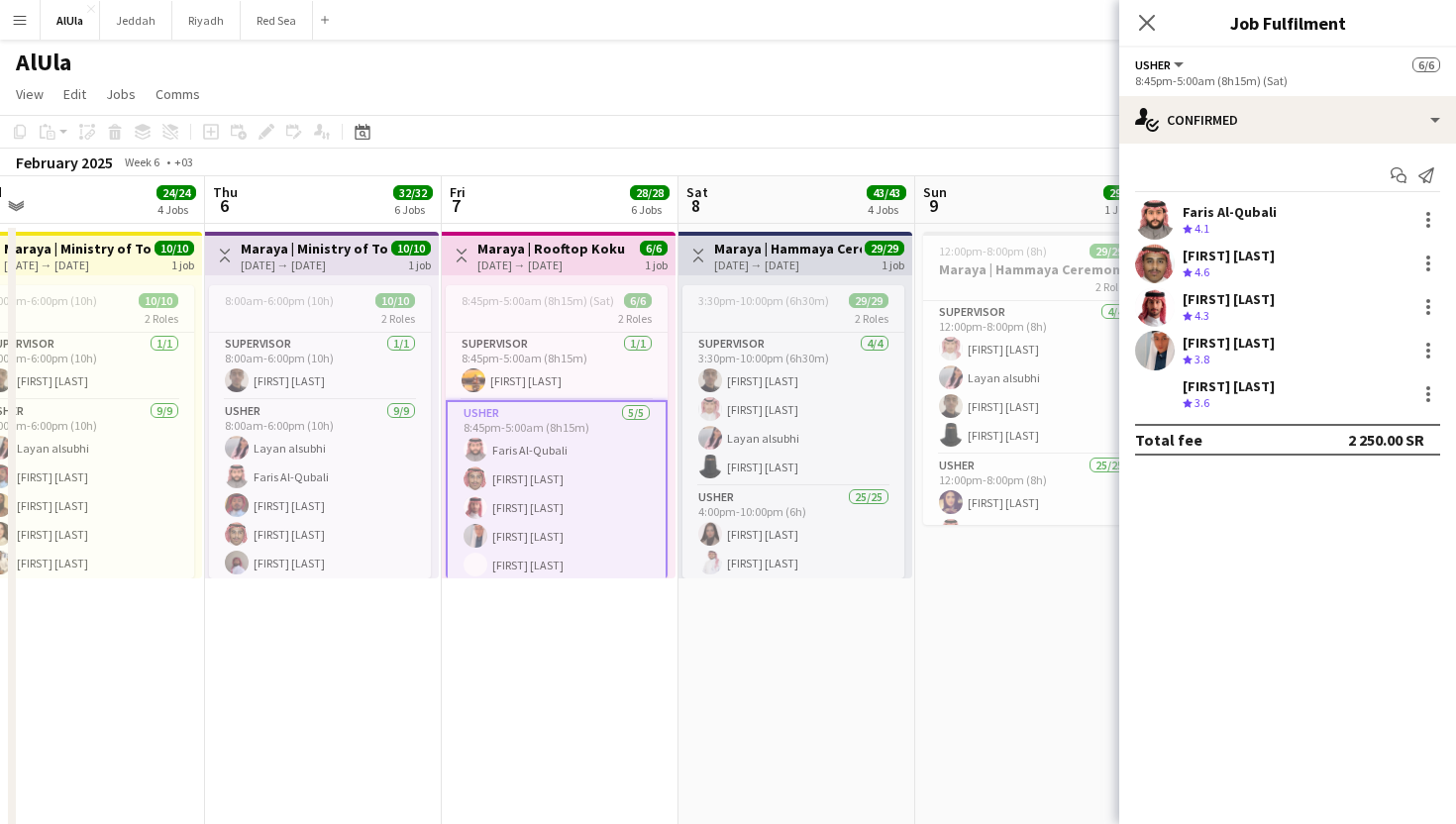 click on "Close pop-in" 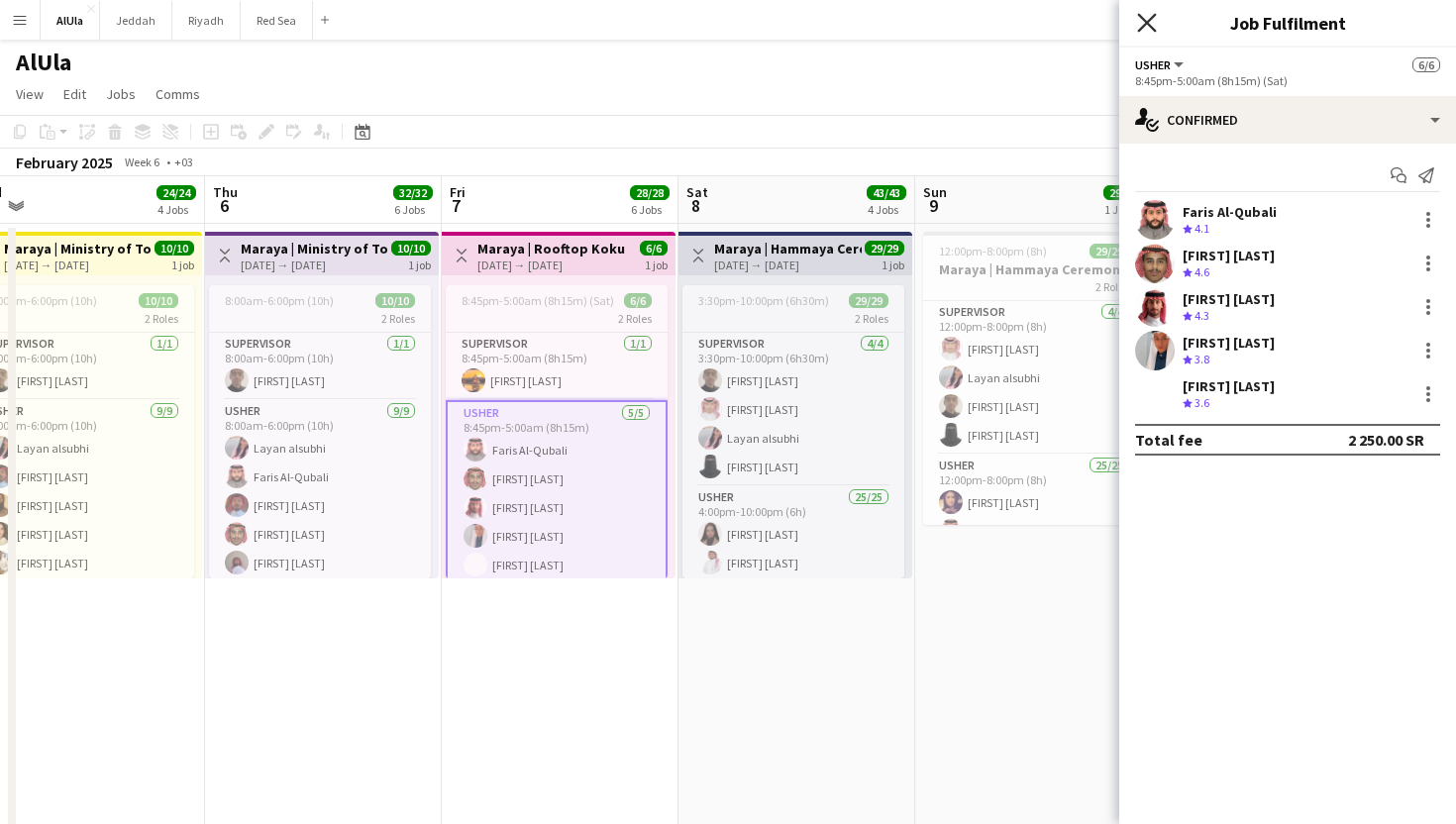 click on "Close pop-in" 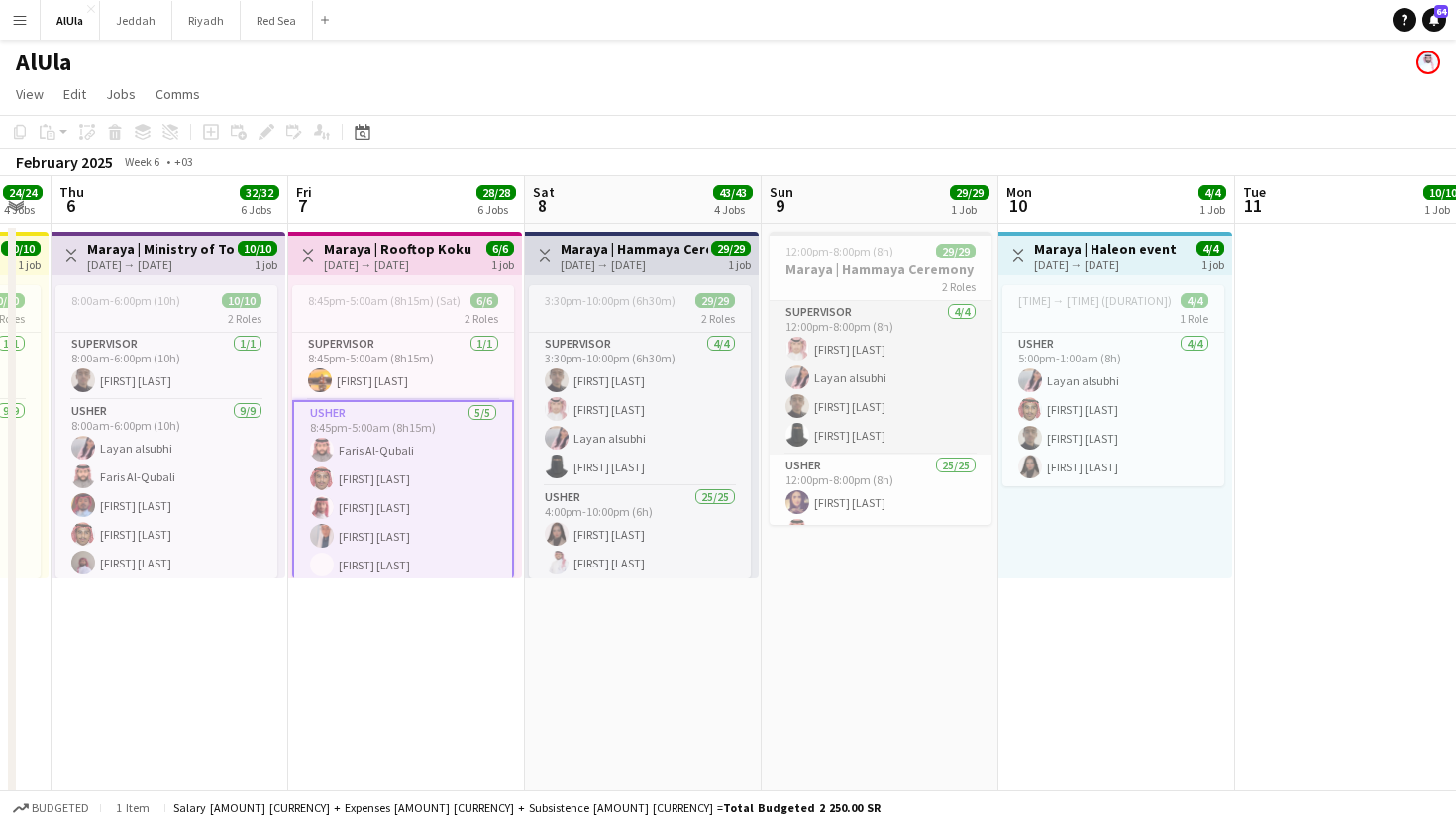 scroll, scrollTop: 0, scrollLeft: 741, axis: horizontal 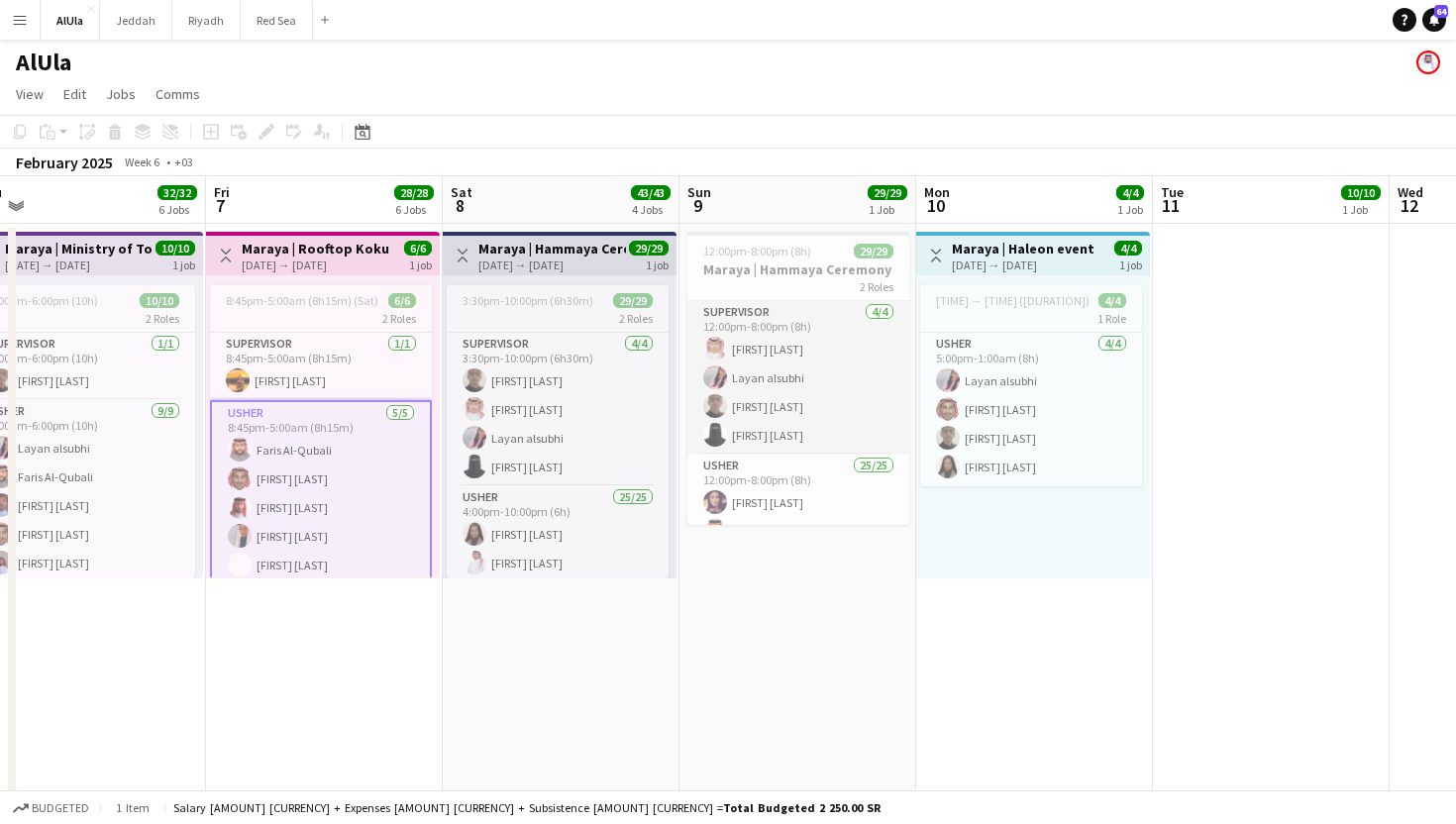 click on "Supervisor 4/4 [TIME] ([DURATION])
[FIRST] [LAST] [FIRST] [LAST] [FIRST] [LAST] [FIRST] [LAST]" at bounding box center [798, 377] 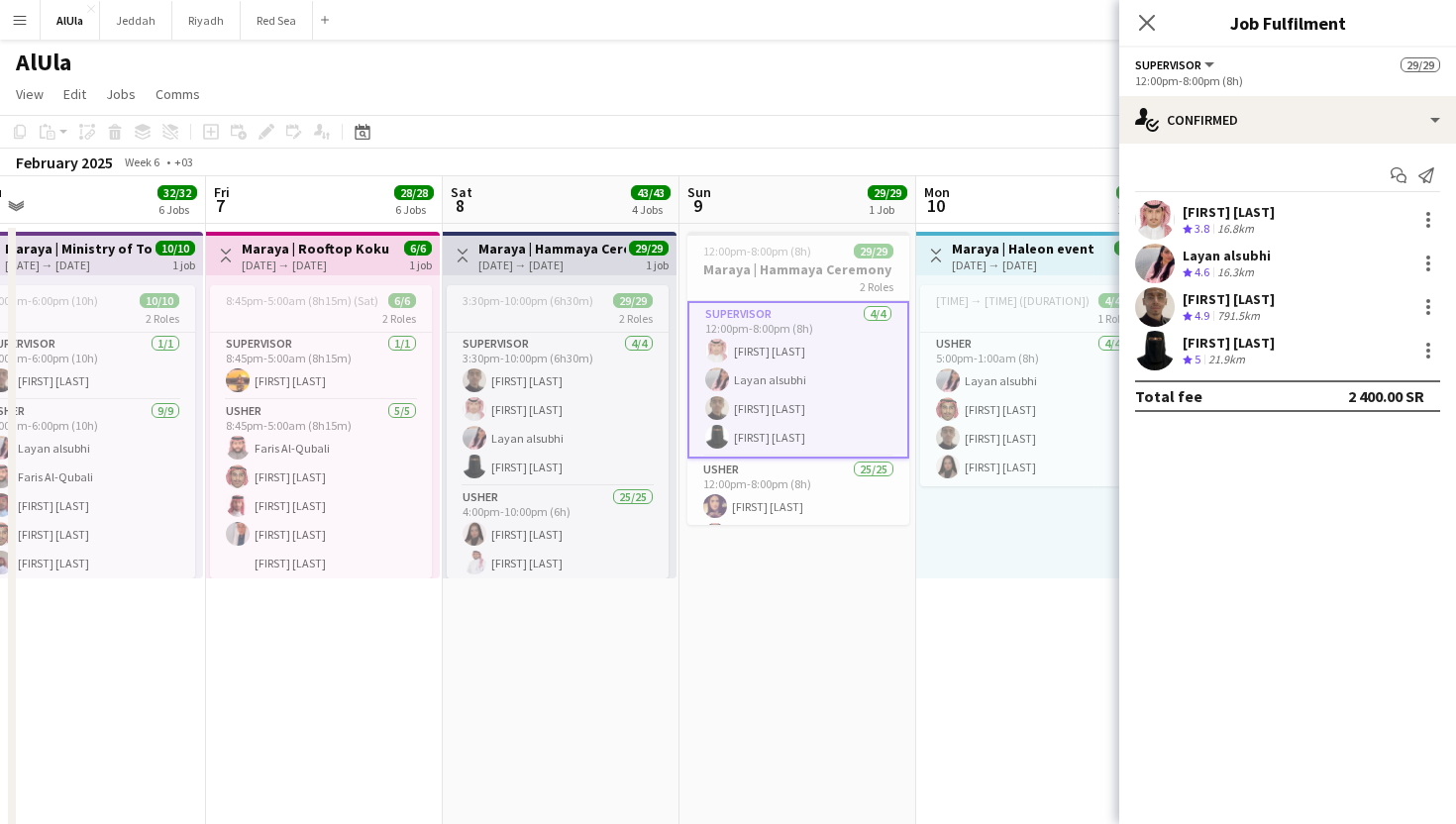 click on "[FIRST] [LAST]" at bounding box center [1228, 343] 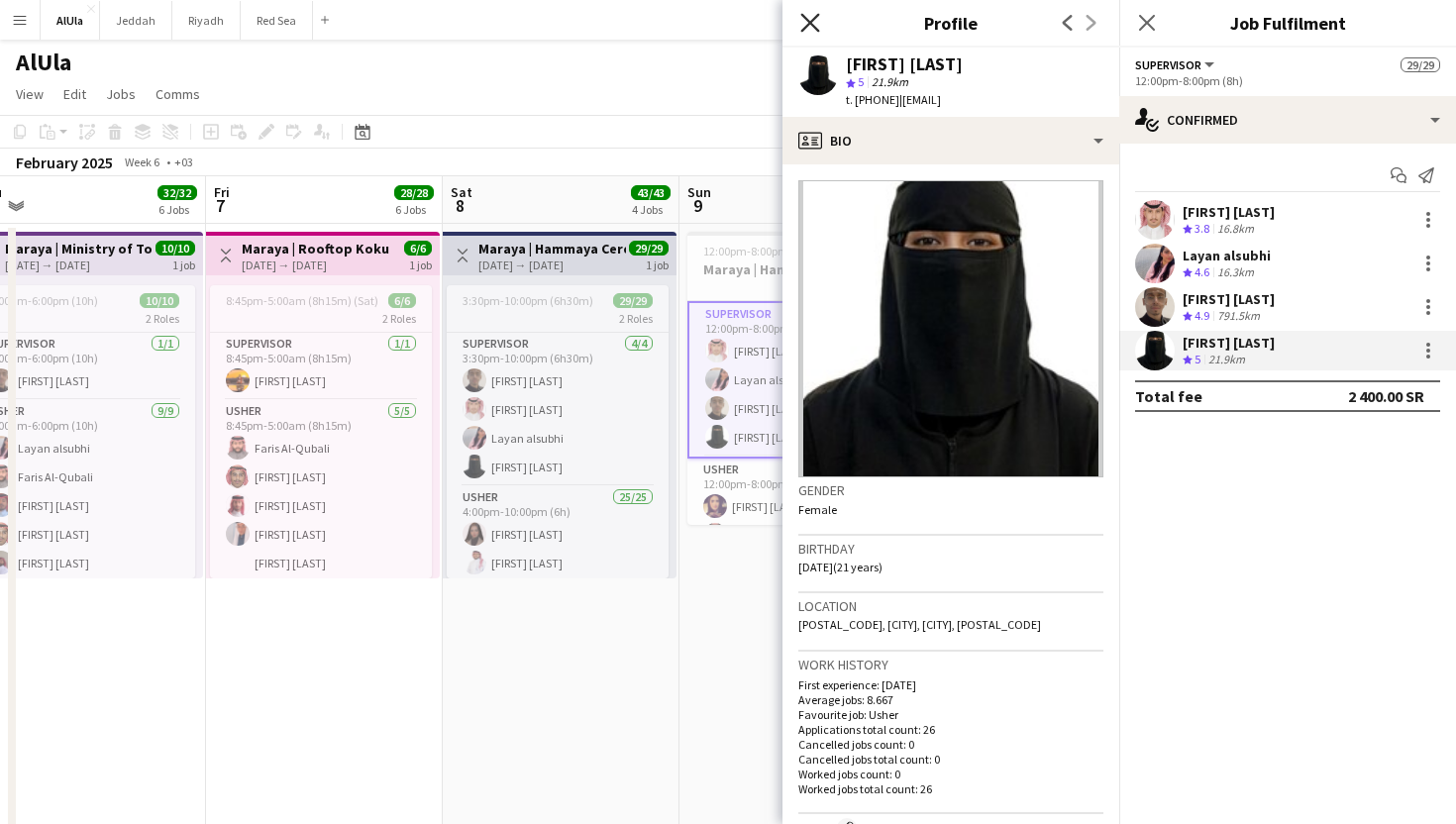click 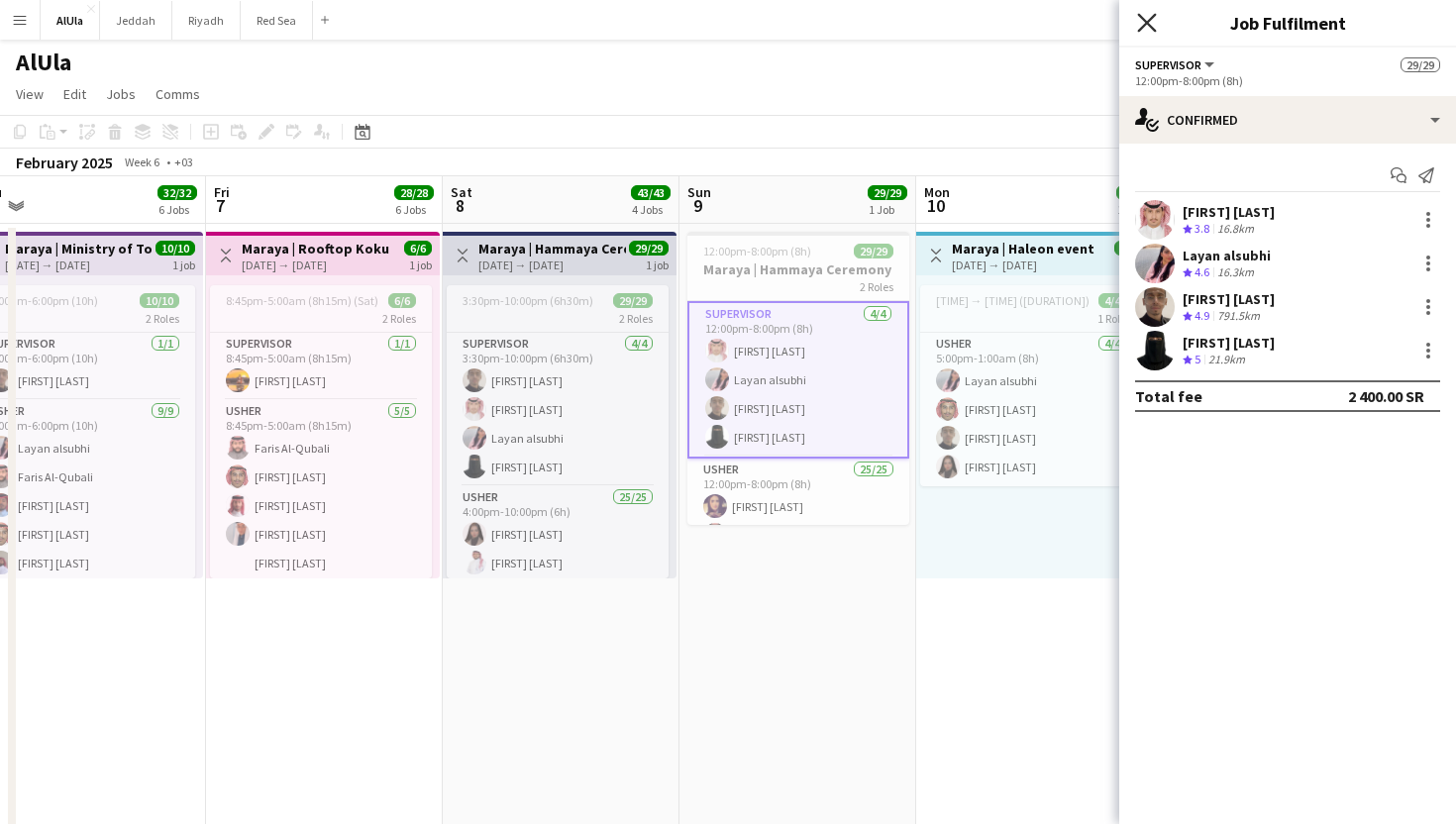 click on "Close pop-in" 